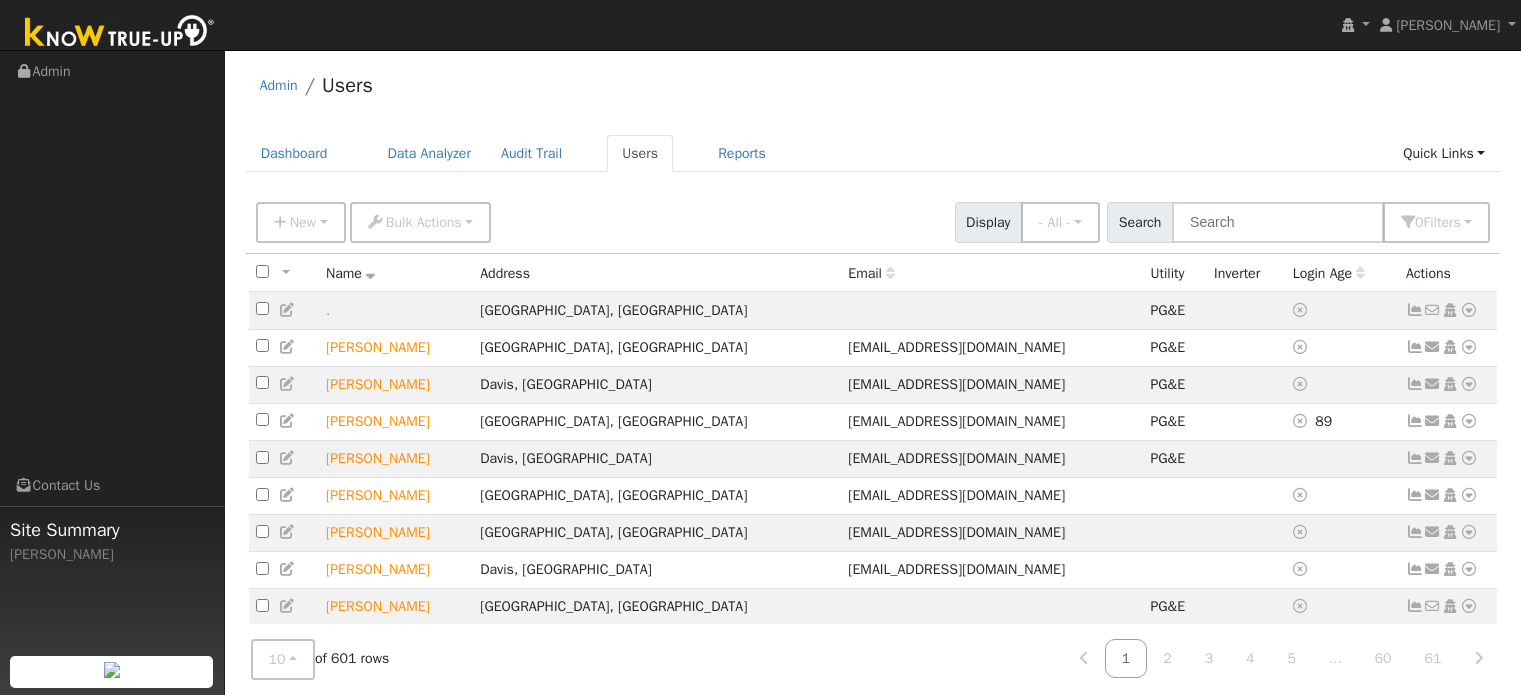 scroll, scrollTop: 0, scrollLeft: 0, axis: both 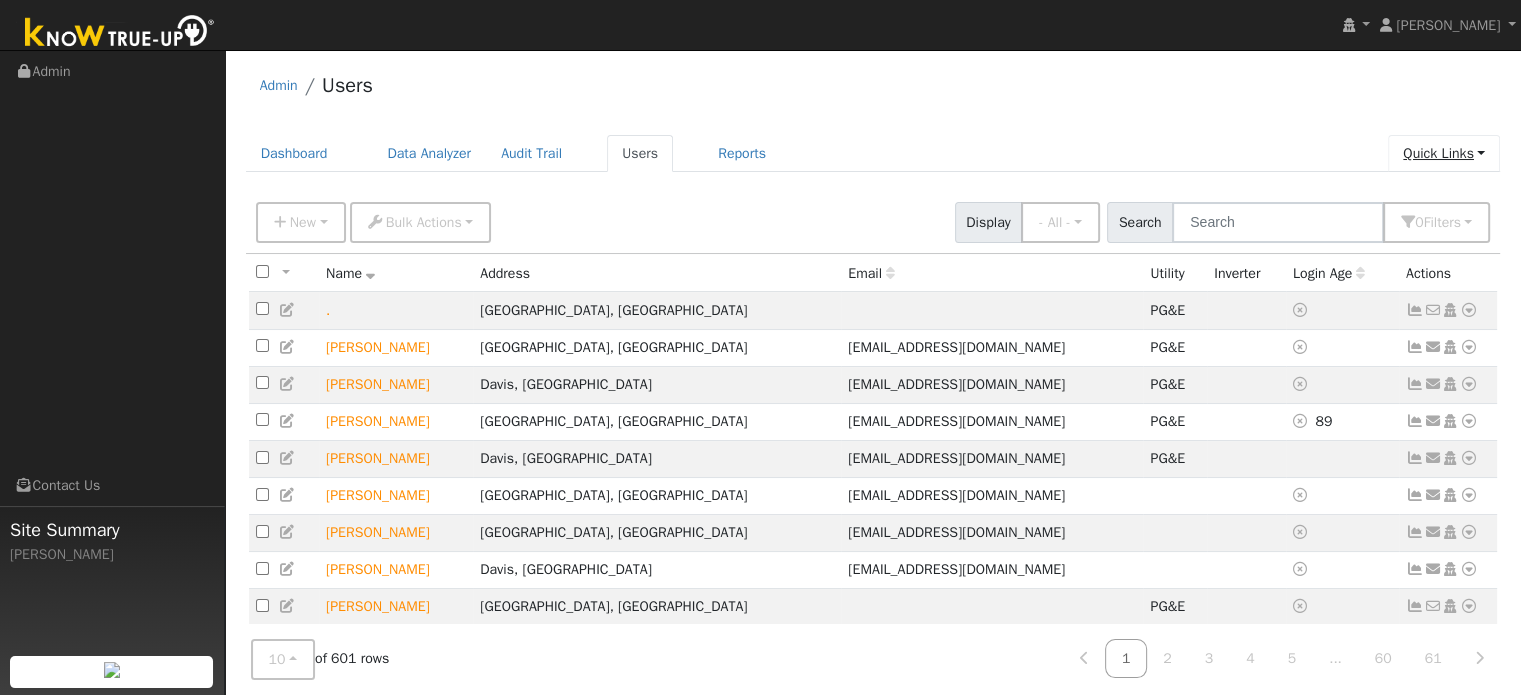 click on "Quick Links" at bounding box center (1444, 153) 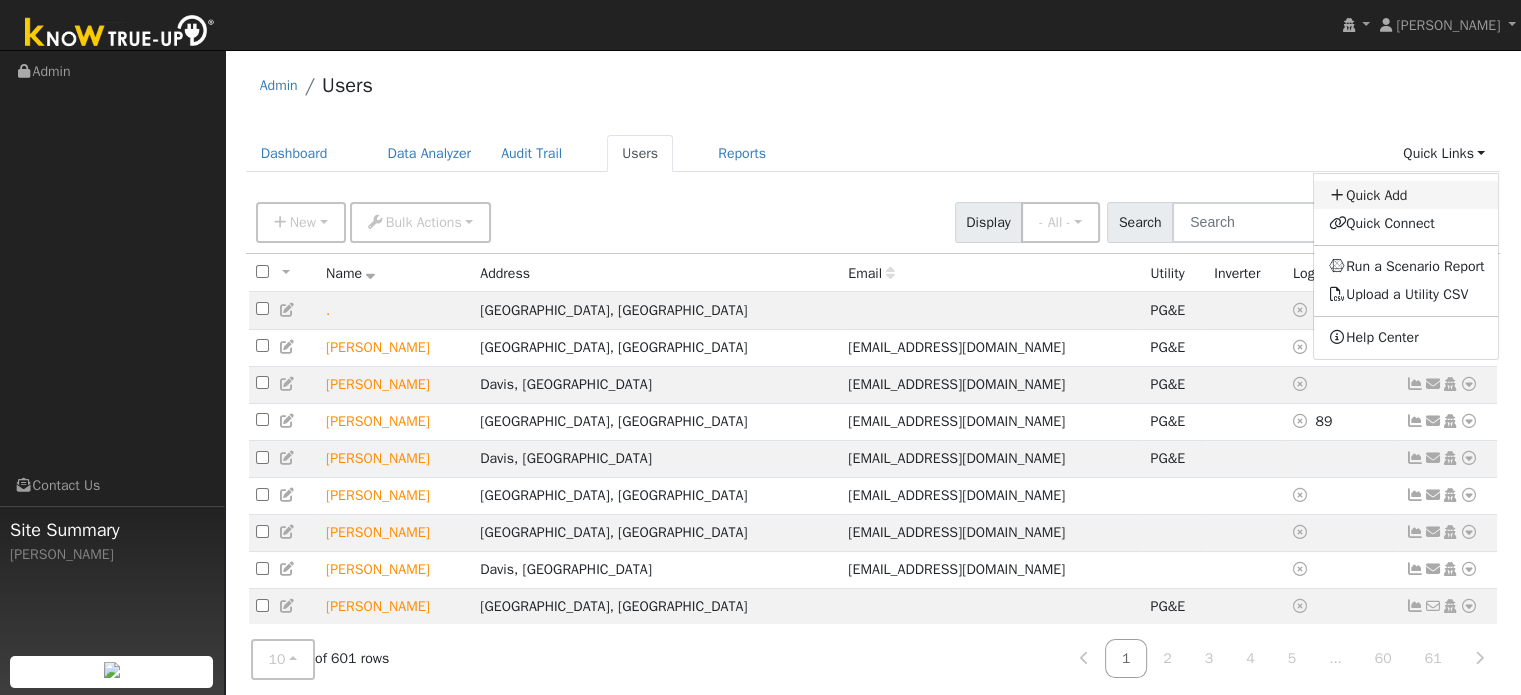 click on "Quick Add" at bounding box center [1406, 195] 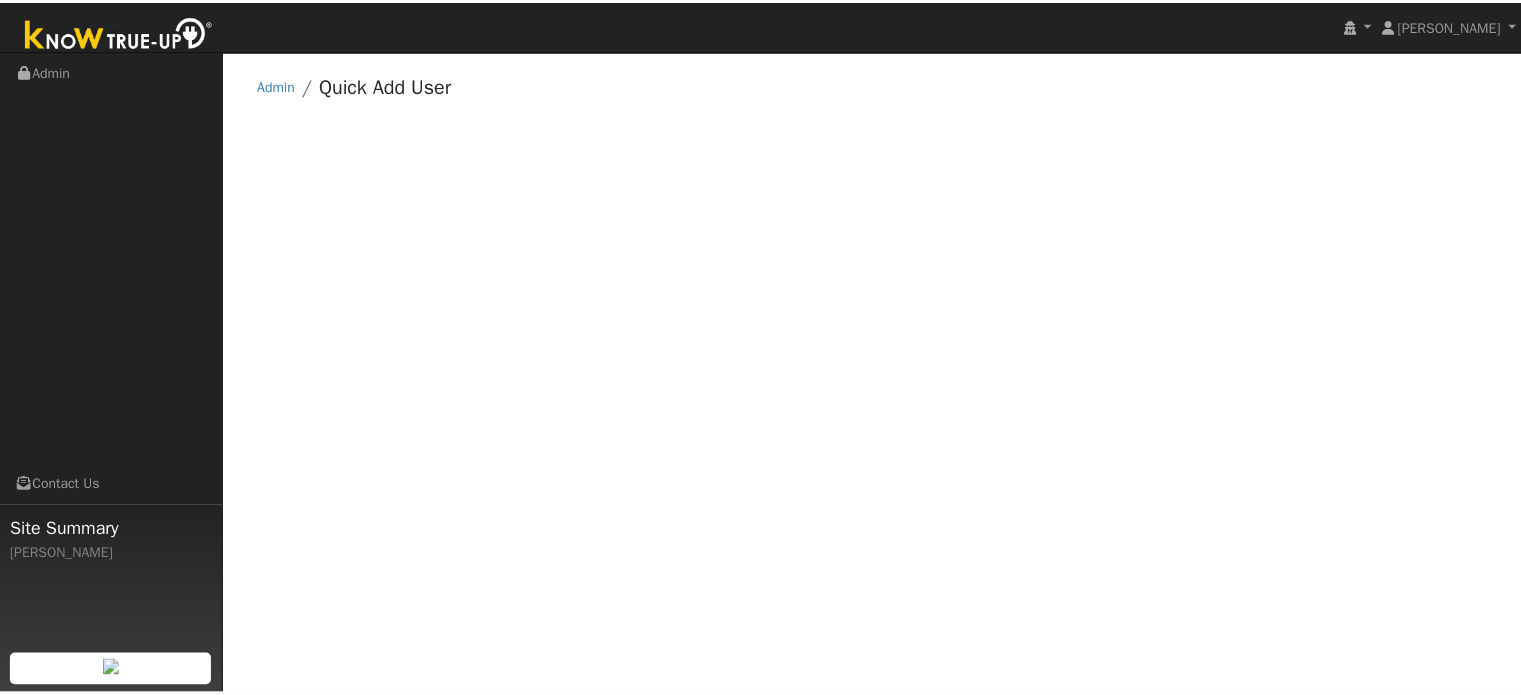 scroll, scrollTop: 0, scrollLeft: 0, axis: both 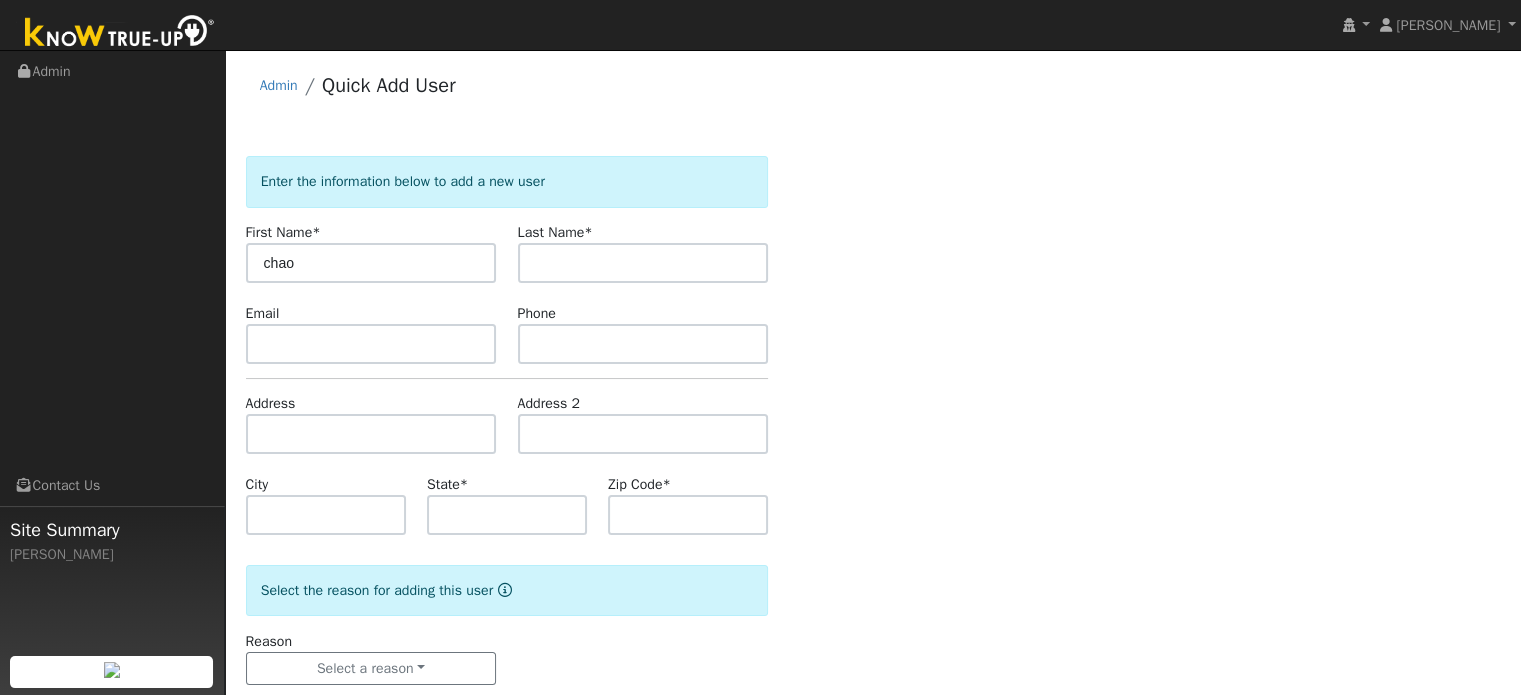 click on "chao" at bounding box center (371, 263) 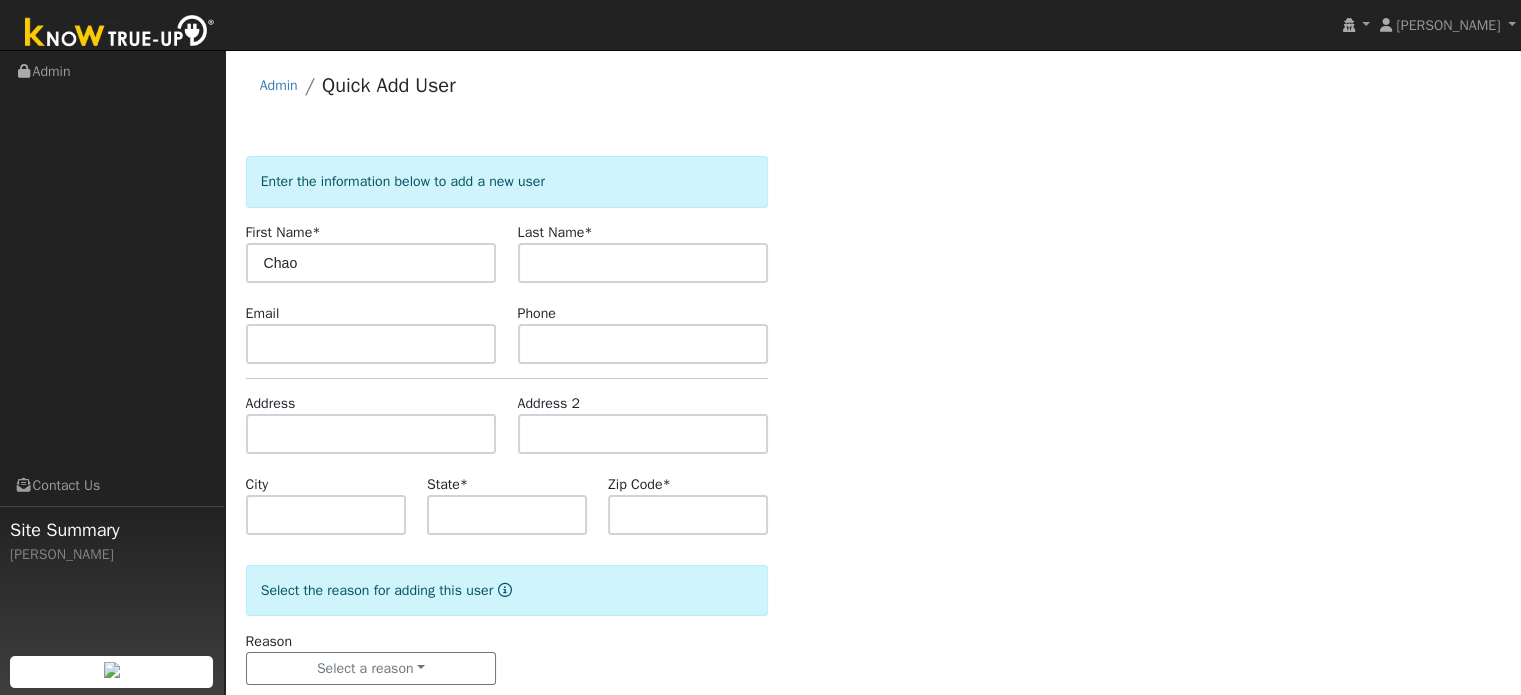 type on "Chao" 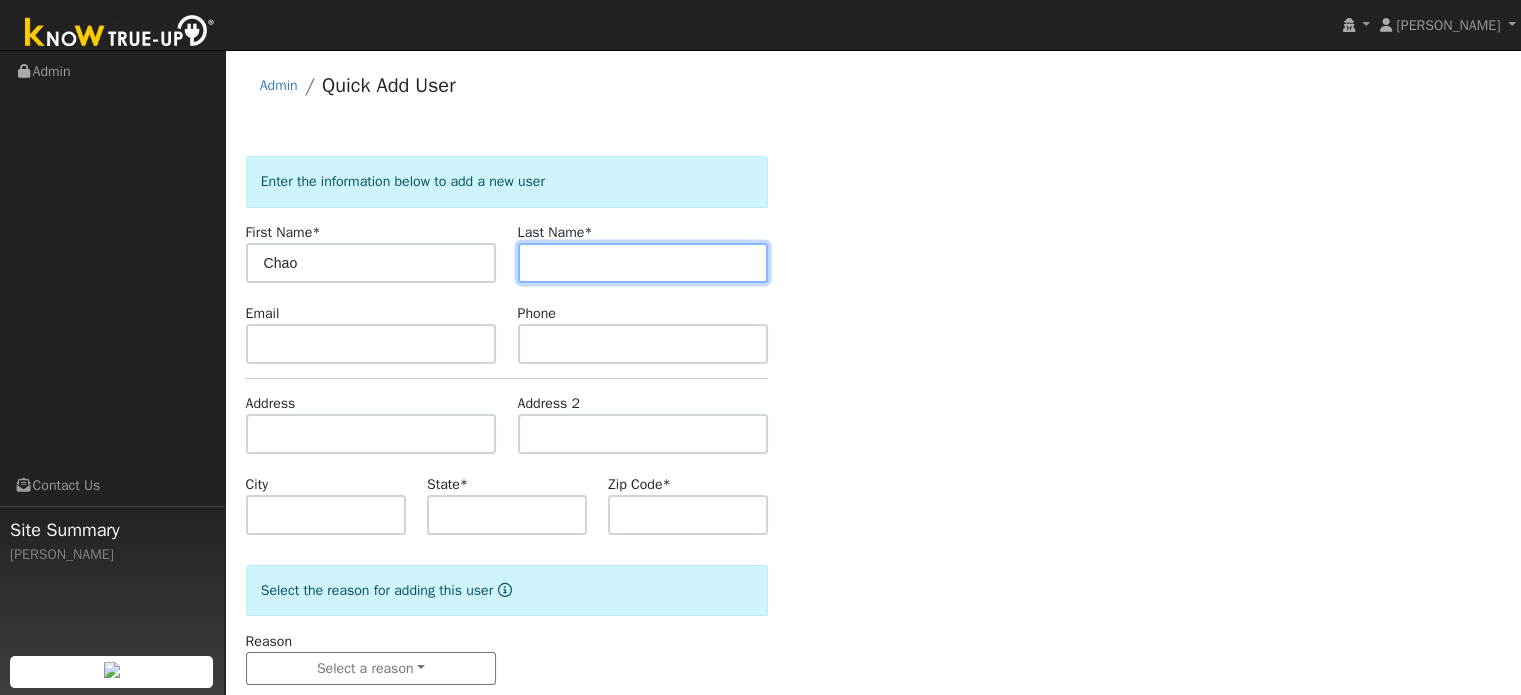 click at bounding box center [643, 263] 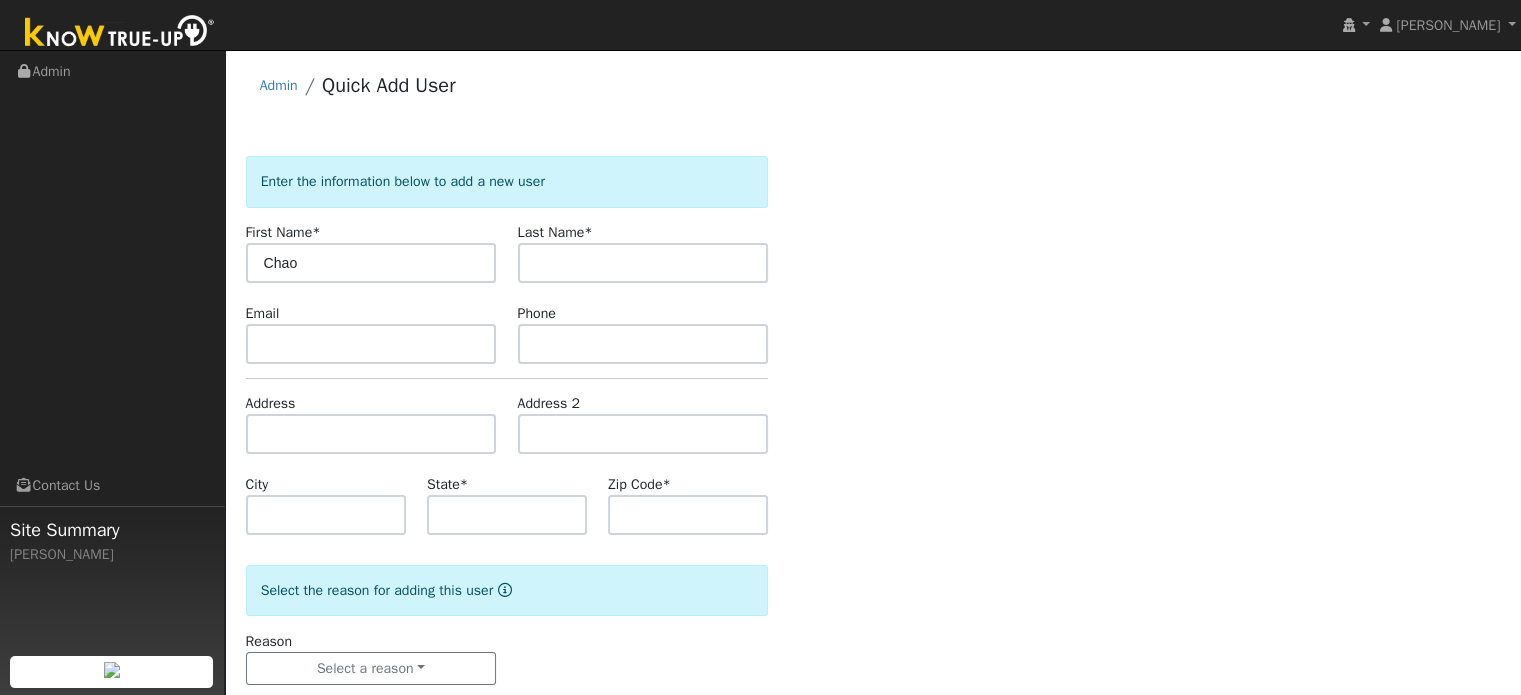 click on "Last Name  *" at bounding box center [643, 252] 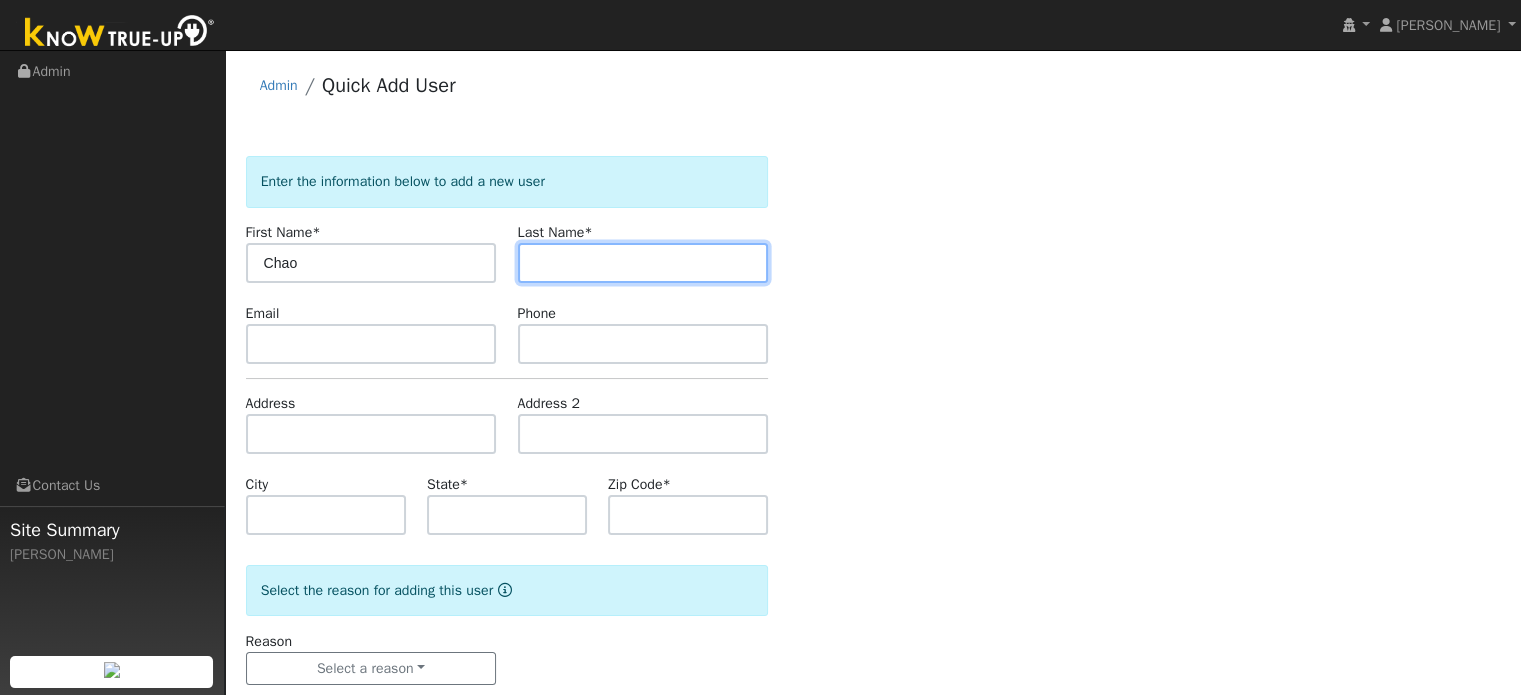 click at bounding box center (643, 263) 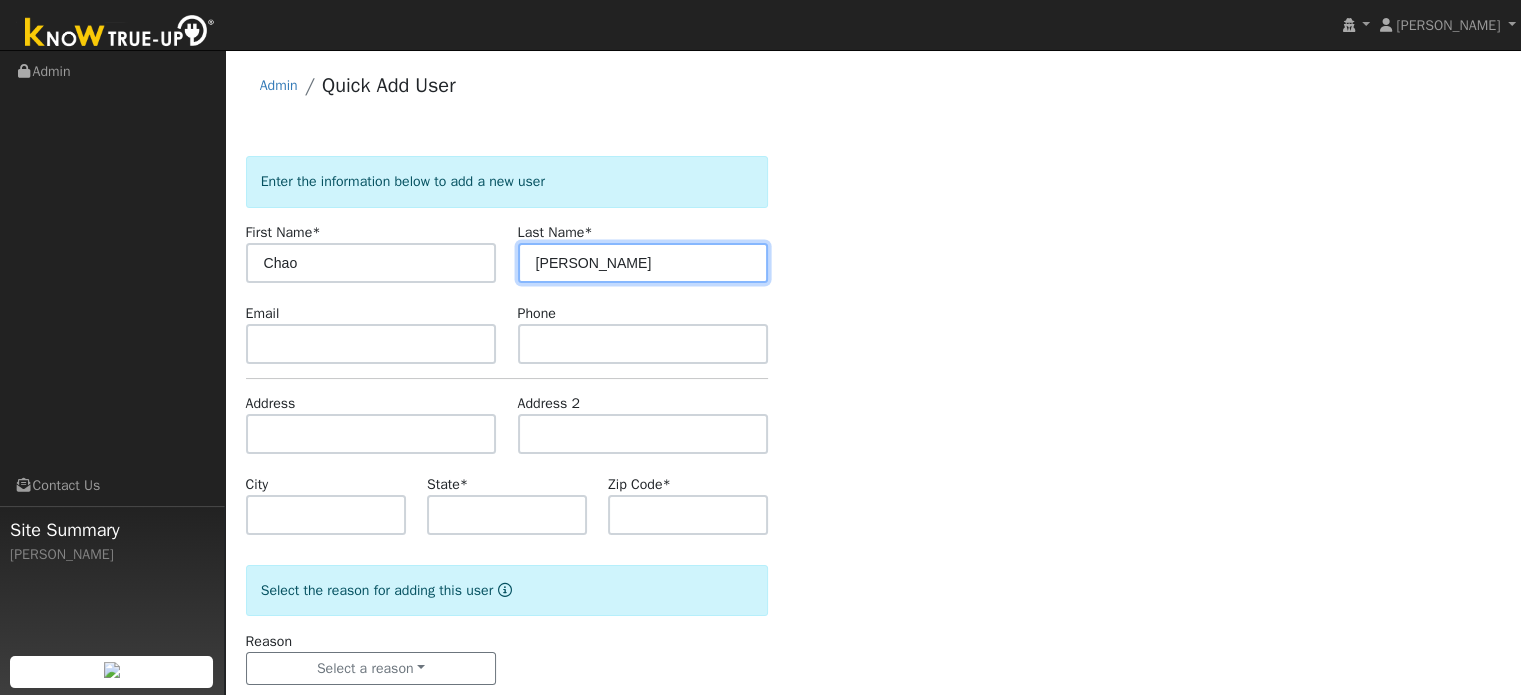 type on "[PERSON_NAME]" 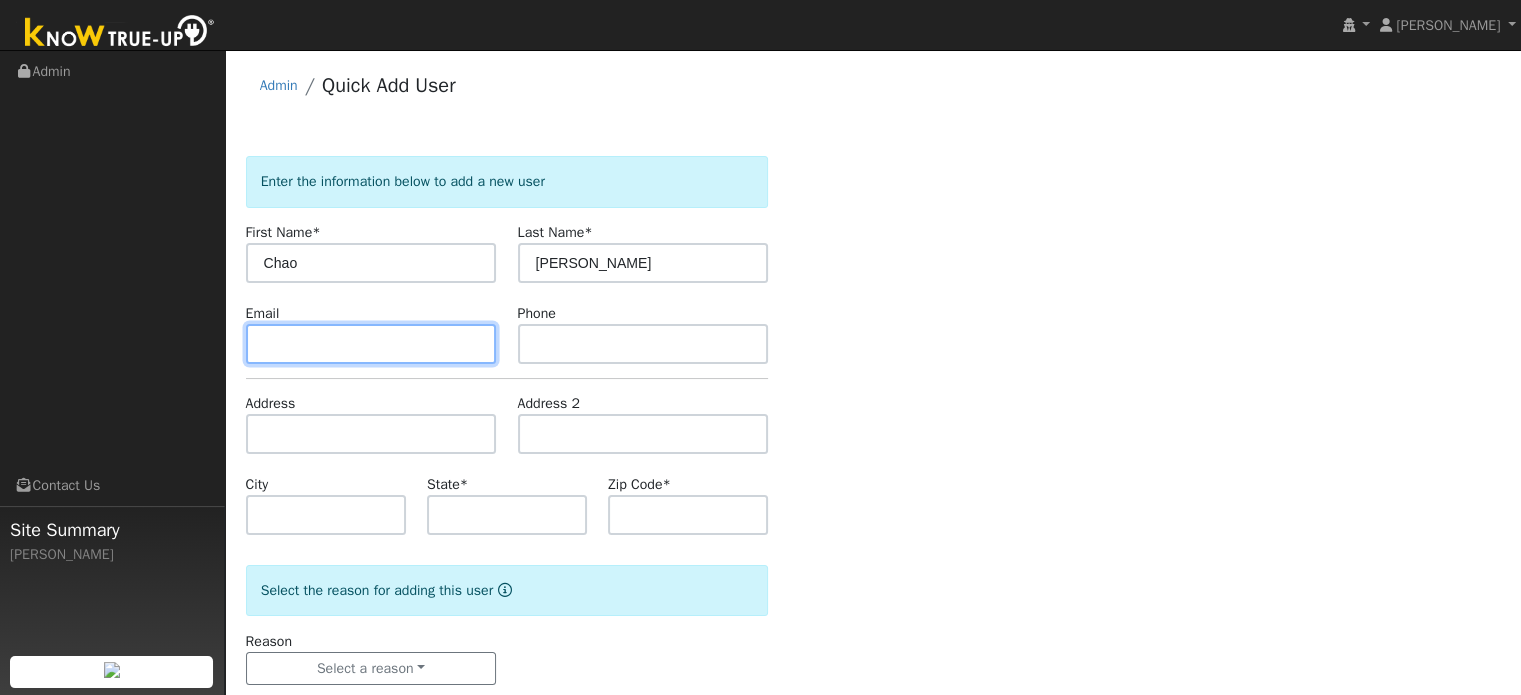 click at bounding box center (371, 344) 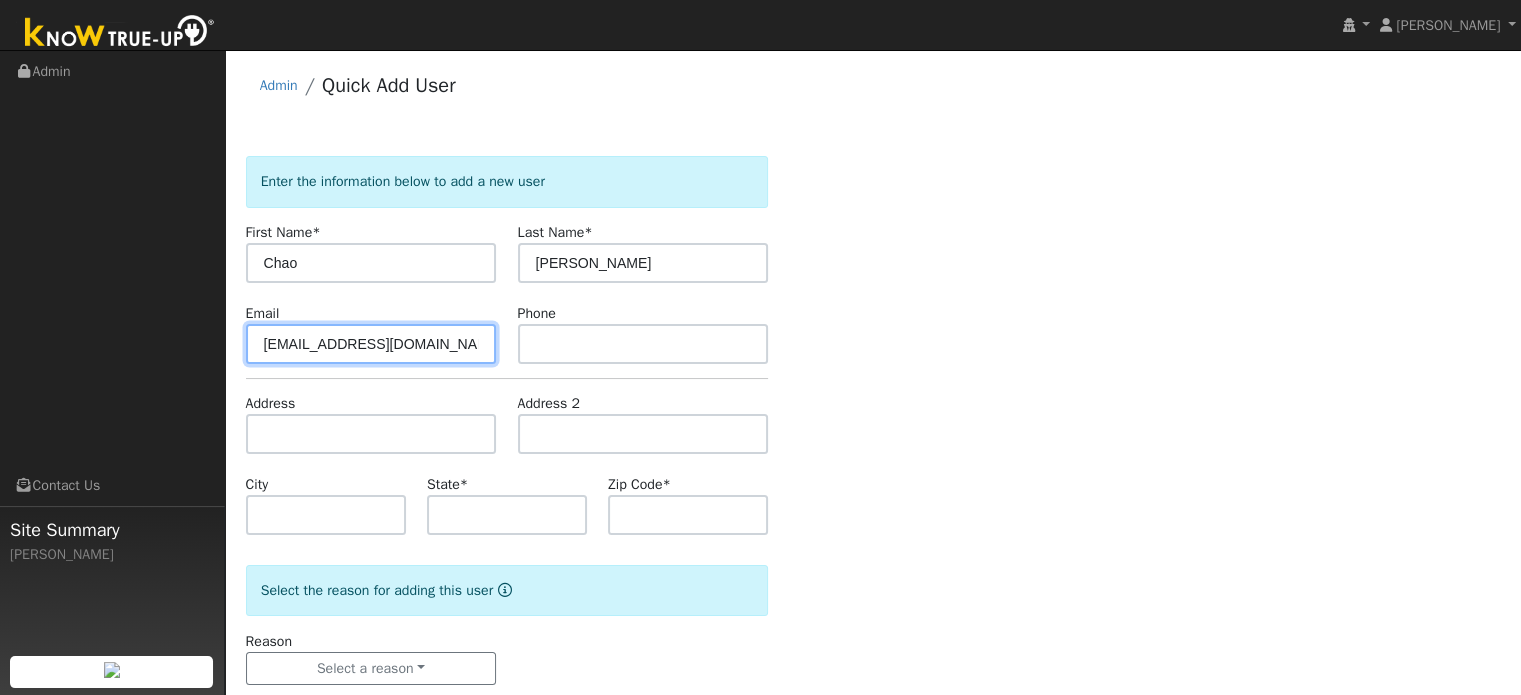 type on "[EMAIL_ADDRESS][DOMAIN_NAME]" 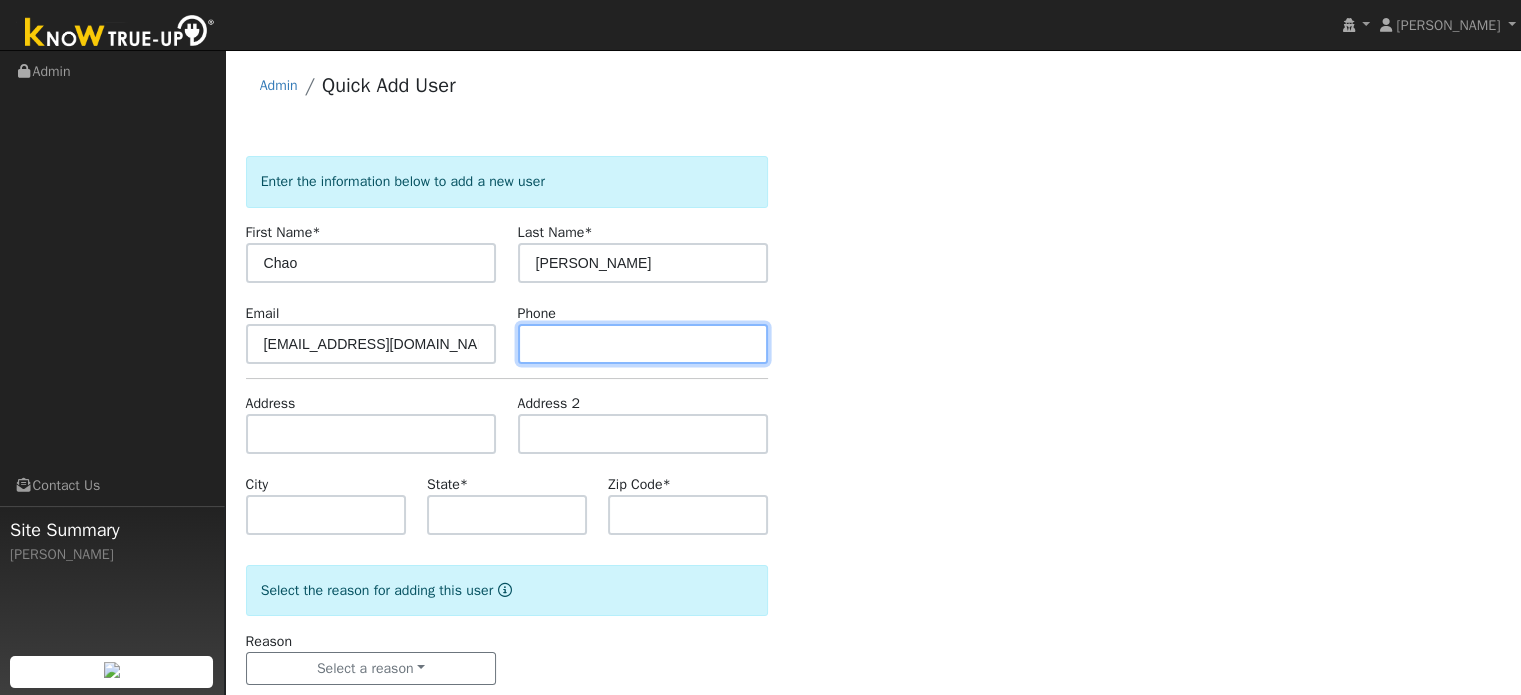 click at bounding box center (643, 344) 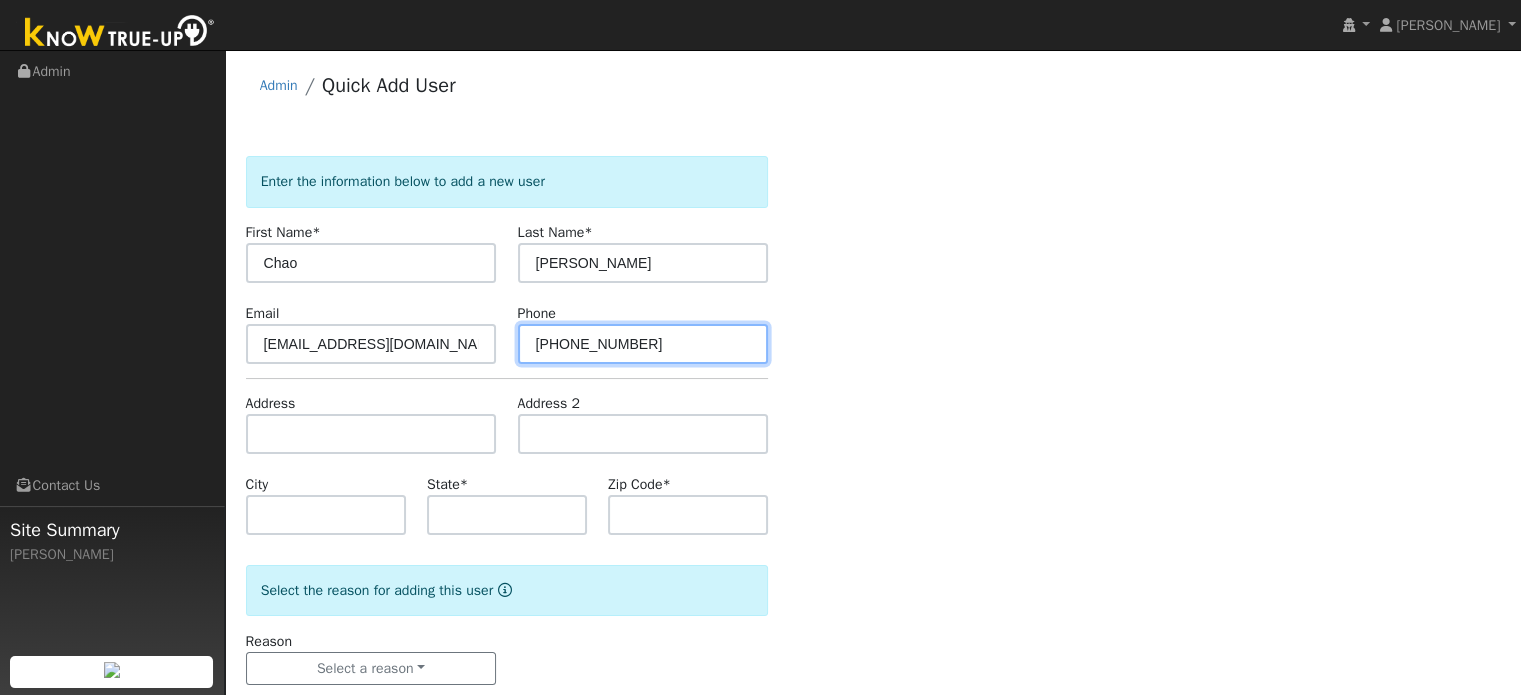 type on "[PHONE_NUMBER]" 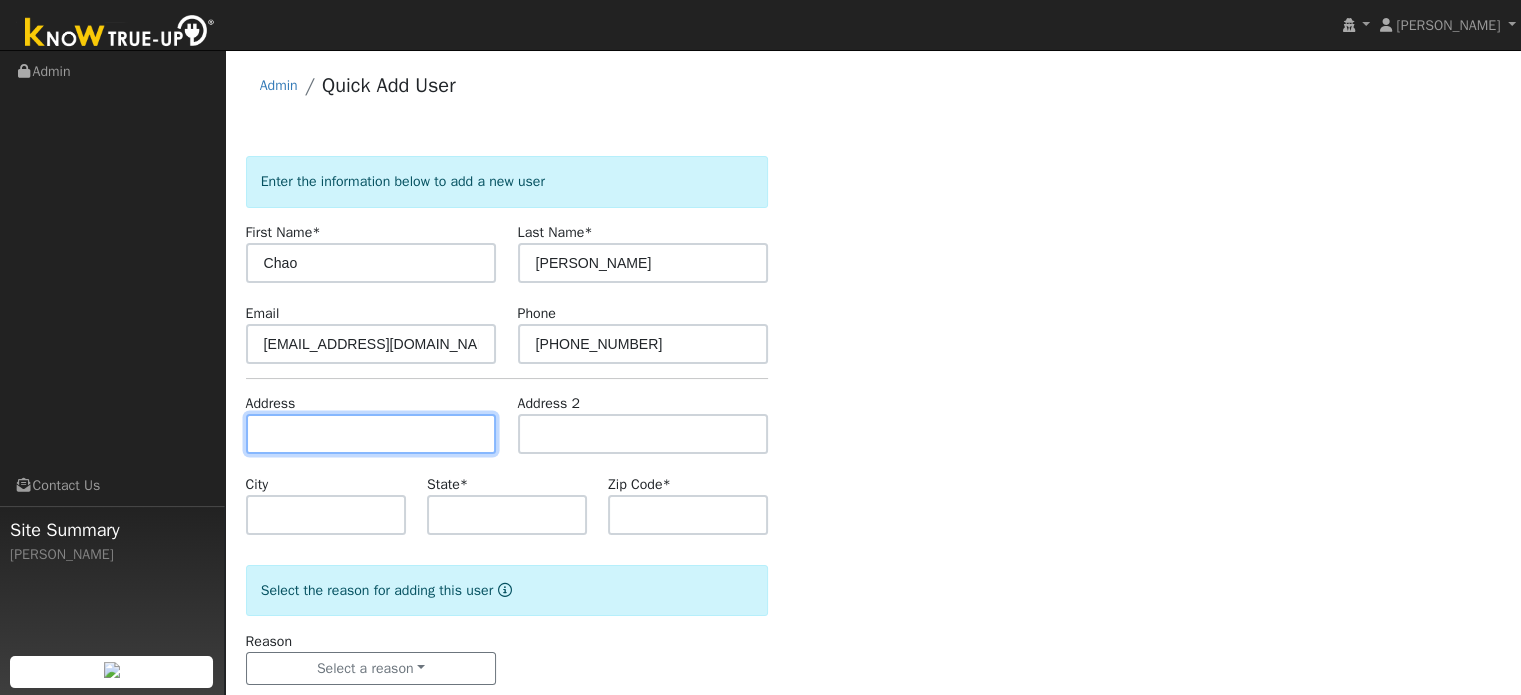 click at bounding box center [371, 434] 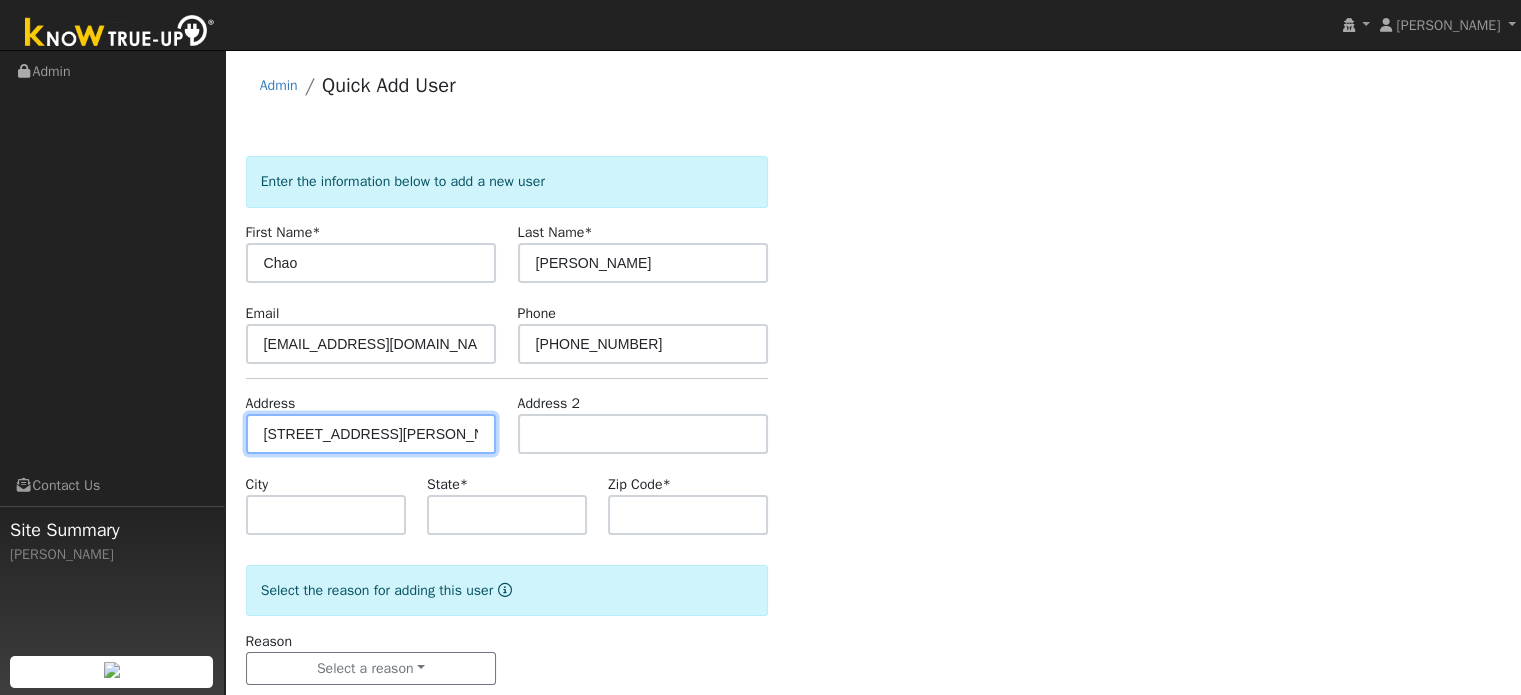 type on "[STREET_ADDRESS][PERSON_NAME]" 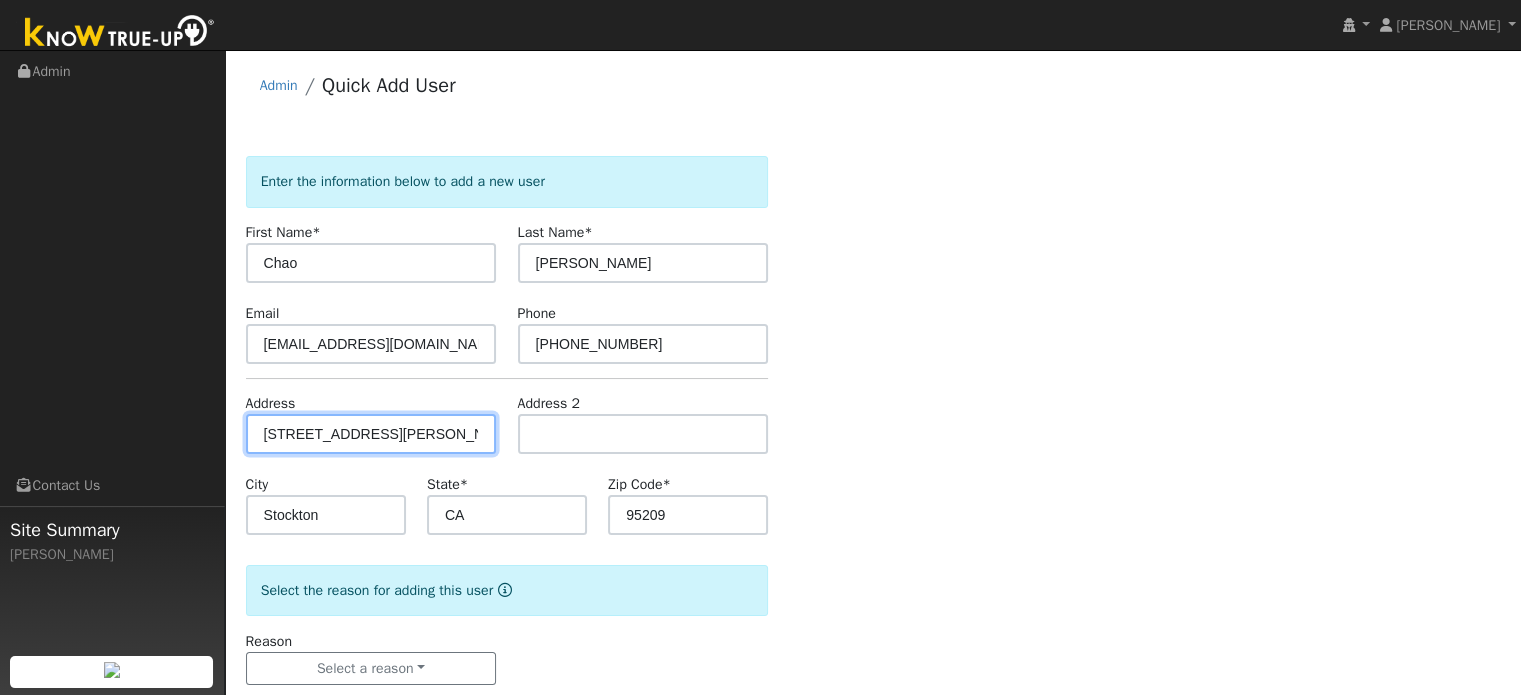 scroll, scrollTop: 39, scrollLeft: 0, axis: vertical 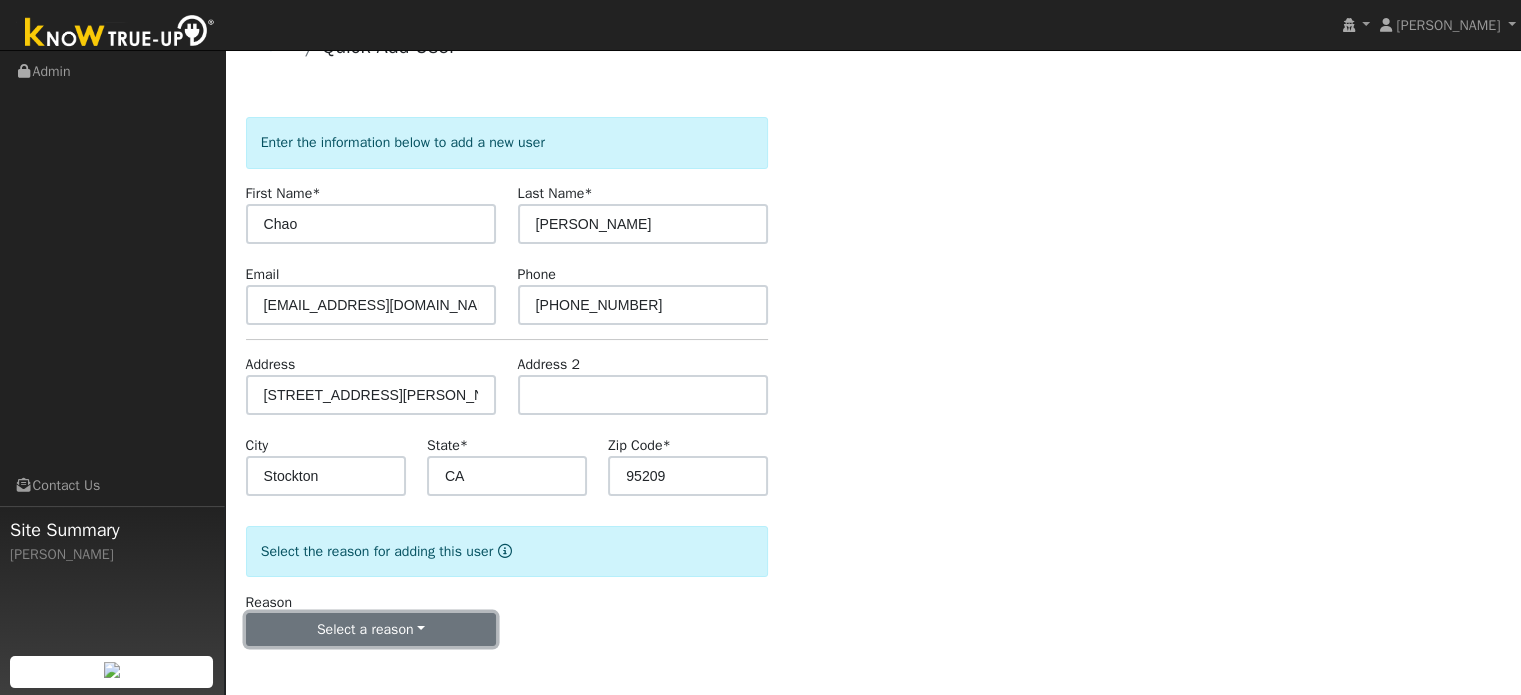 click on "Select a reason" at bounding box center [371, 630] 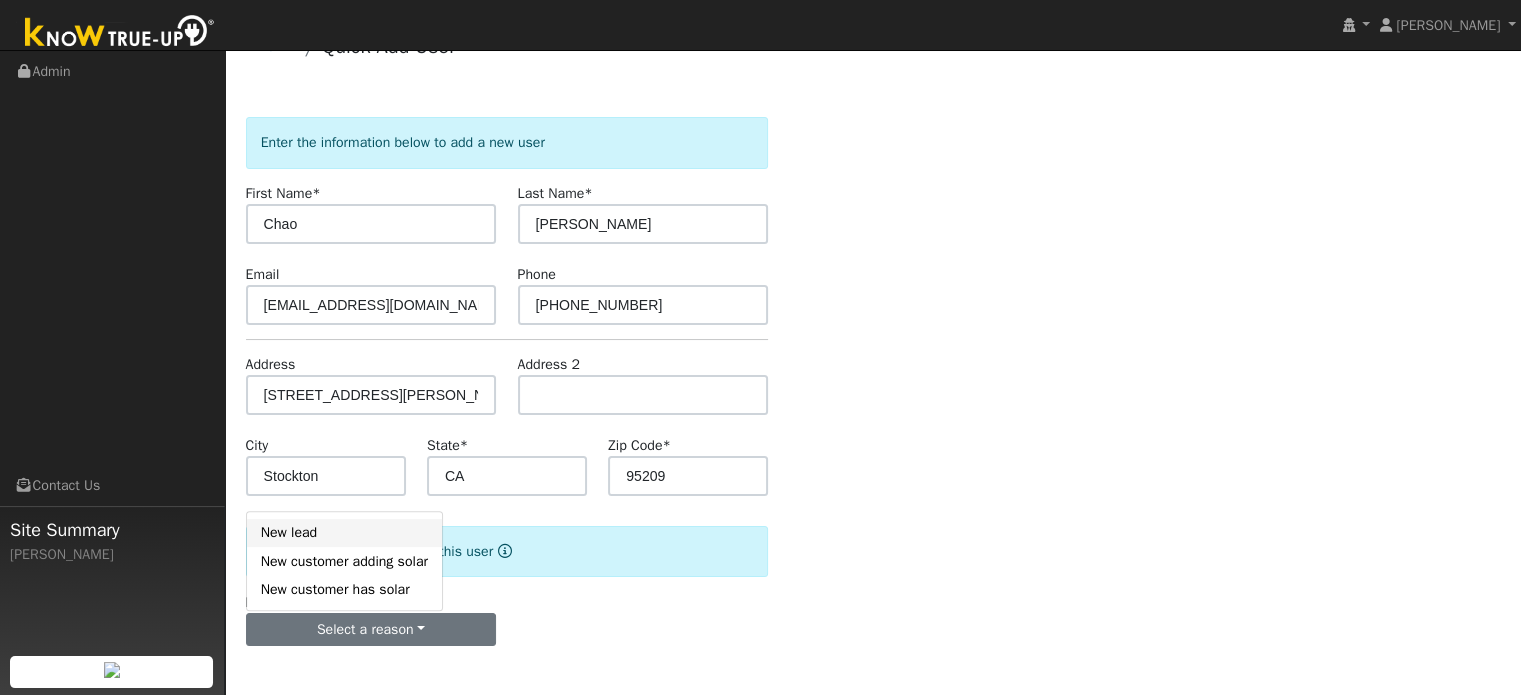 click on "New lead" at bounding box center (344, 533) 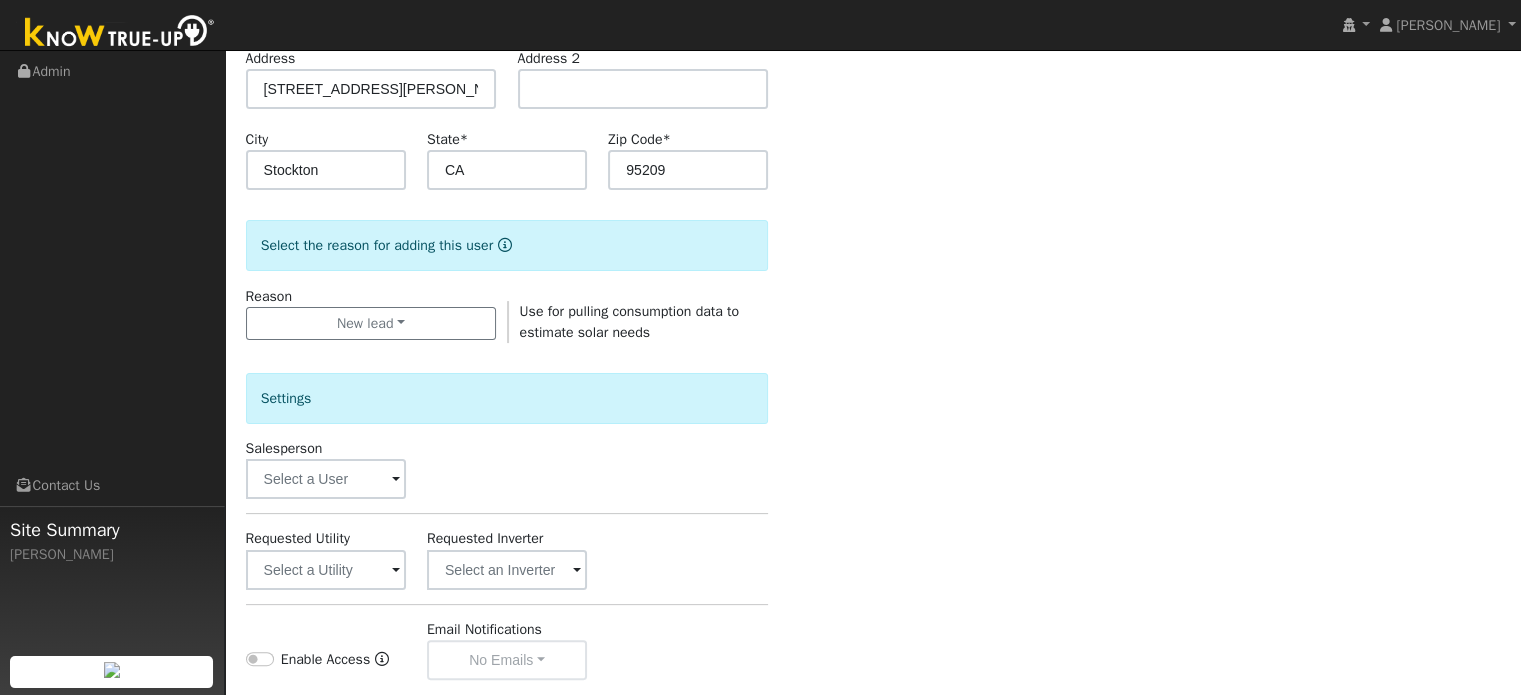 scroll, scrollTop: 539, scrollLeft: 0, axis: vertical 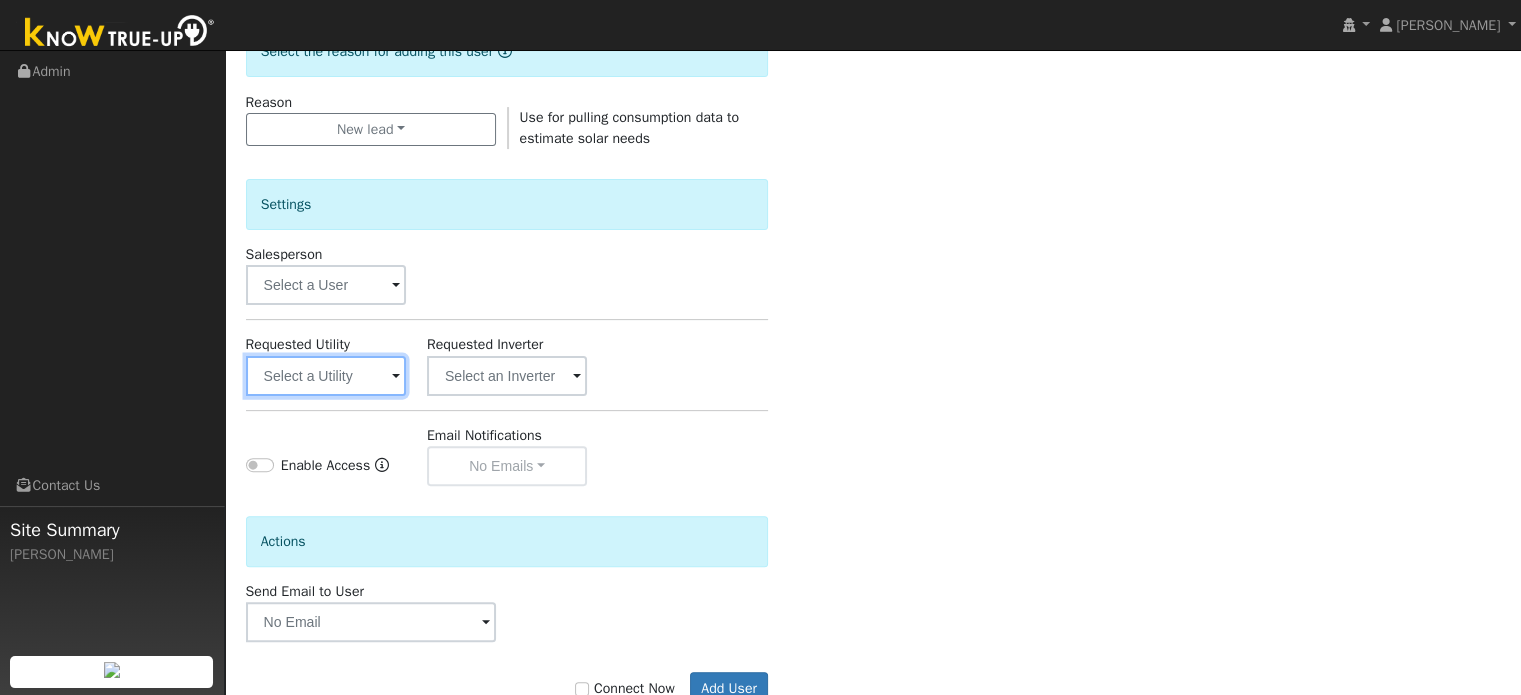 click at bounding box center [326, 376] 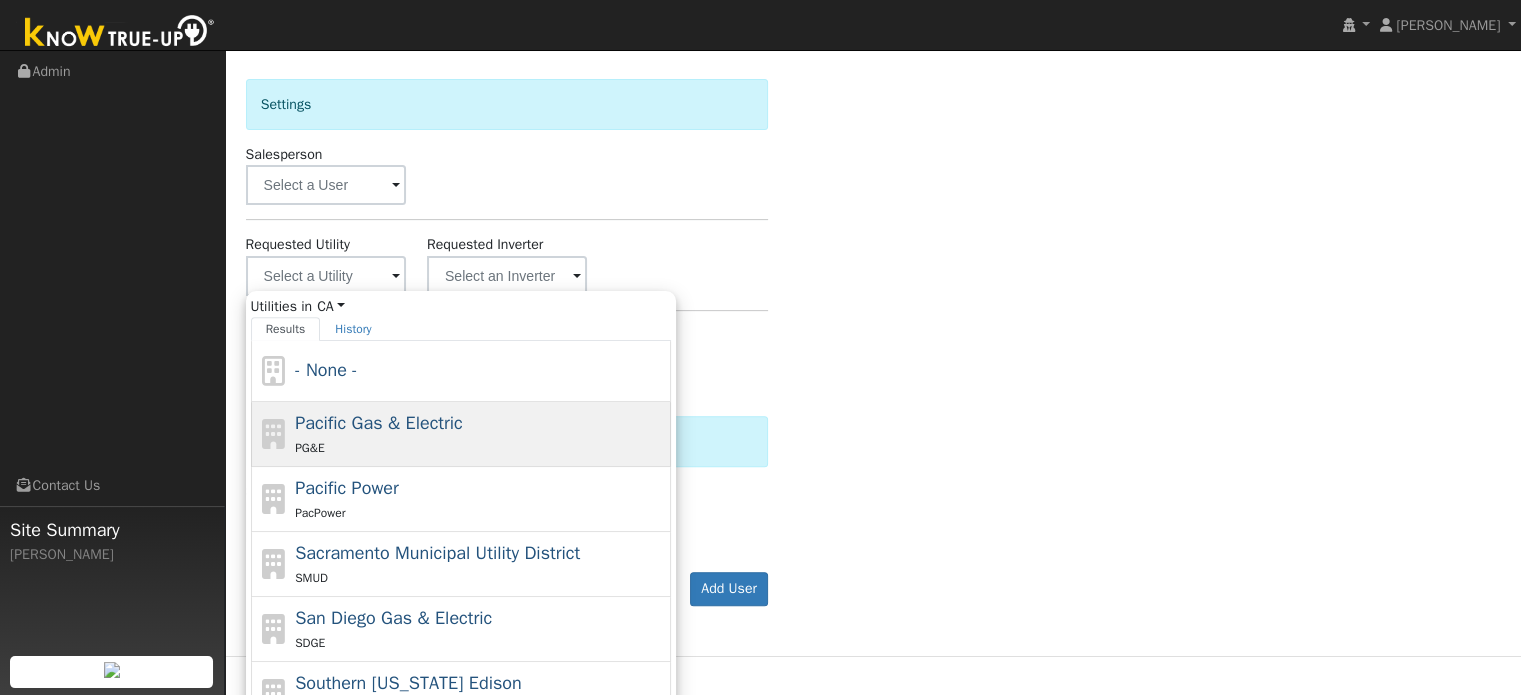 click on "PG&E" at bounding box center [480, 447] 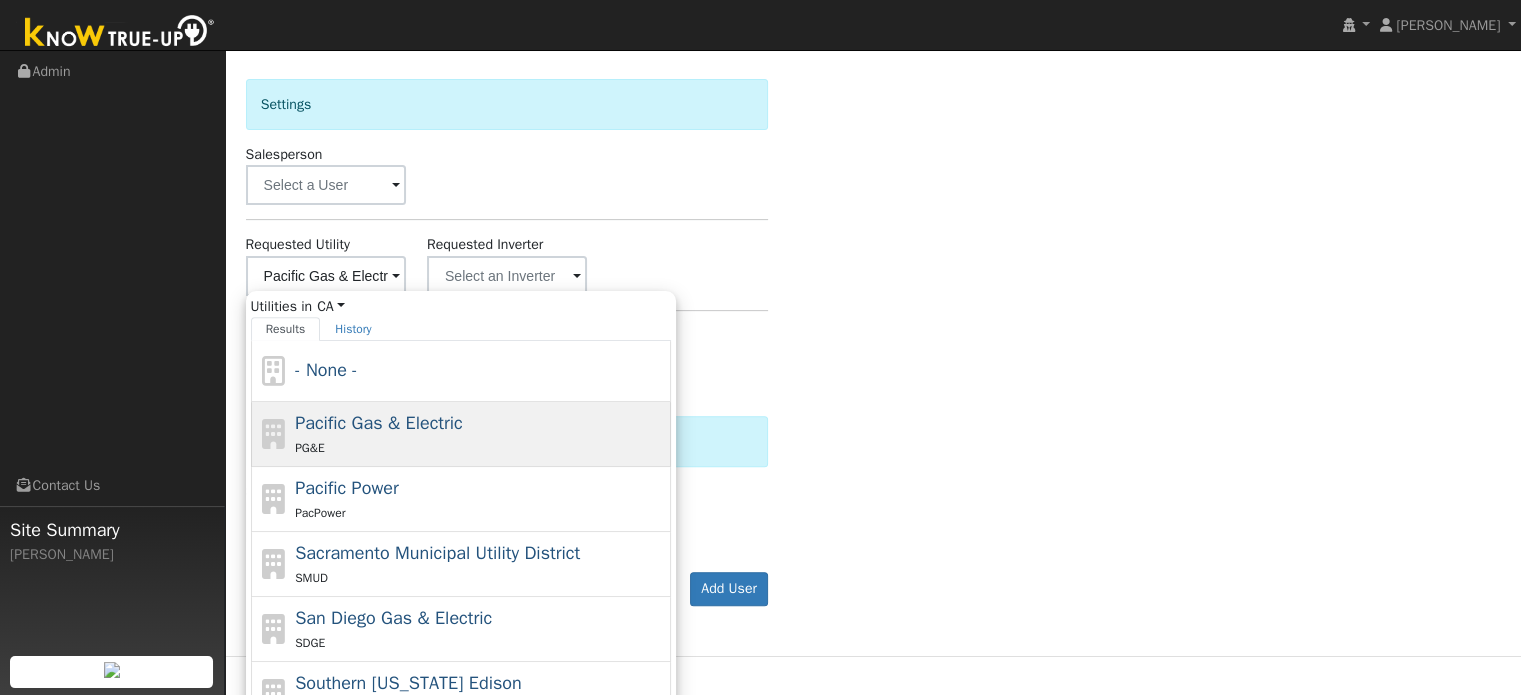 scroll, scrollTop: 597, scrollLeft: 0, axis: vertical 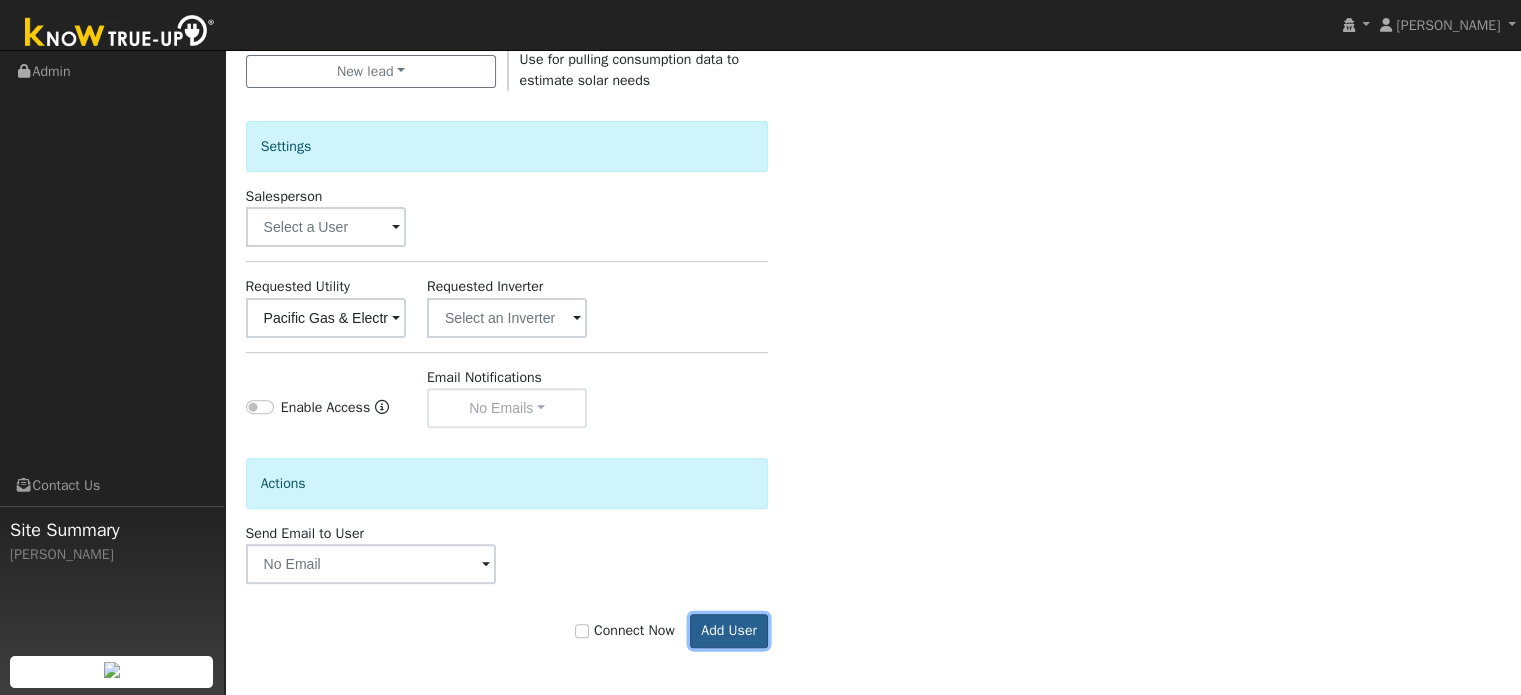 click on "Add User" at bounding box center [729, 631] 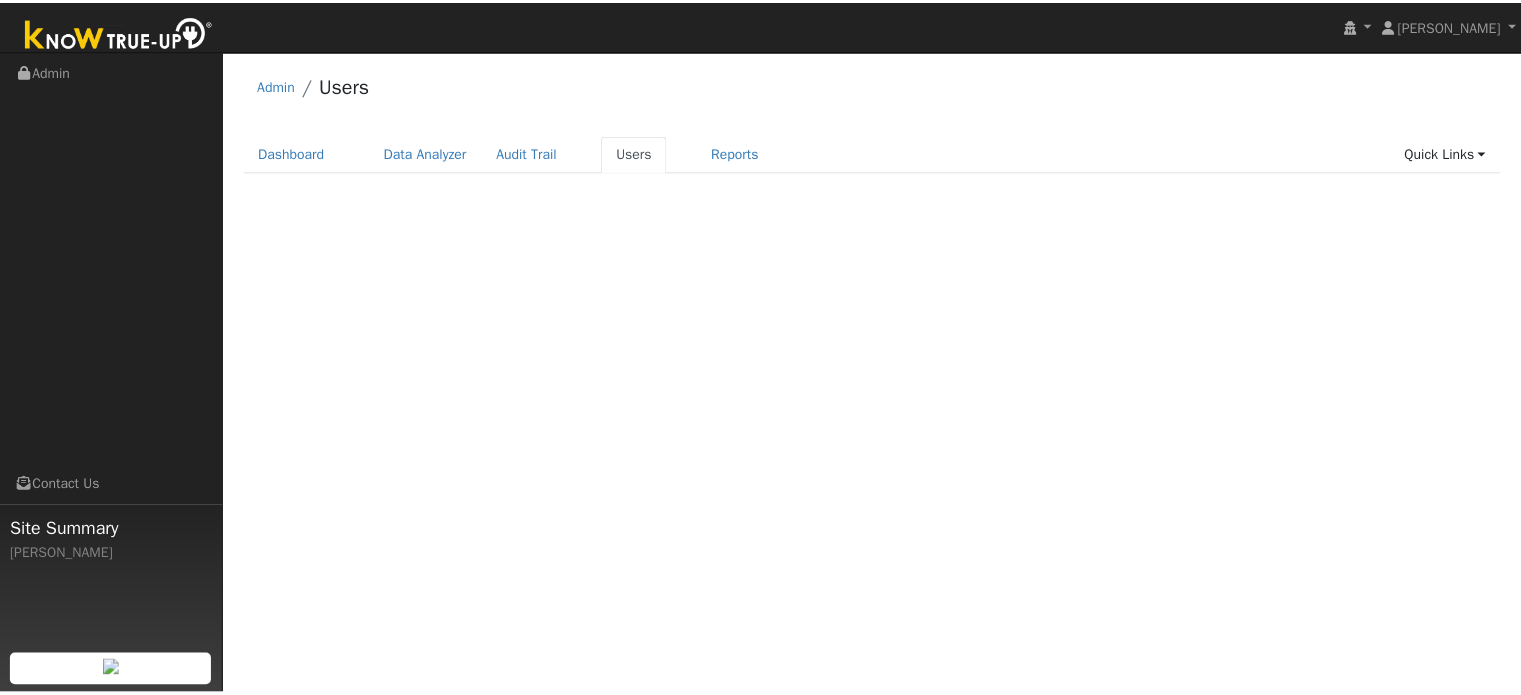 scroll, scrollTop: 0, scrollLeft: 0, axis: both 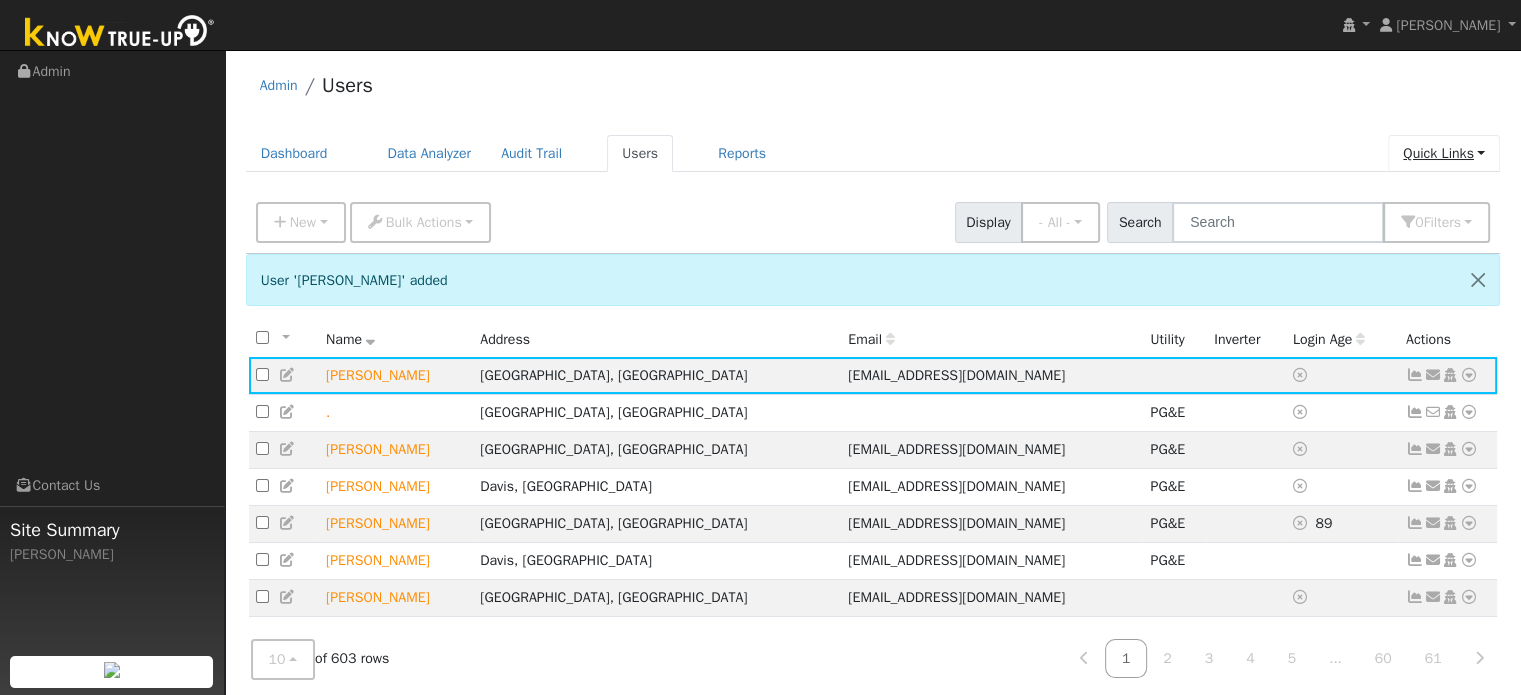 click on "Quick Links" at bounding box center [1444, 153] 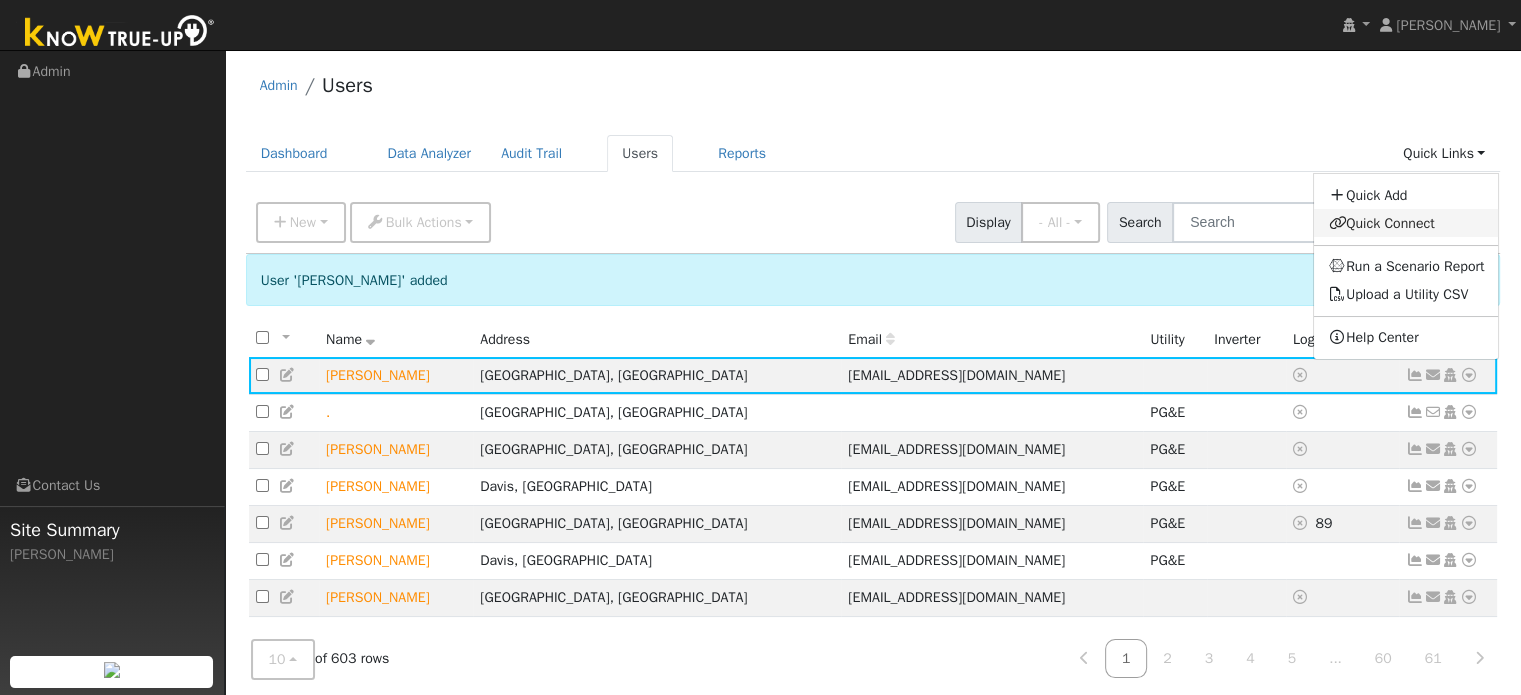 click on "Quick Connect" at bounding box center [1406, 223] 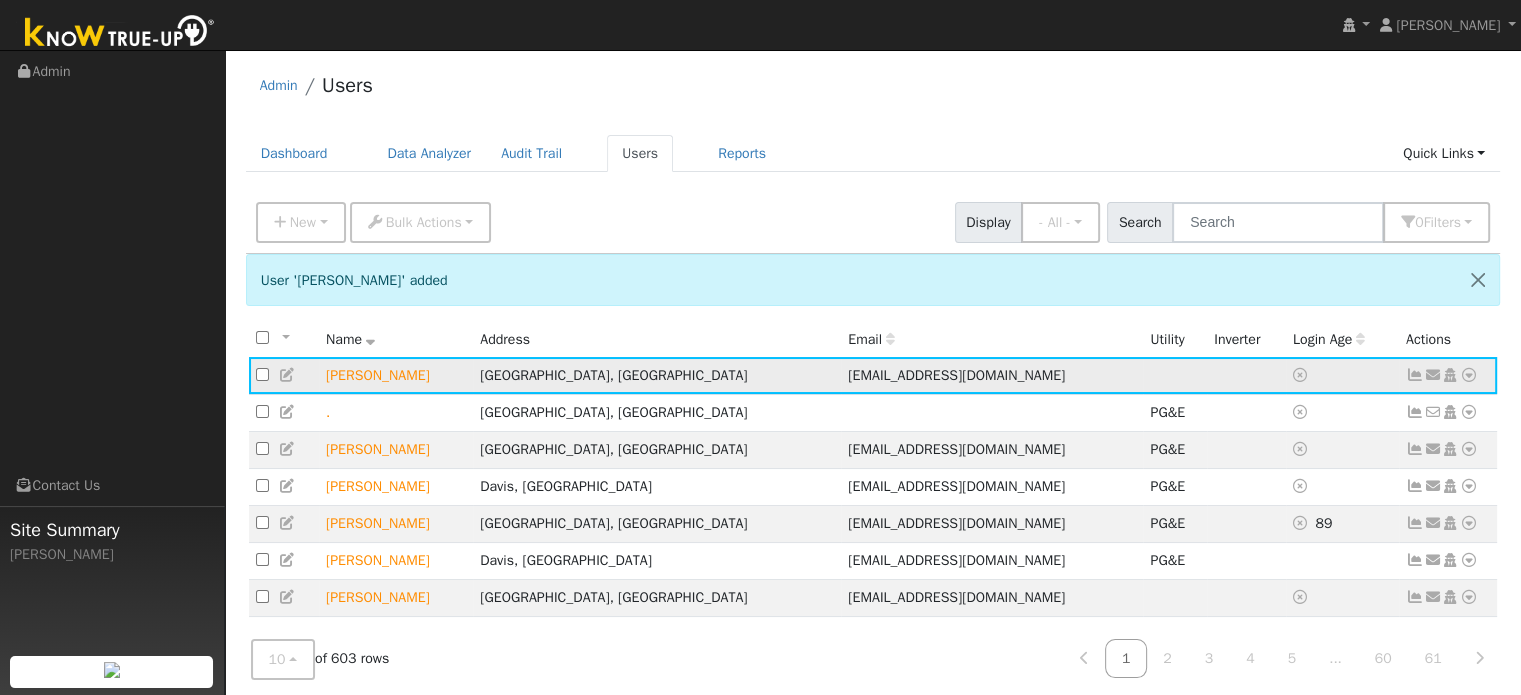 click at bounding box center (1469, 375) 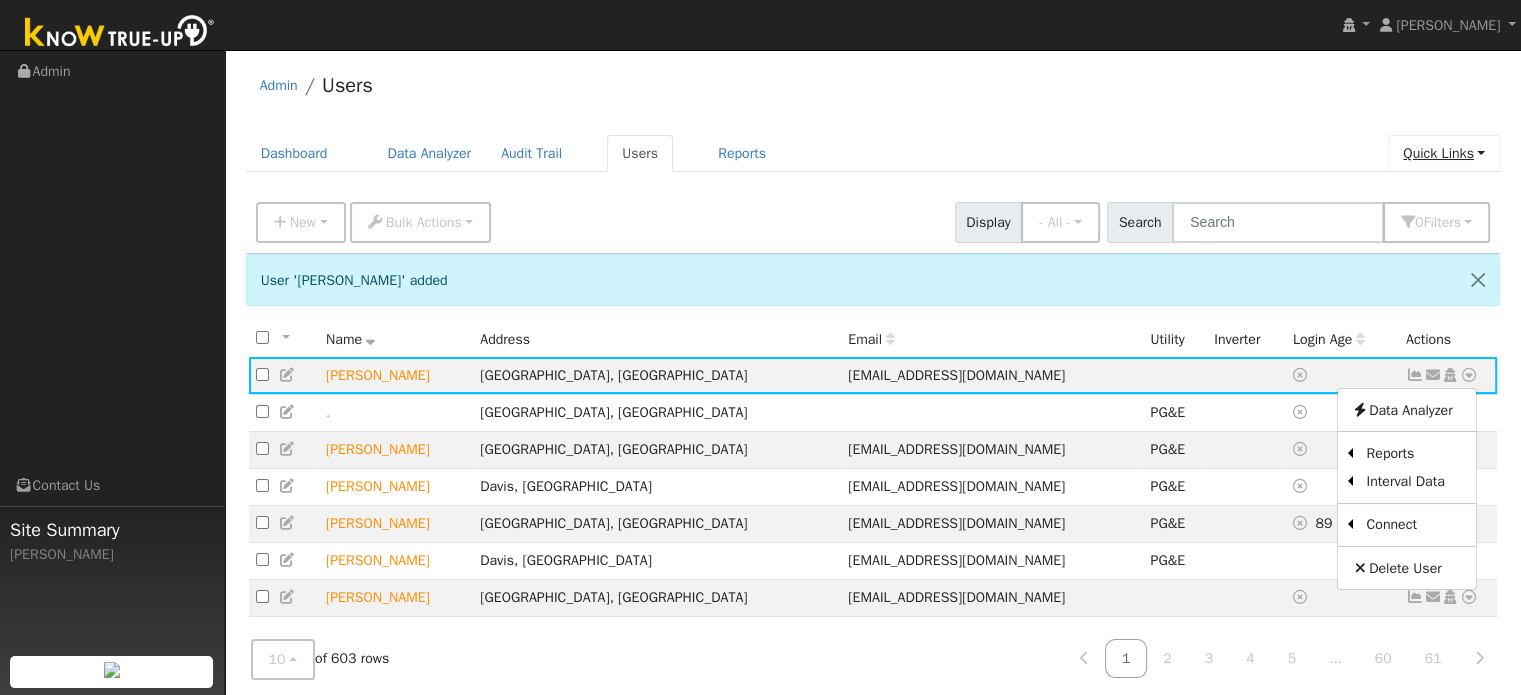 click on "Quick Links" at bounding box center (1444, 153) 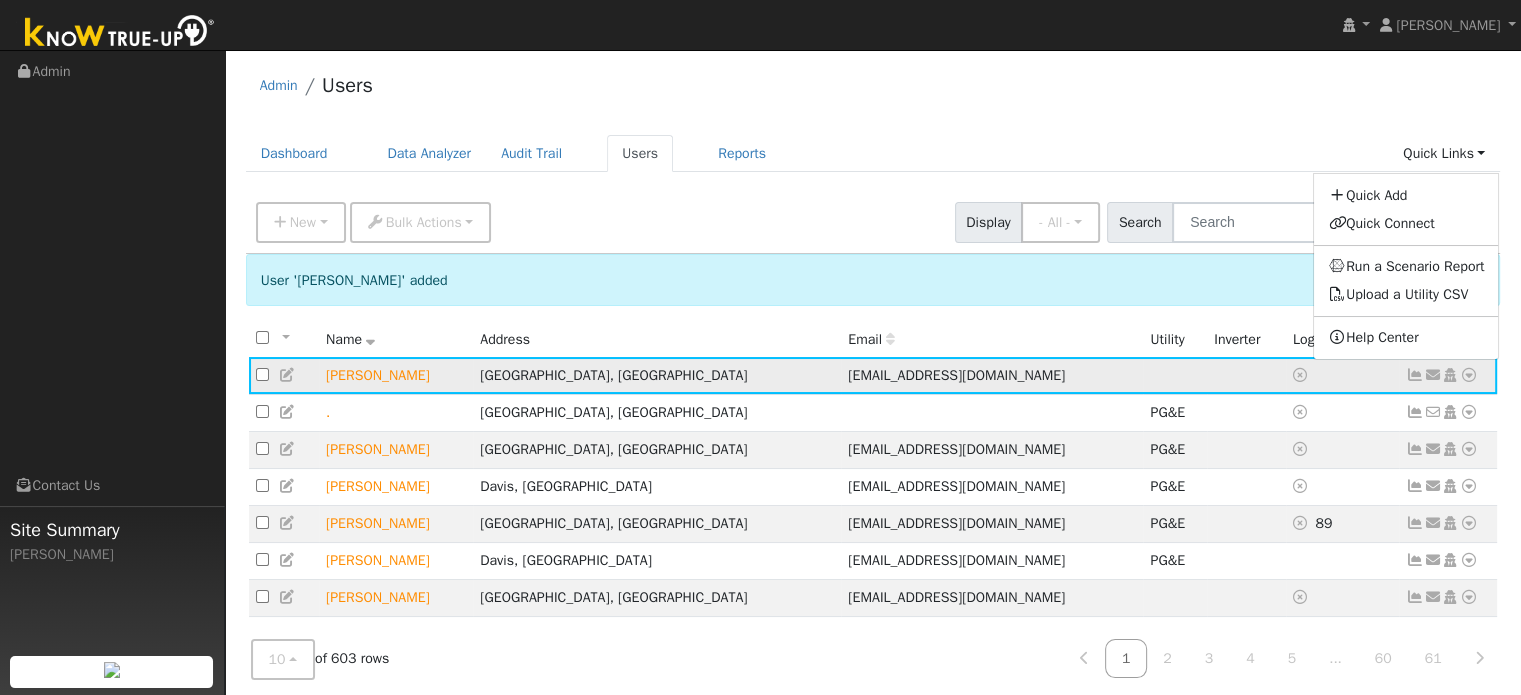 click on "Chao Xiong" at bounding box center (396, 375) 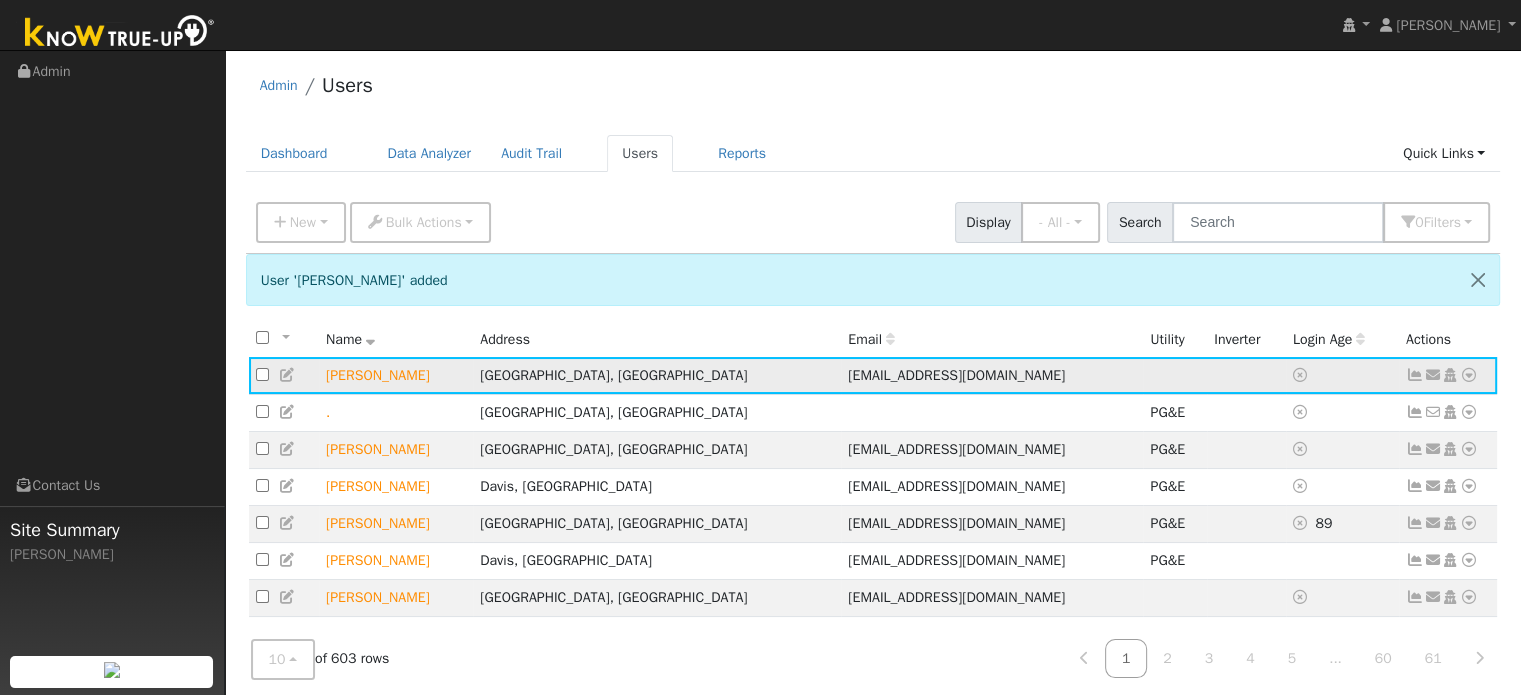 click on "Send Email... Copy a Link Reset Password Open Access  Data Analyzer  Reports Scenario Health Check Account Timeline User Audit Trail  Interval Data Import From CSV  Connect  Utility  Solar  Delete User" 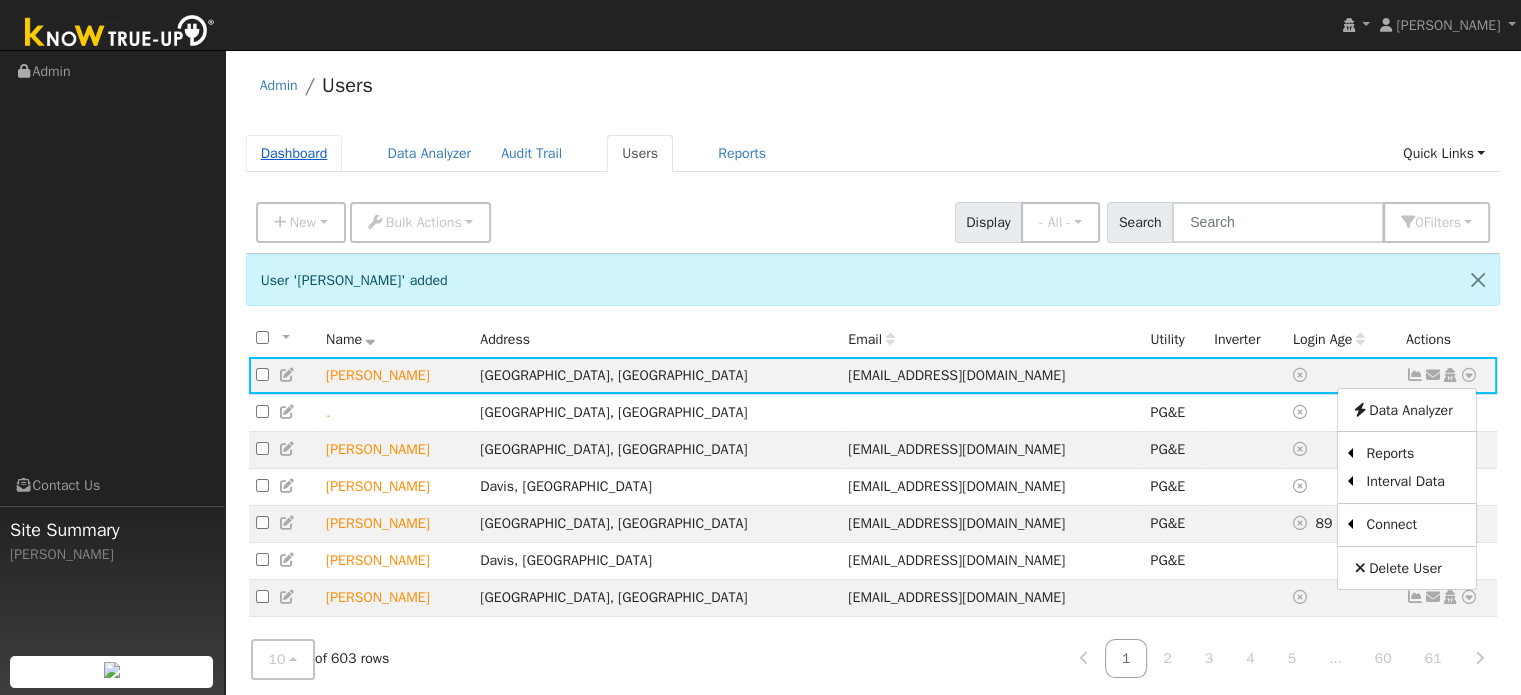 click on "Dashboard" at bounding box center (294, 153) 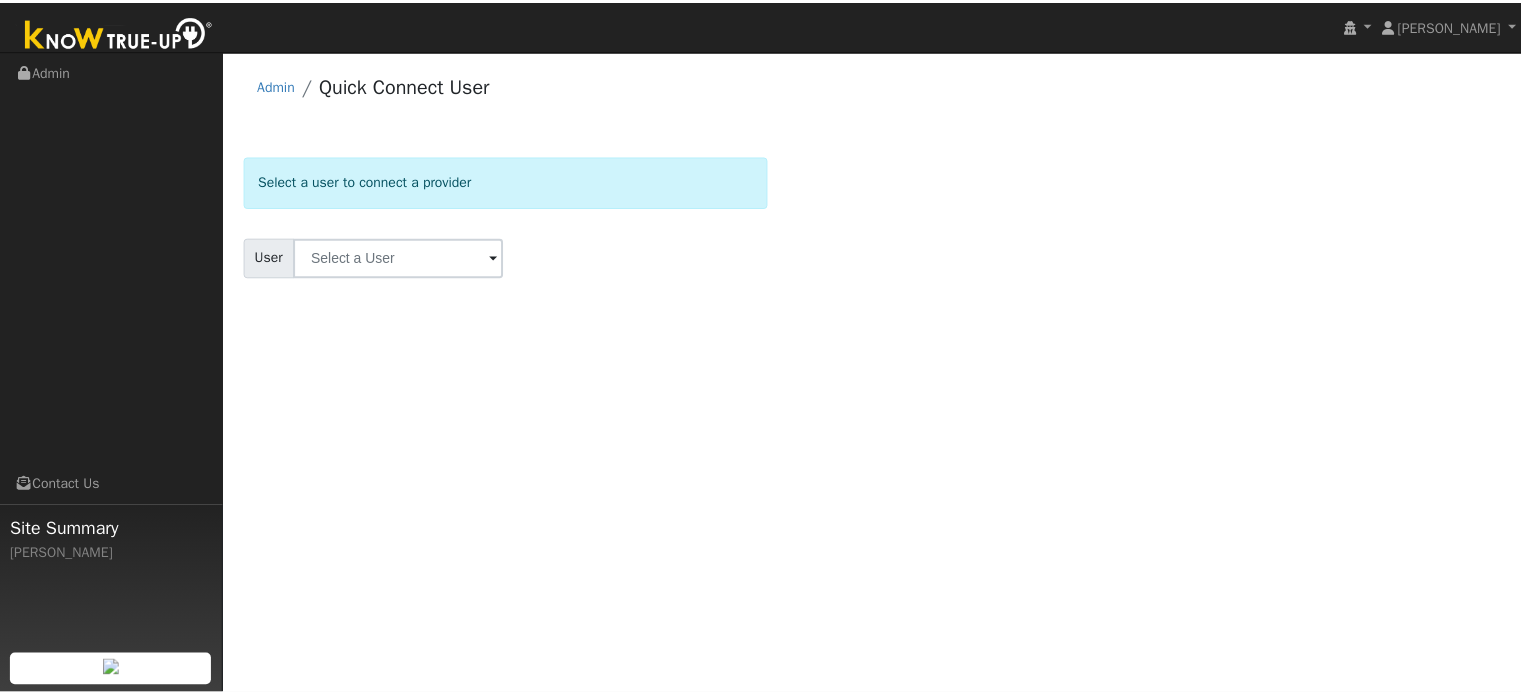 scroll, scrollTop: 0, scrollLeft: 0, axis: both 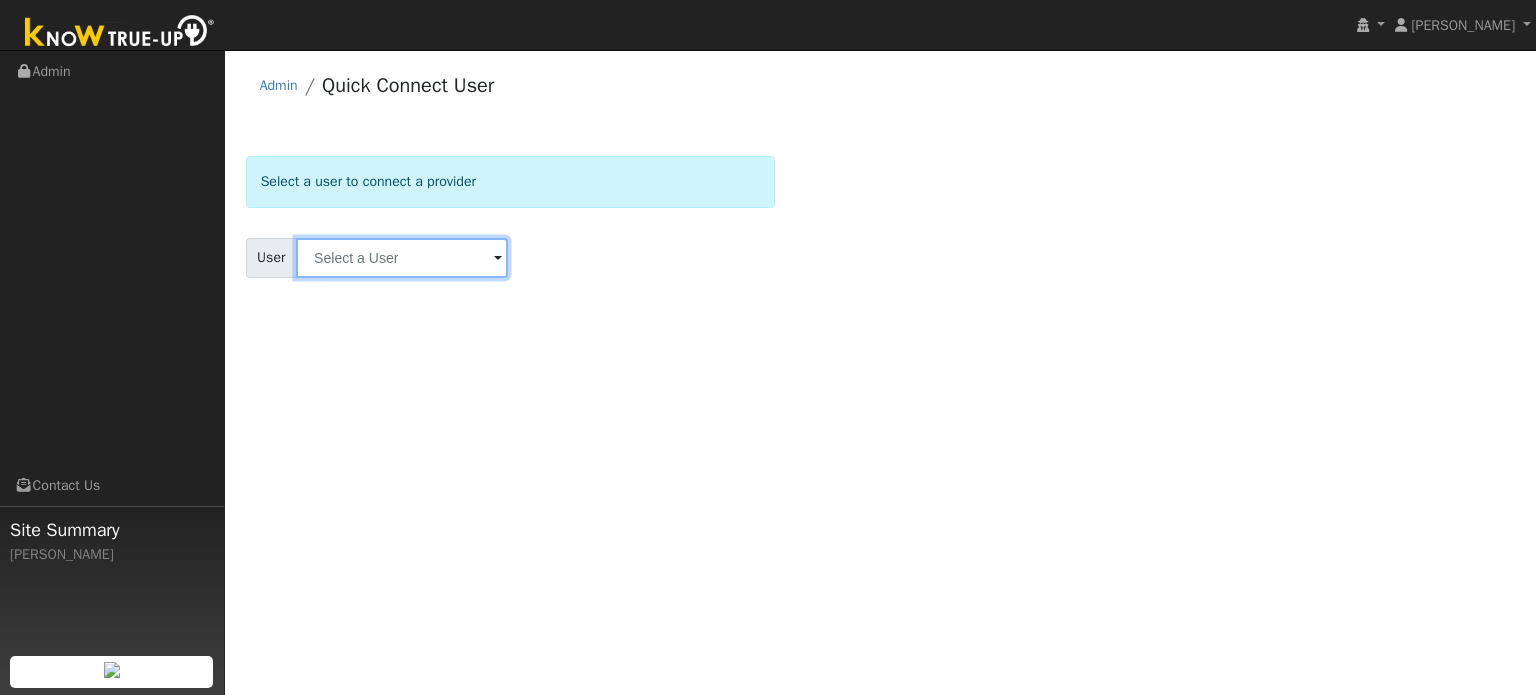 click at bounding box center (402, 258) 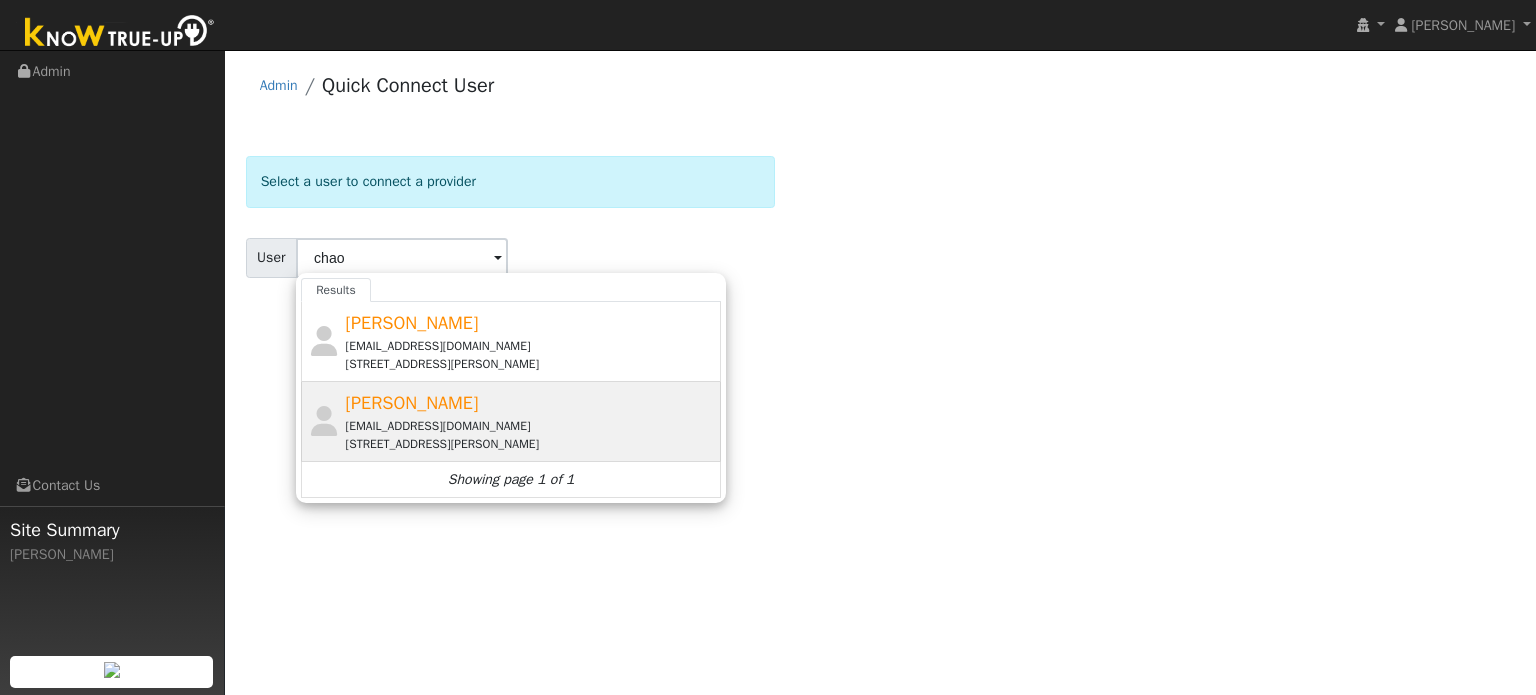 click on "Chao Xiong" at bounding box center [412, 403] 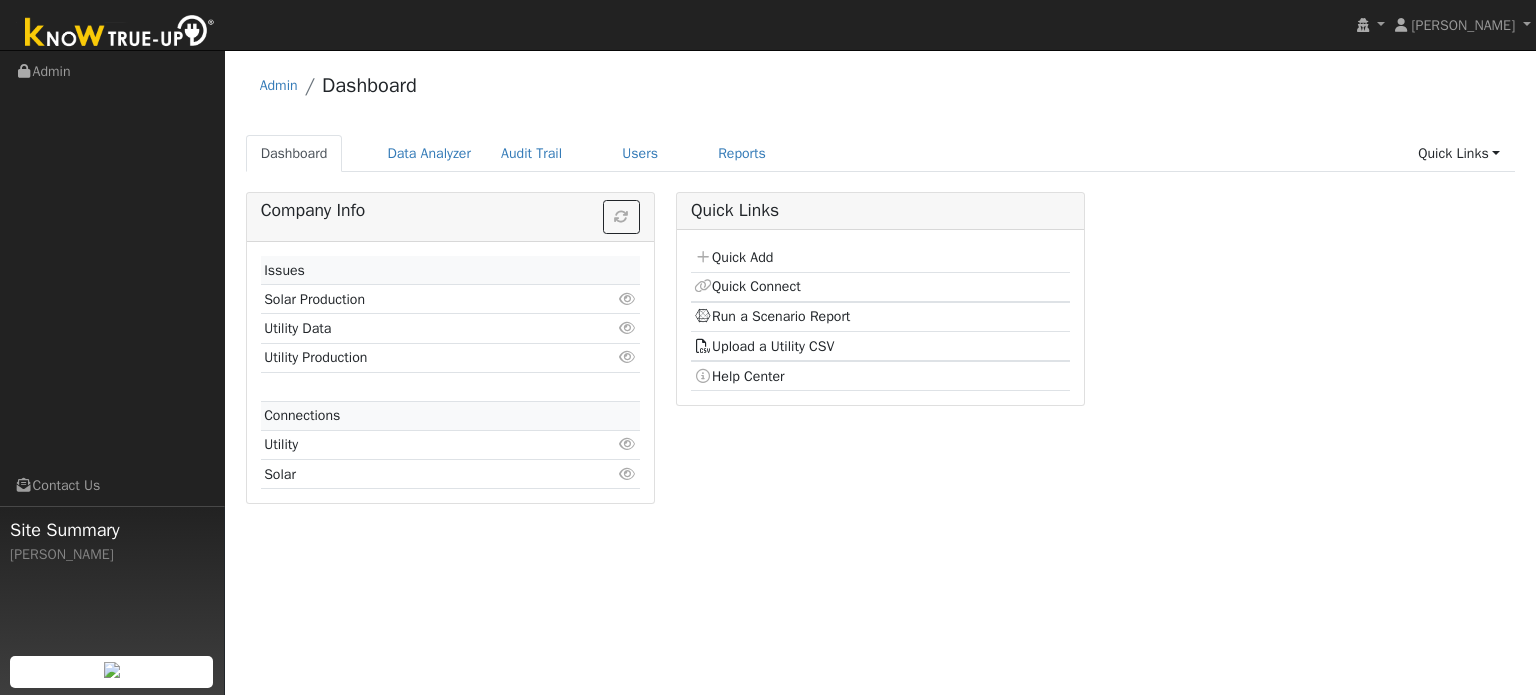 scroll, scrollTop: 0, scrollLeft: 0, axis: both 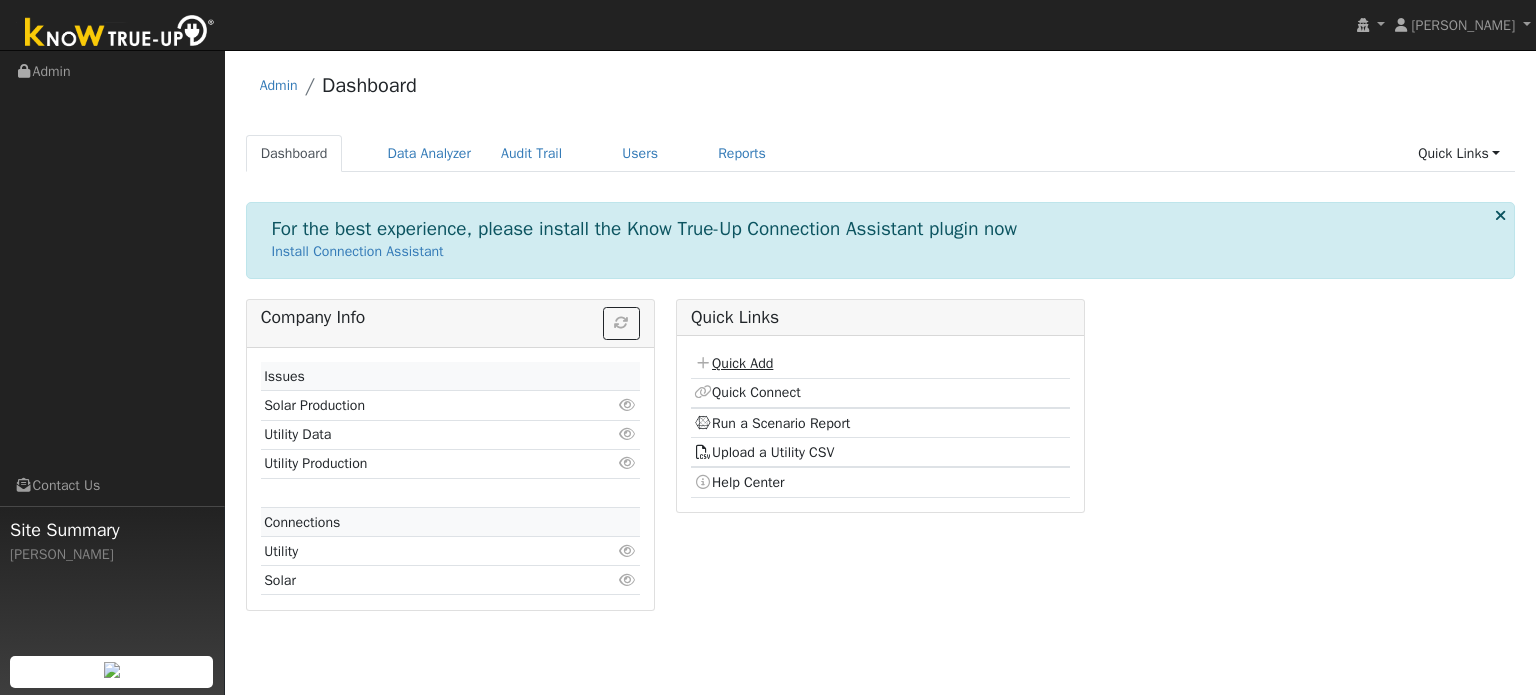 click on "Quick Add" at bounding box center (733, 363) 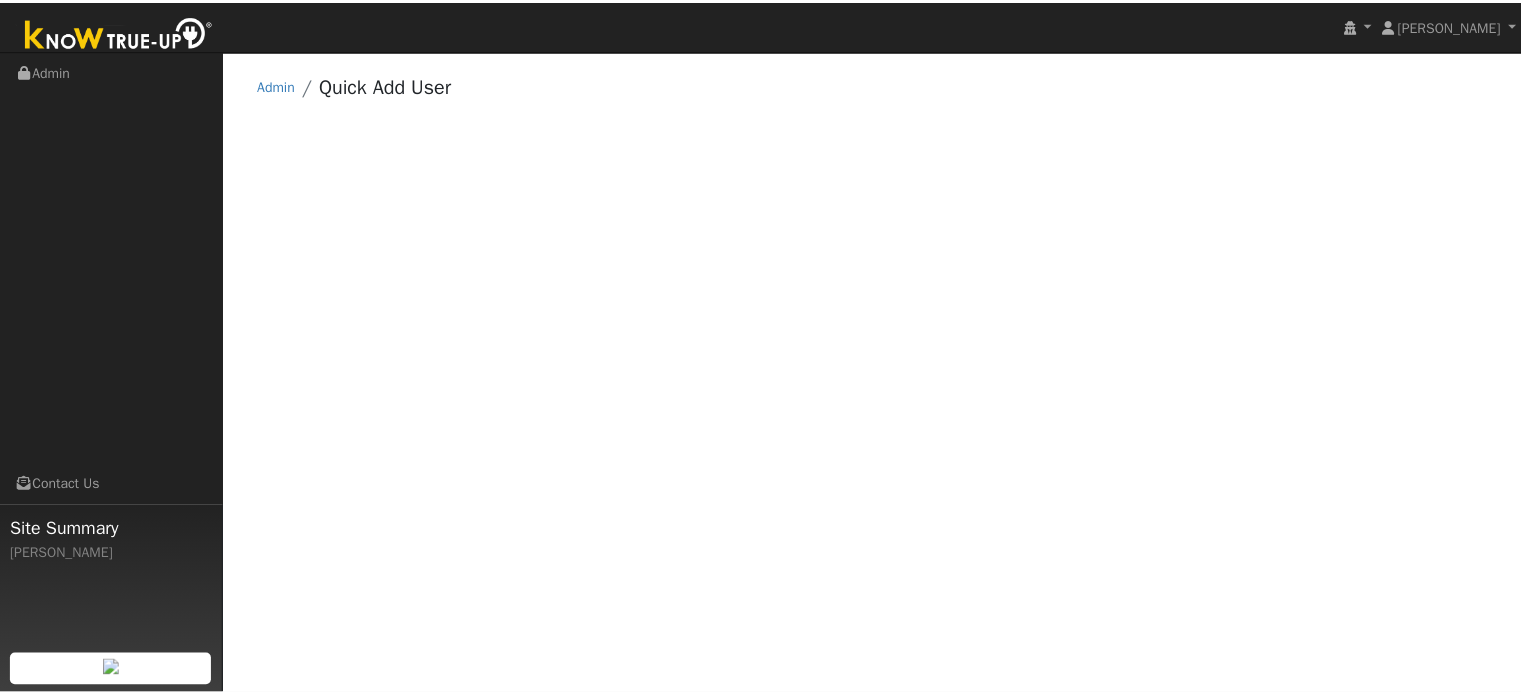 scroll, scrollTop: 0, scrollLeft: 0, axis: both 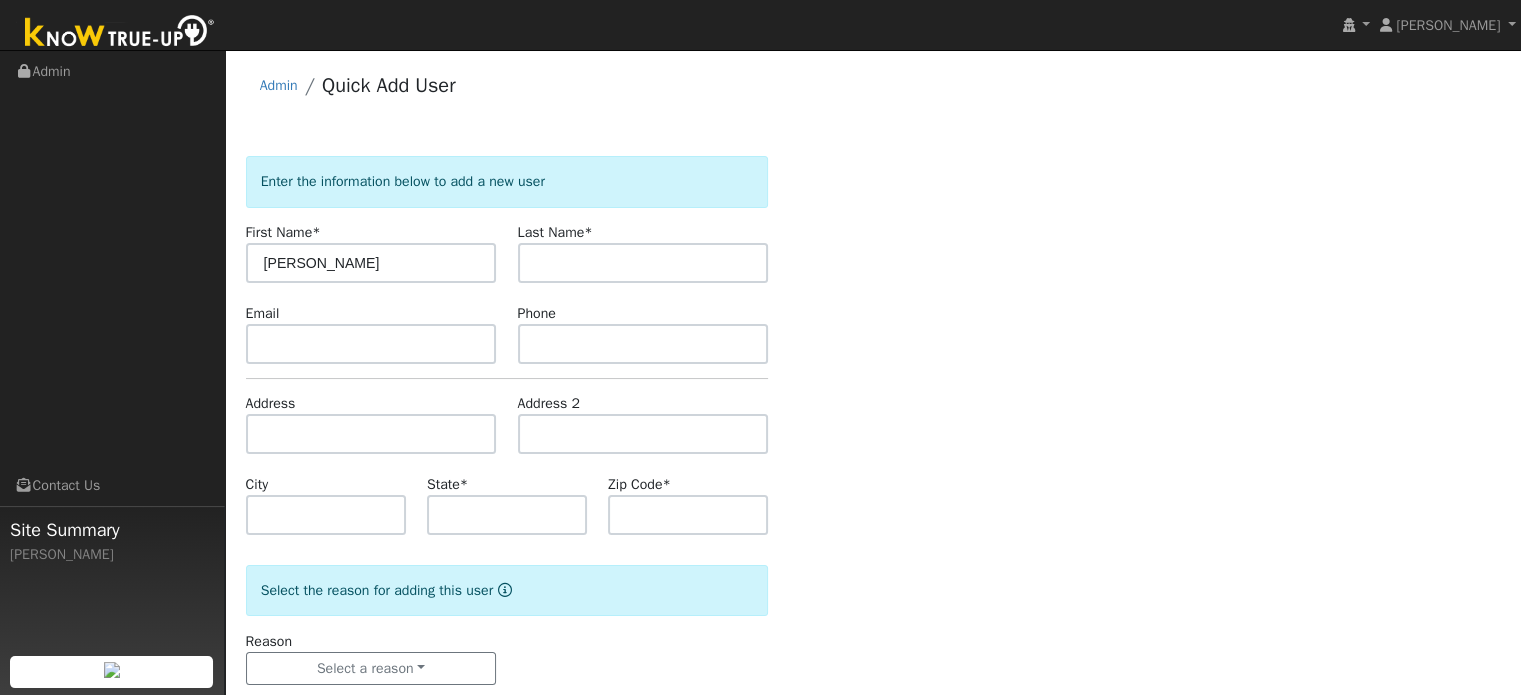 type on "[PERSON_NAME]" 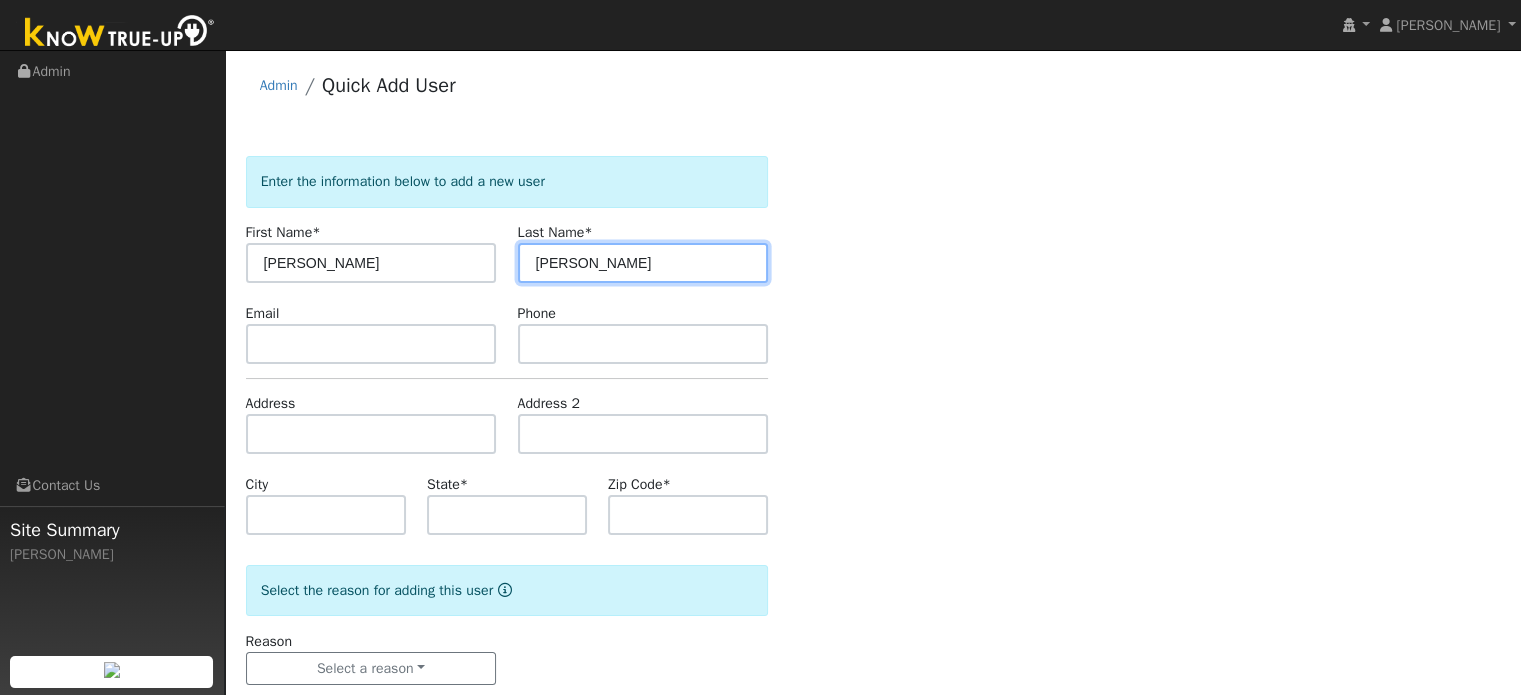 type on "[PERSON_NAME]" 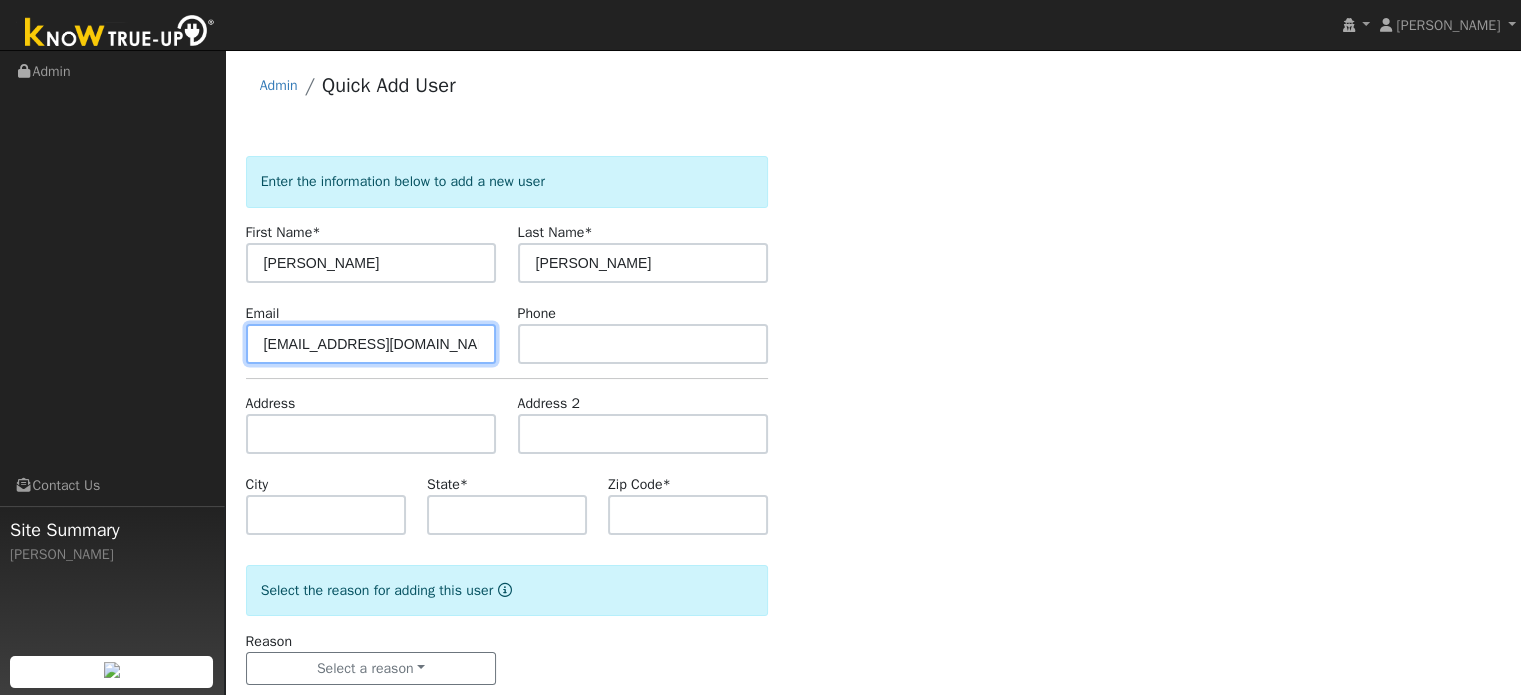 type on "[EMAIL_ADDRESS][DOMAIN_NAME]" 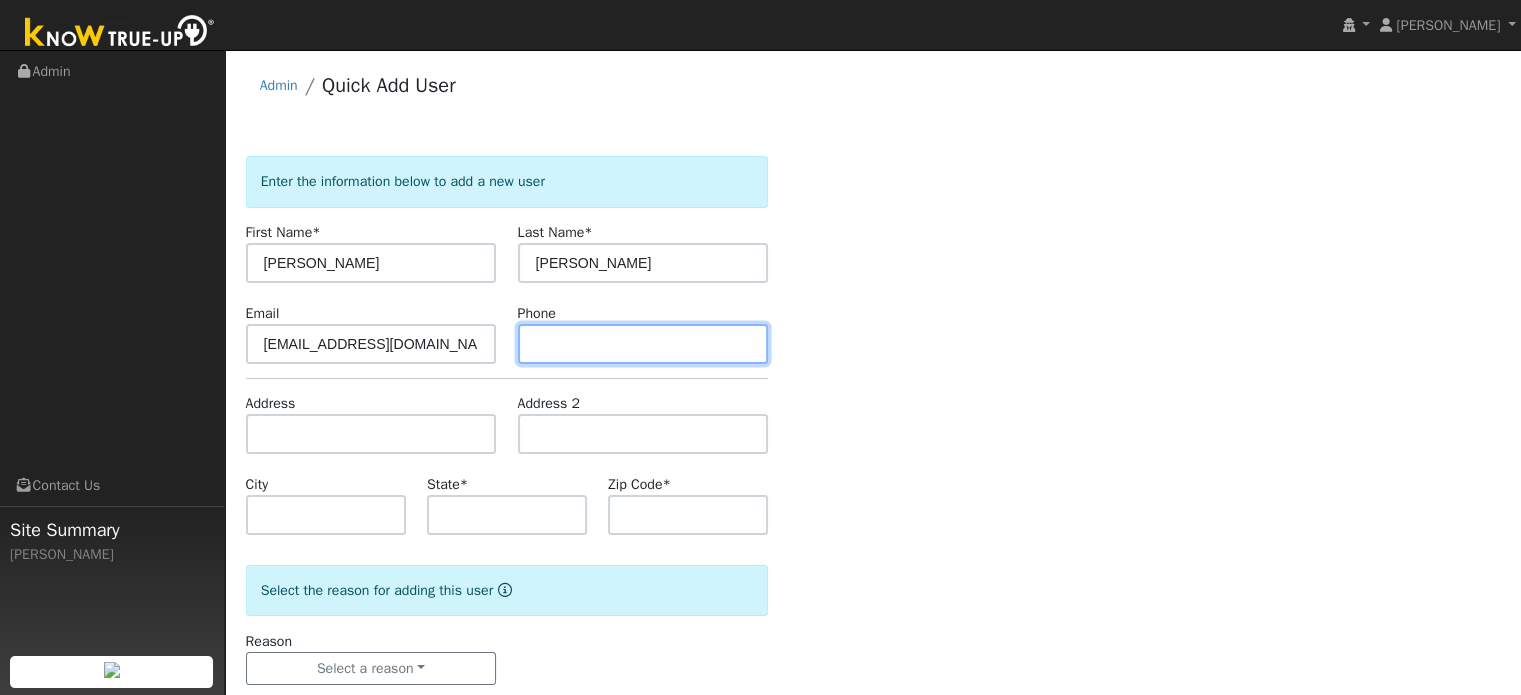 click at bounding box center (643, 344) 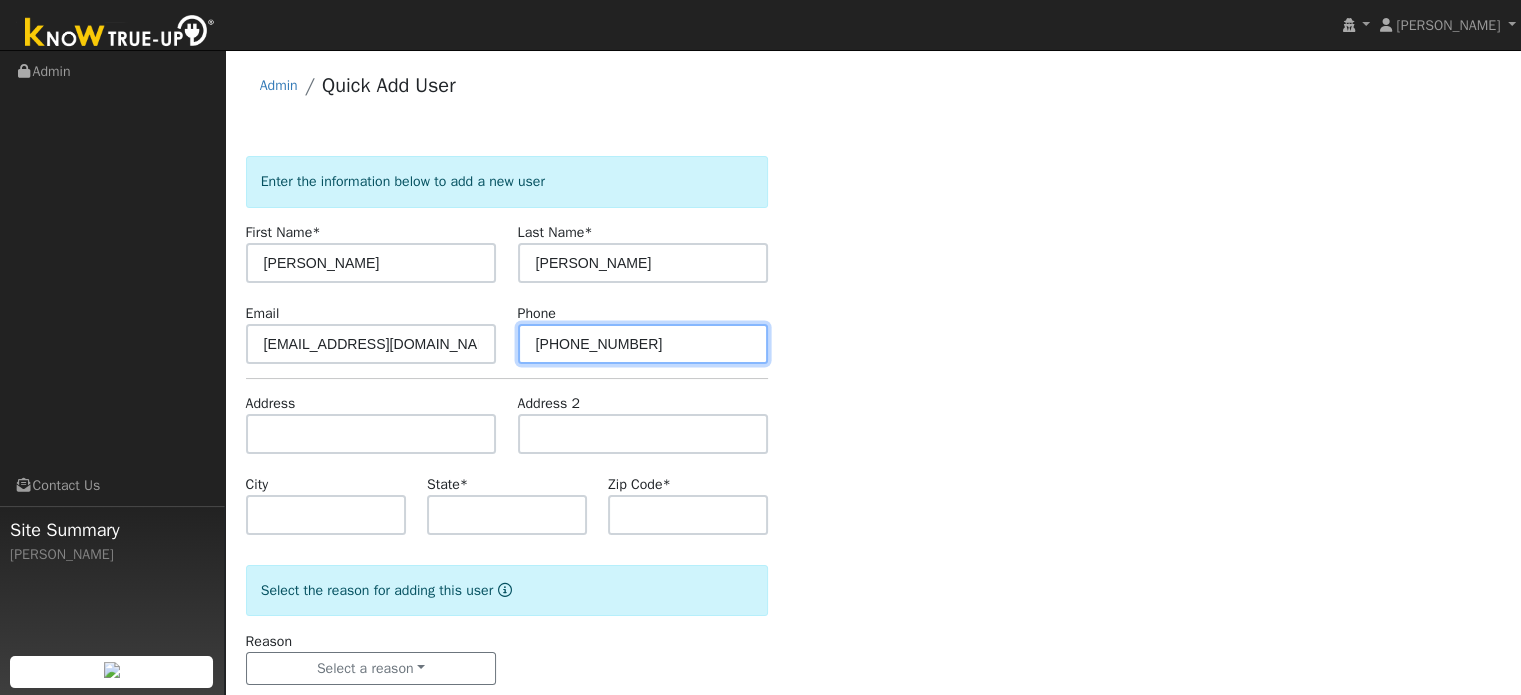 type on "[PHONE_NUMBER]" 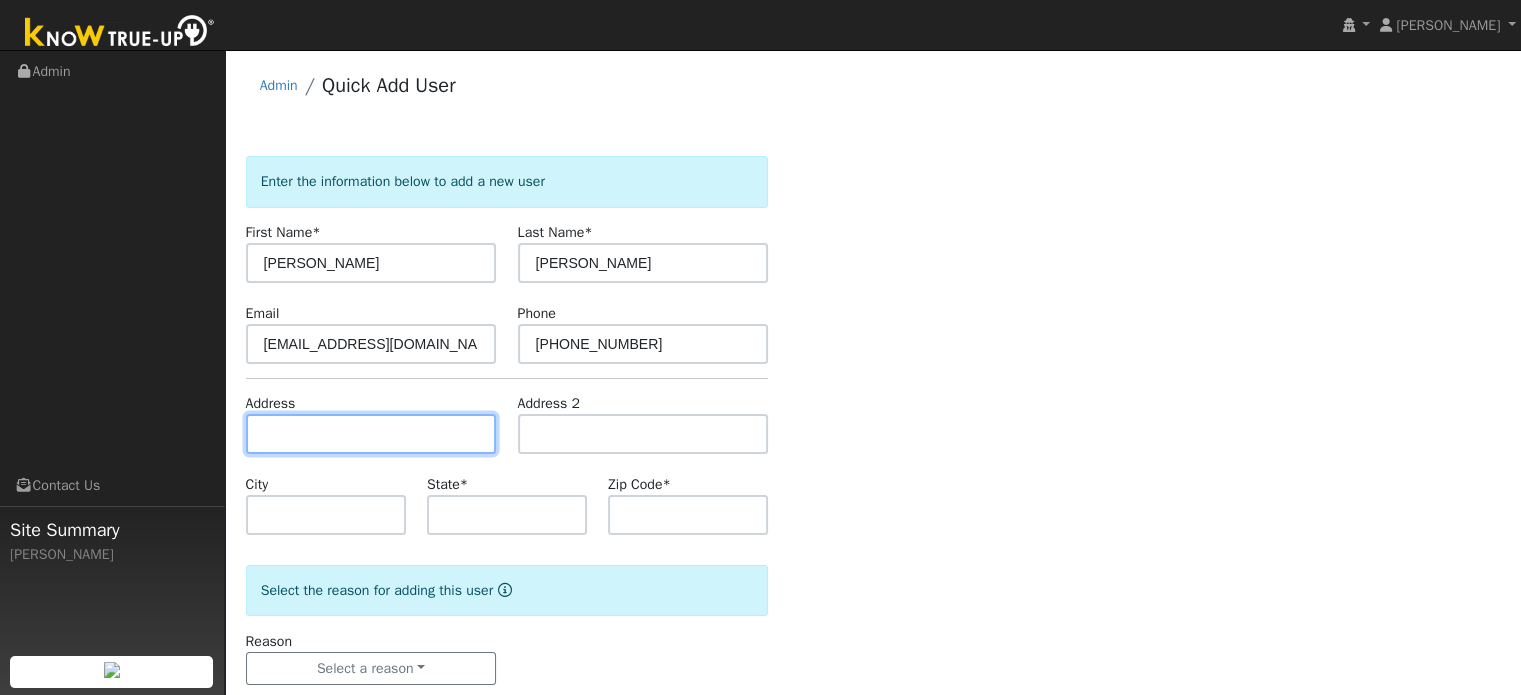 click at bounding box center (371, 434) 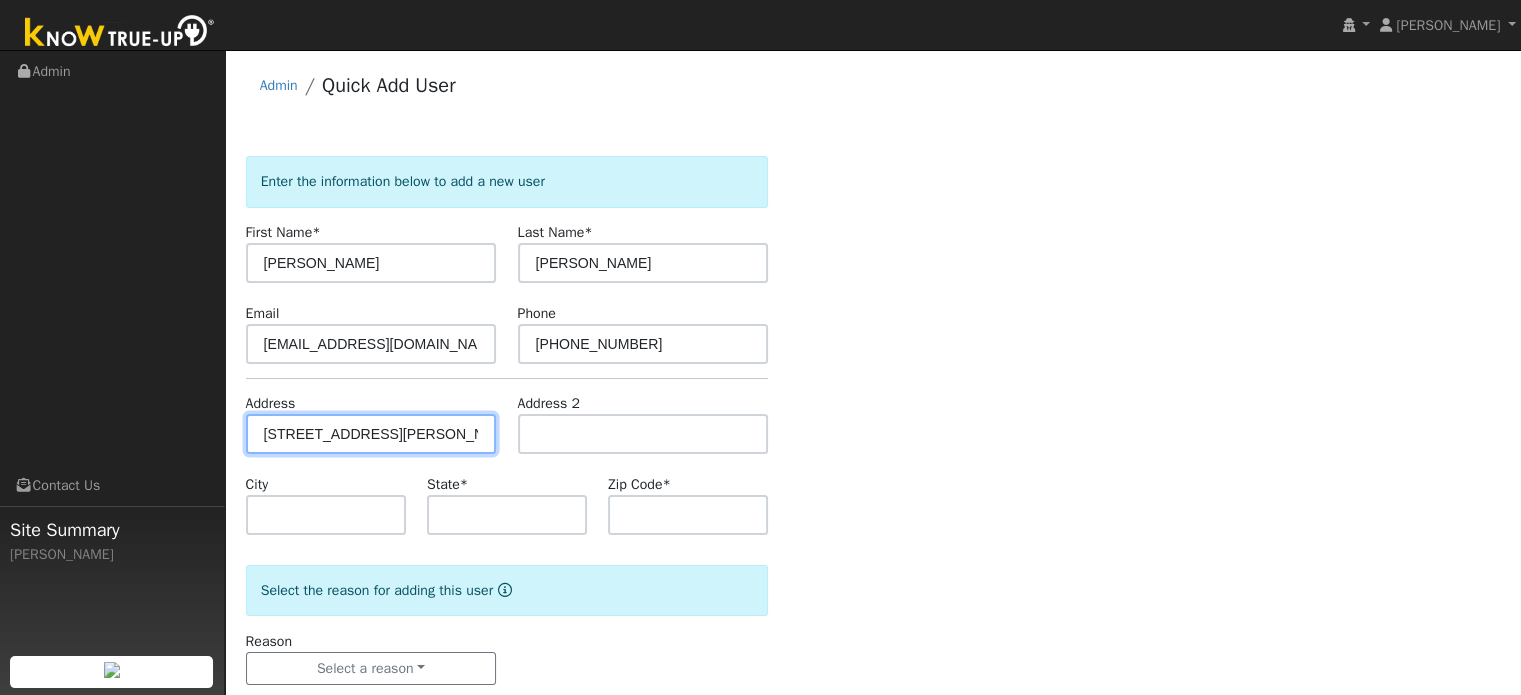 type on "[STREET_ADDRESS][PERSON_NAME]" 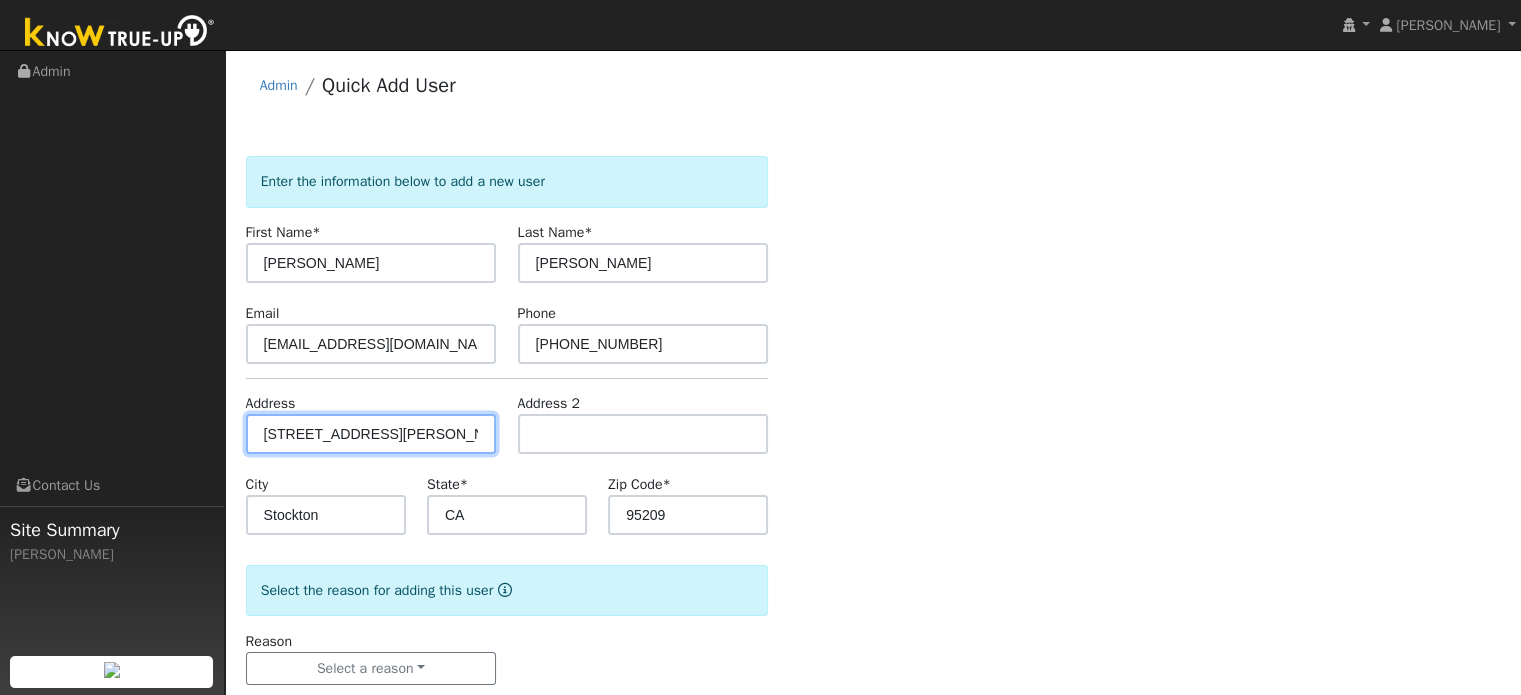 scroll, scrollTop: 39, scrollLeft: 0, axis: vertical 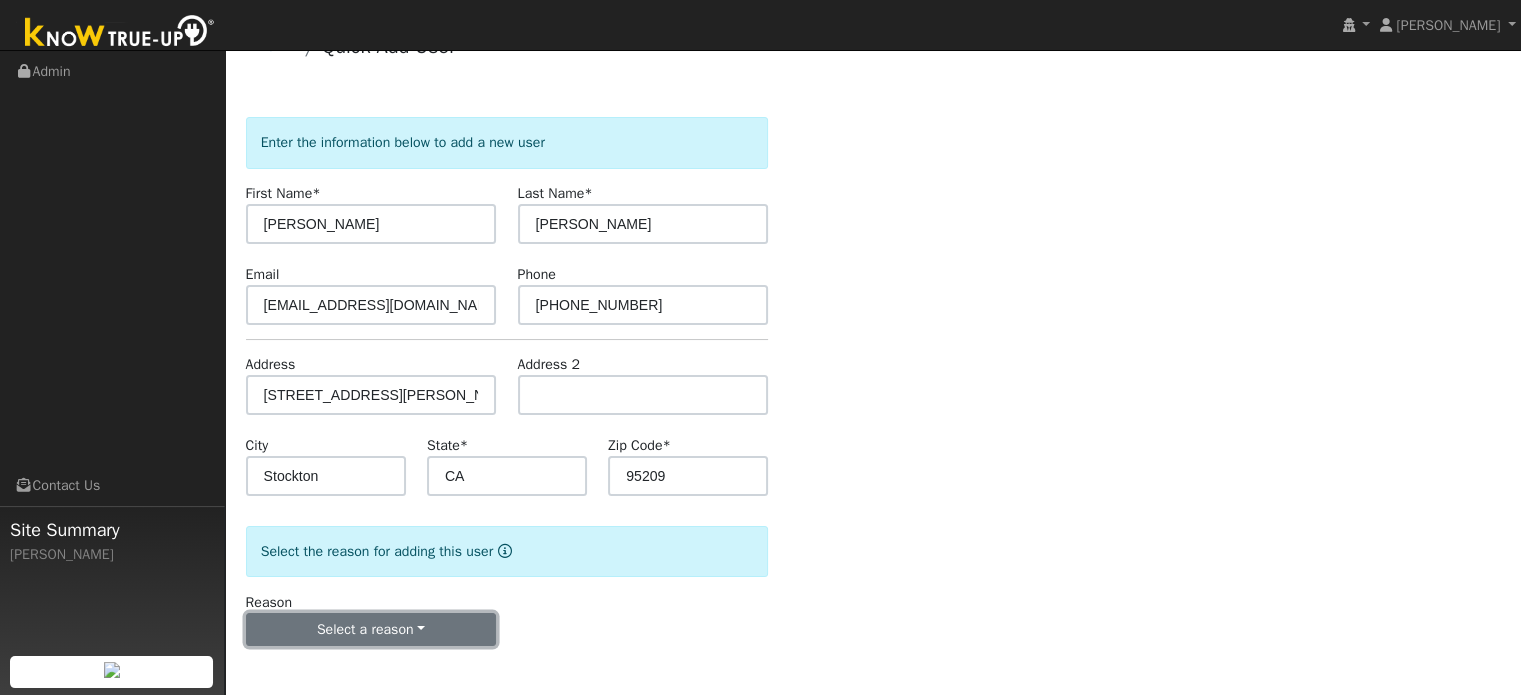click on "Select a reason" at bounding box center (371, 630) 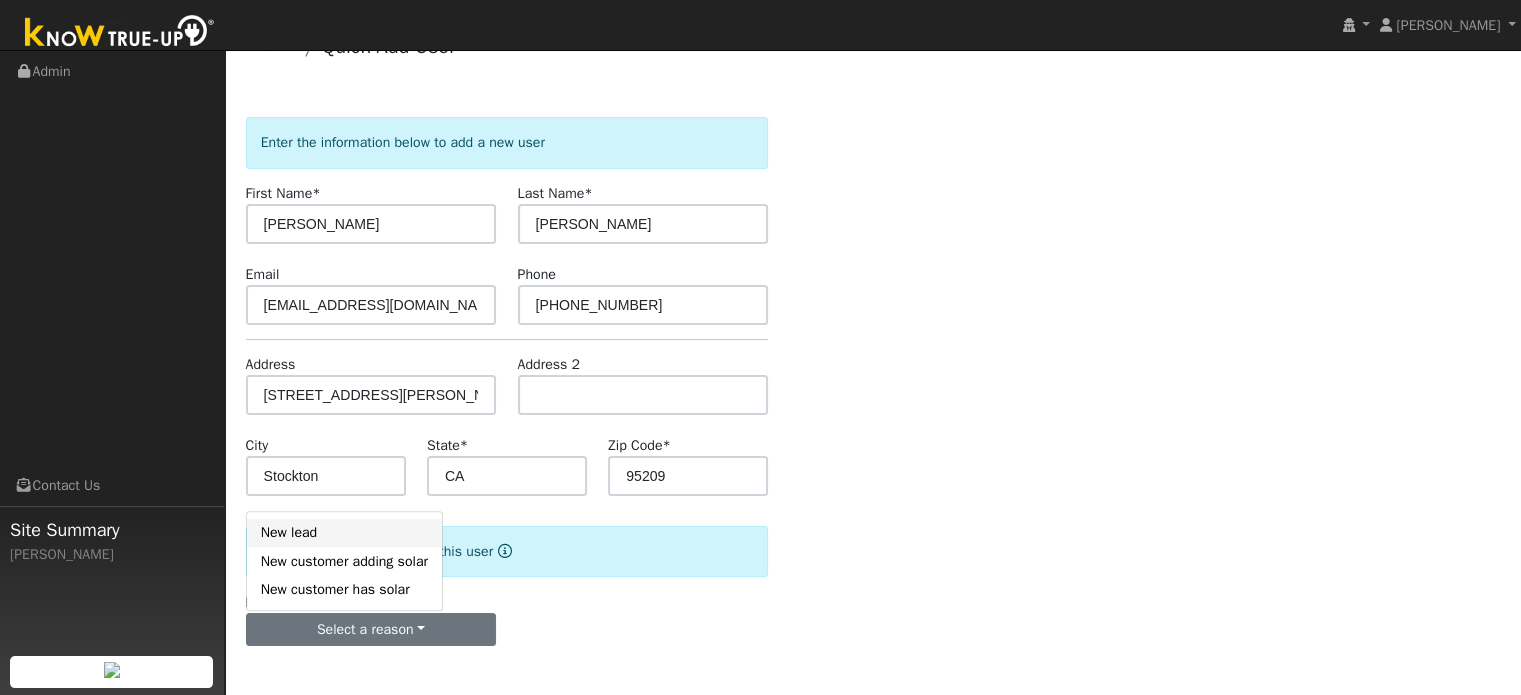 click on "New lead" at bounding box center [344, 533] 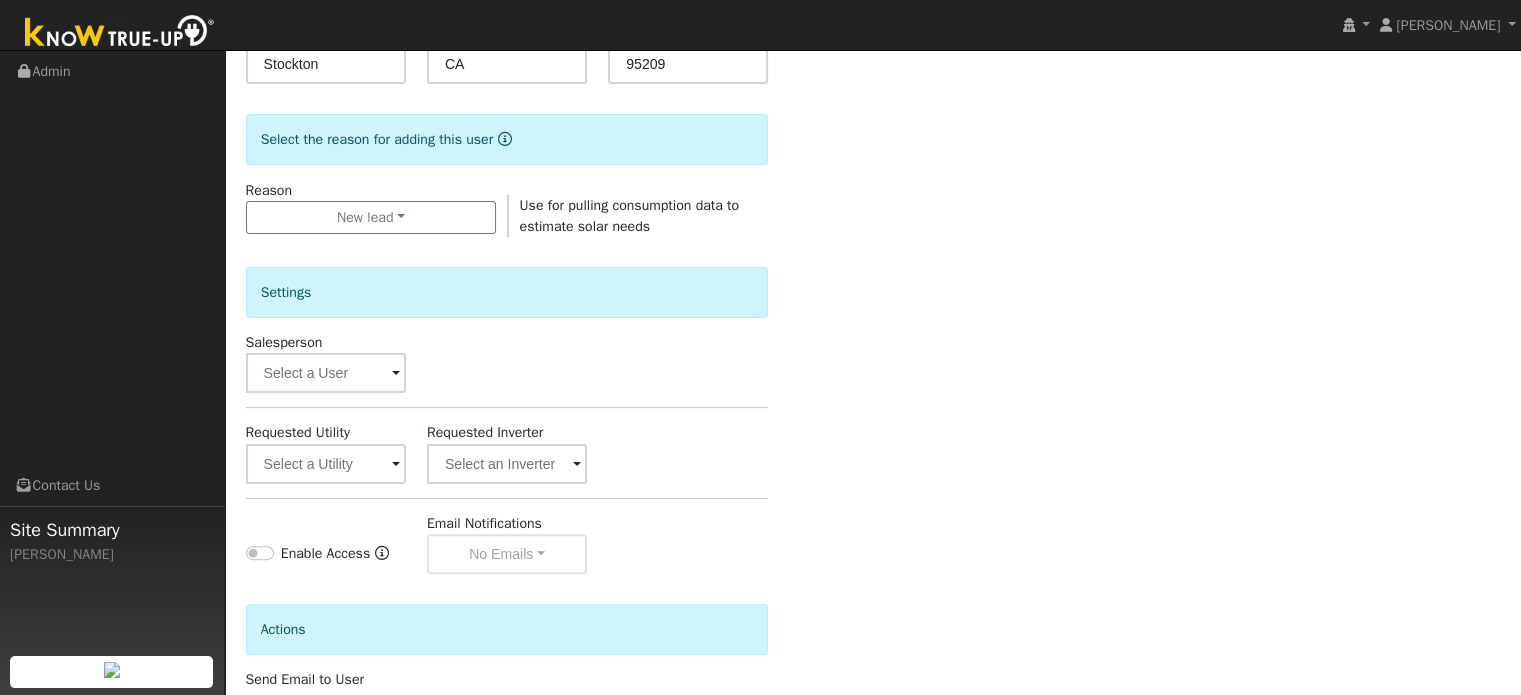 scroll, scrollTop: 480, scrollLeft: 0, axis: vertical 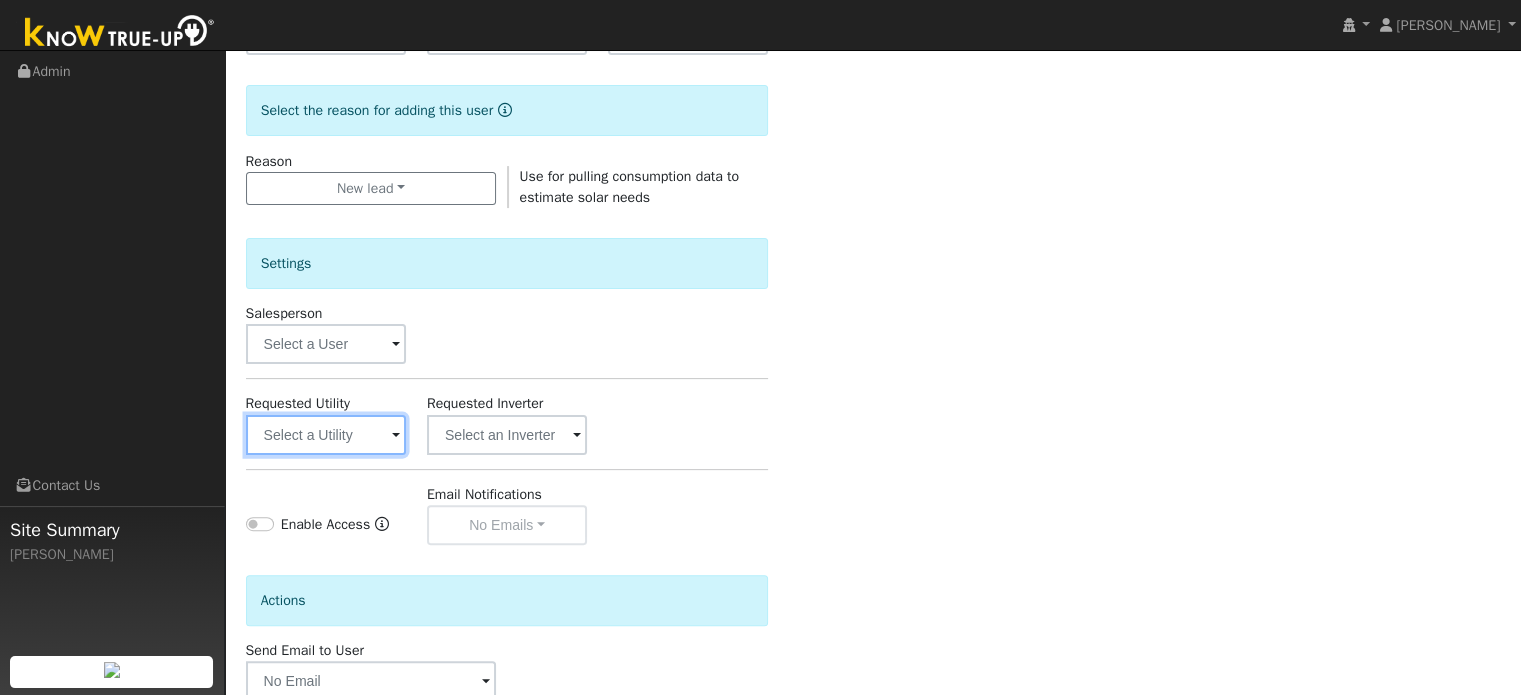 click at bounding box center [326, 435] 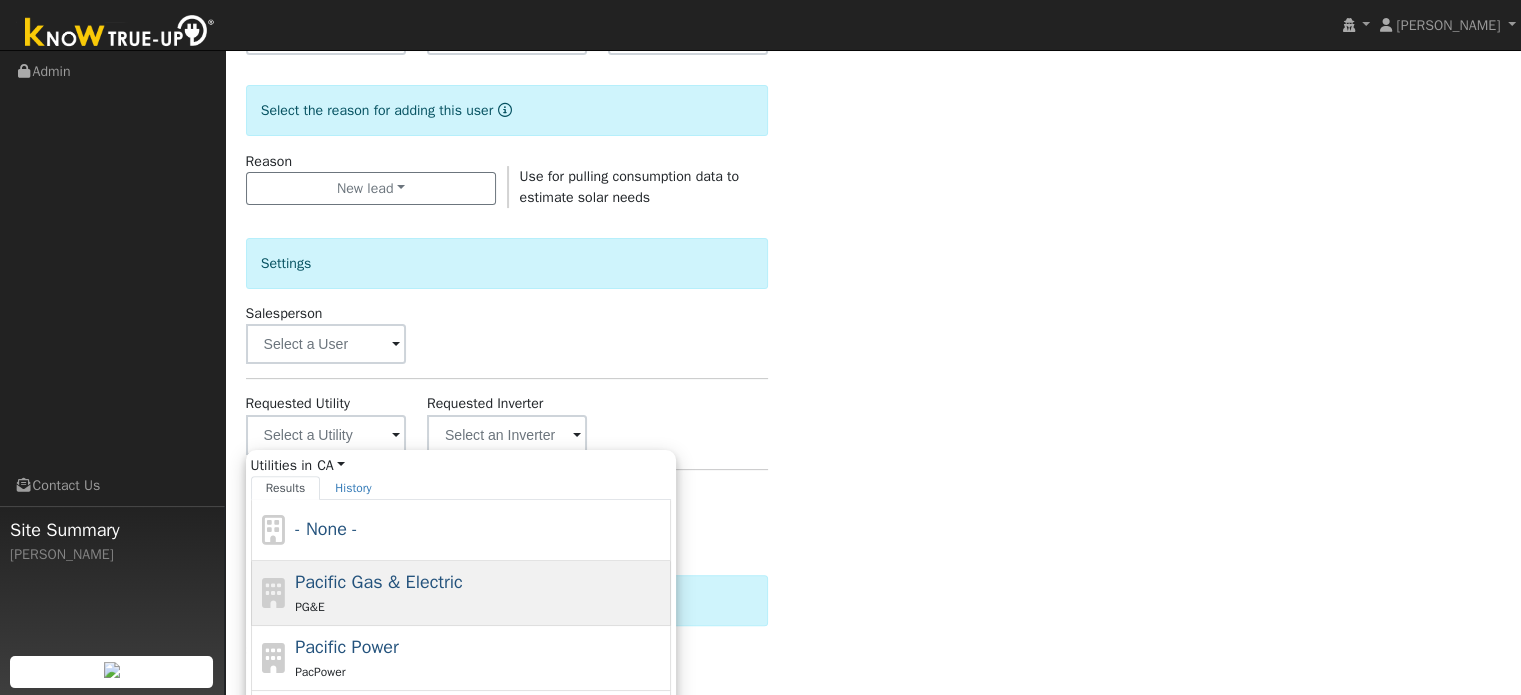click on "Pacific Gas & Electric" at bounding box center (379, 582) 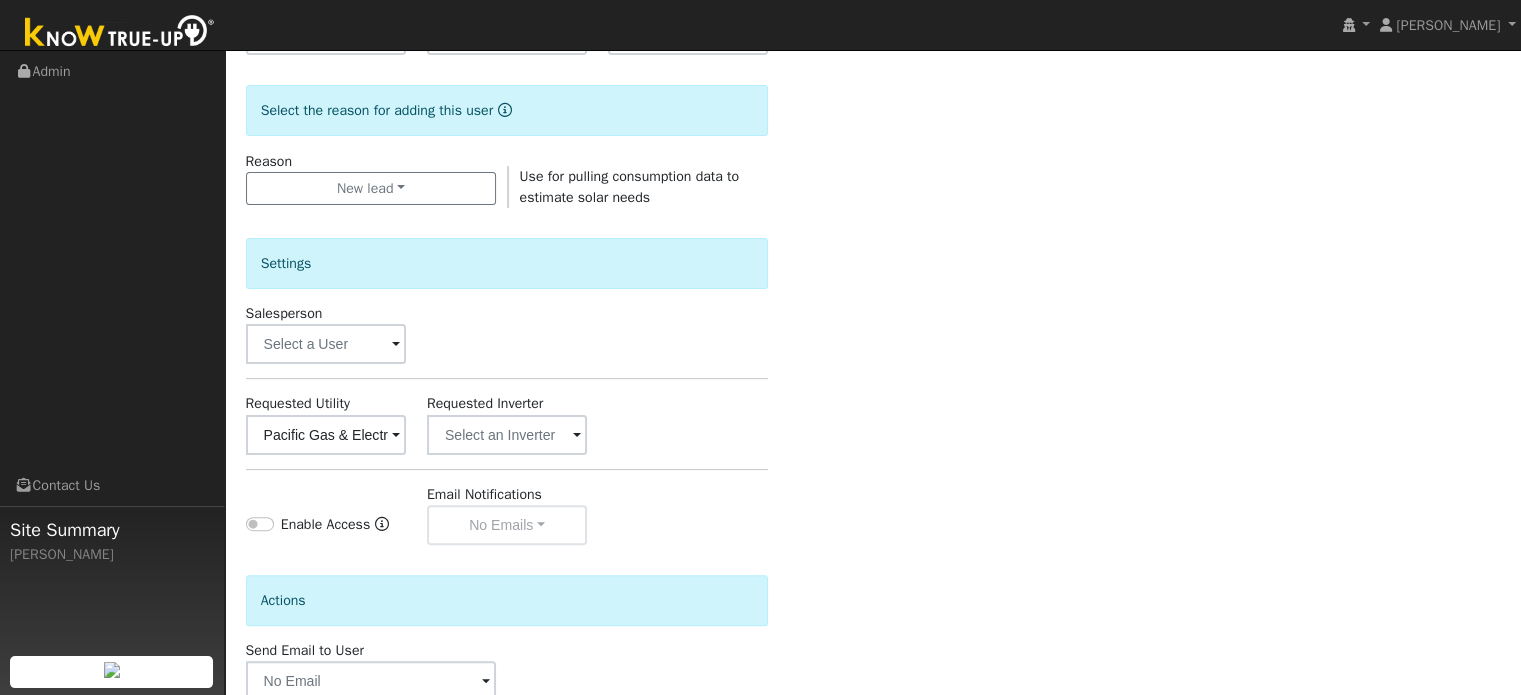 scroll, scrollTop: 597, scrollLeft: 0, axis: vertical 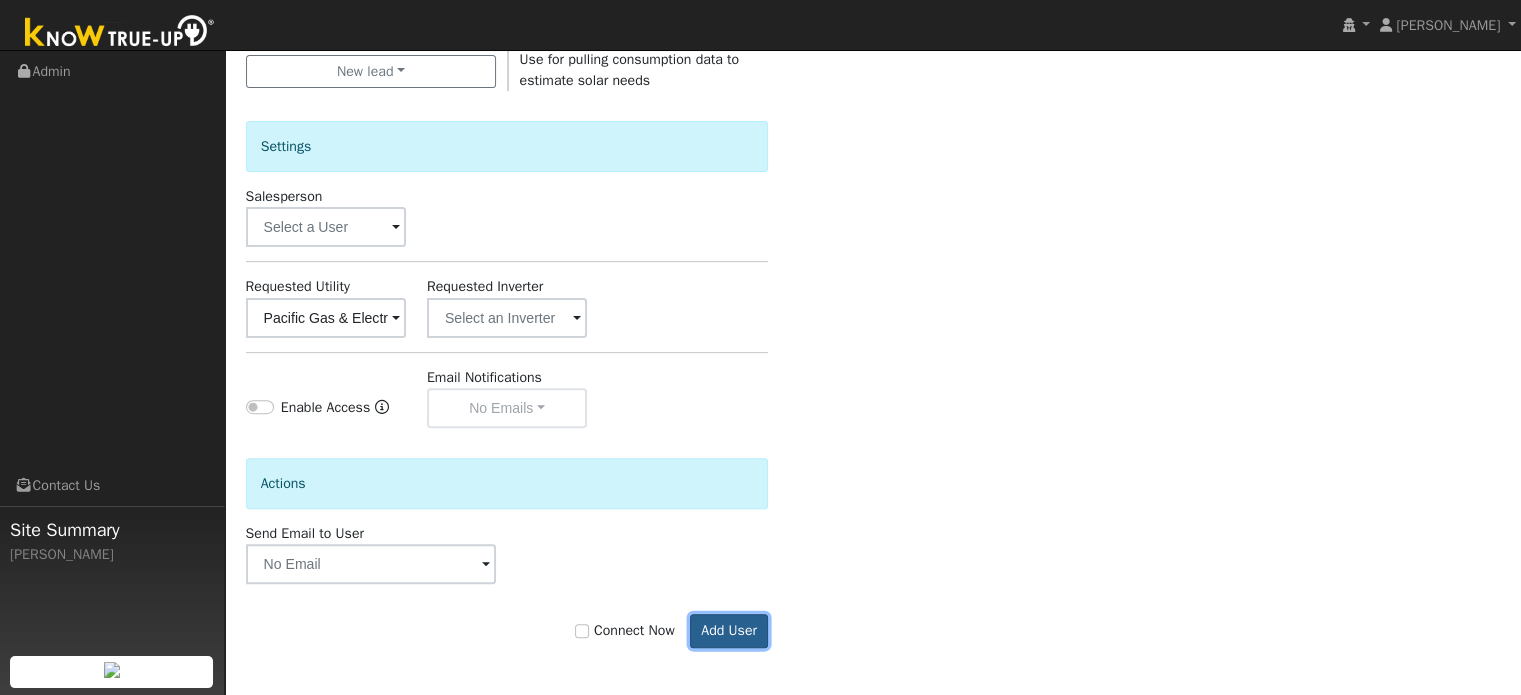 click on "Add User" at bounding box center [729, 631] 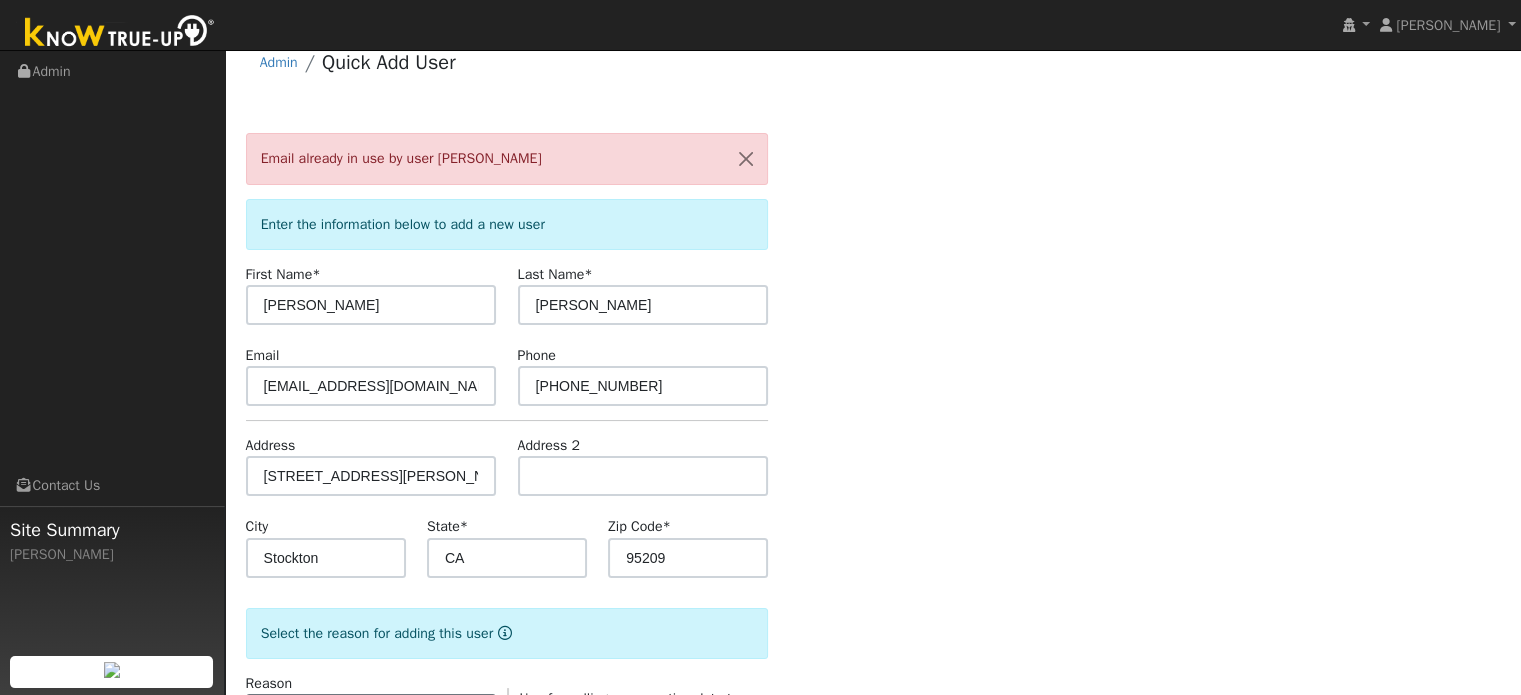 scroll, scrollTop: 0, scrollLeft: 0, axis: both 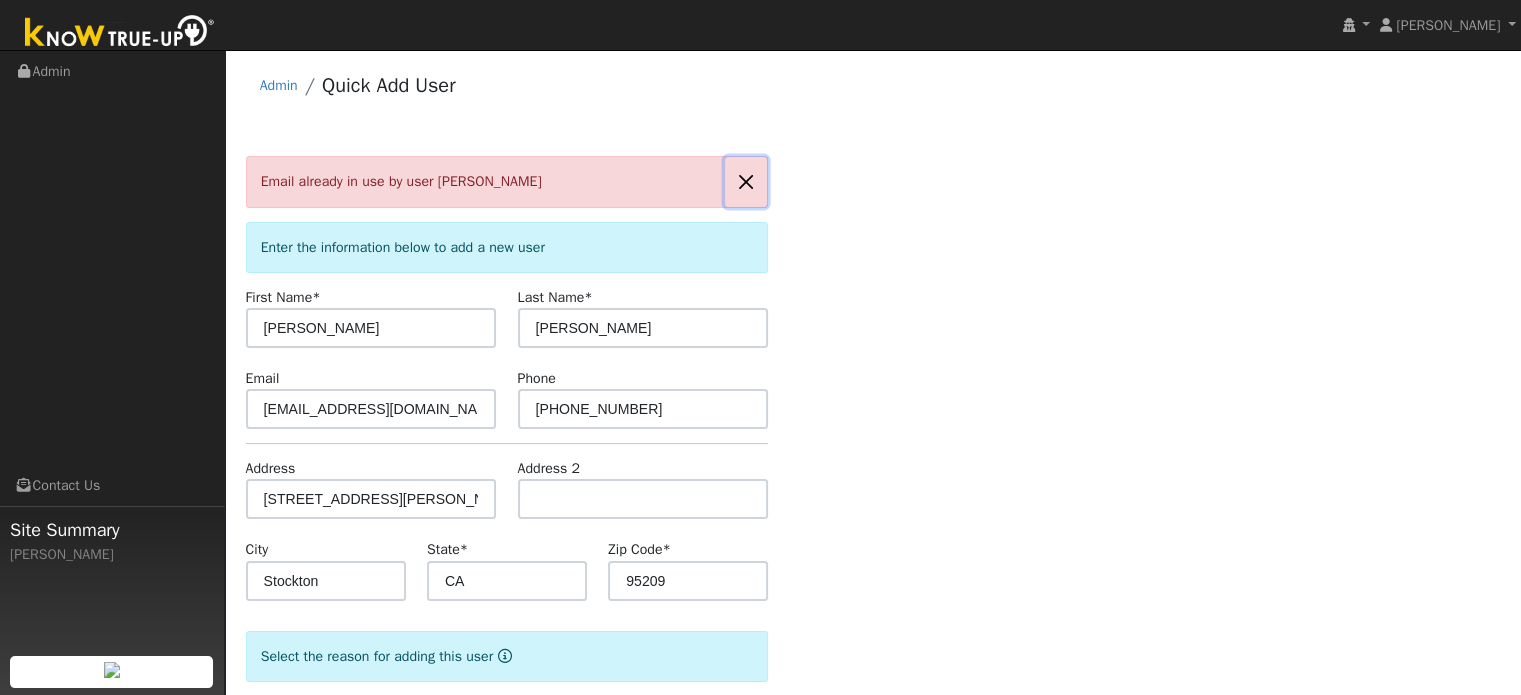 click at bounding box center (746, 181) 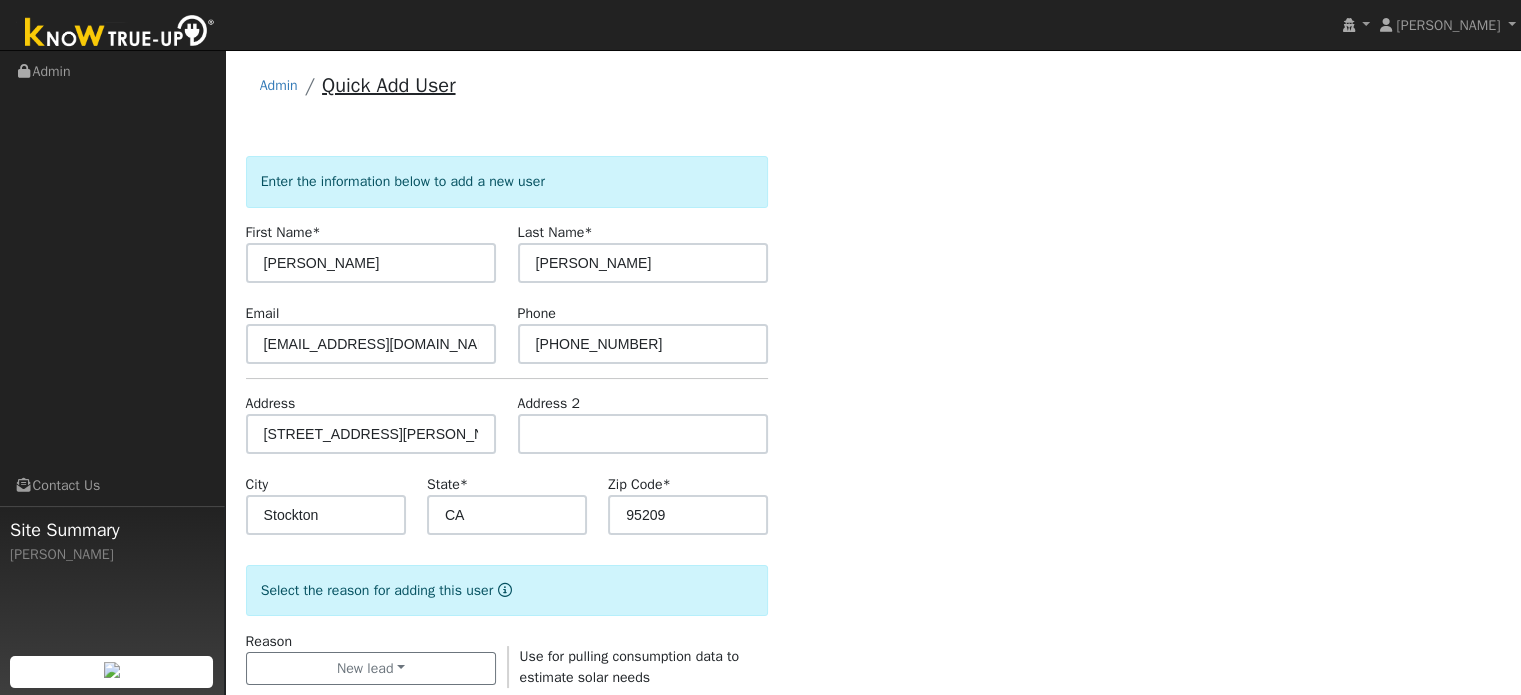 click on "Quick Add User" at bounding box center [388, 85] 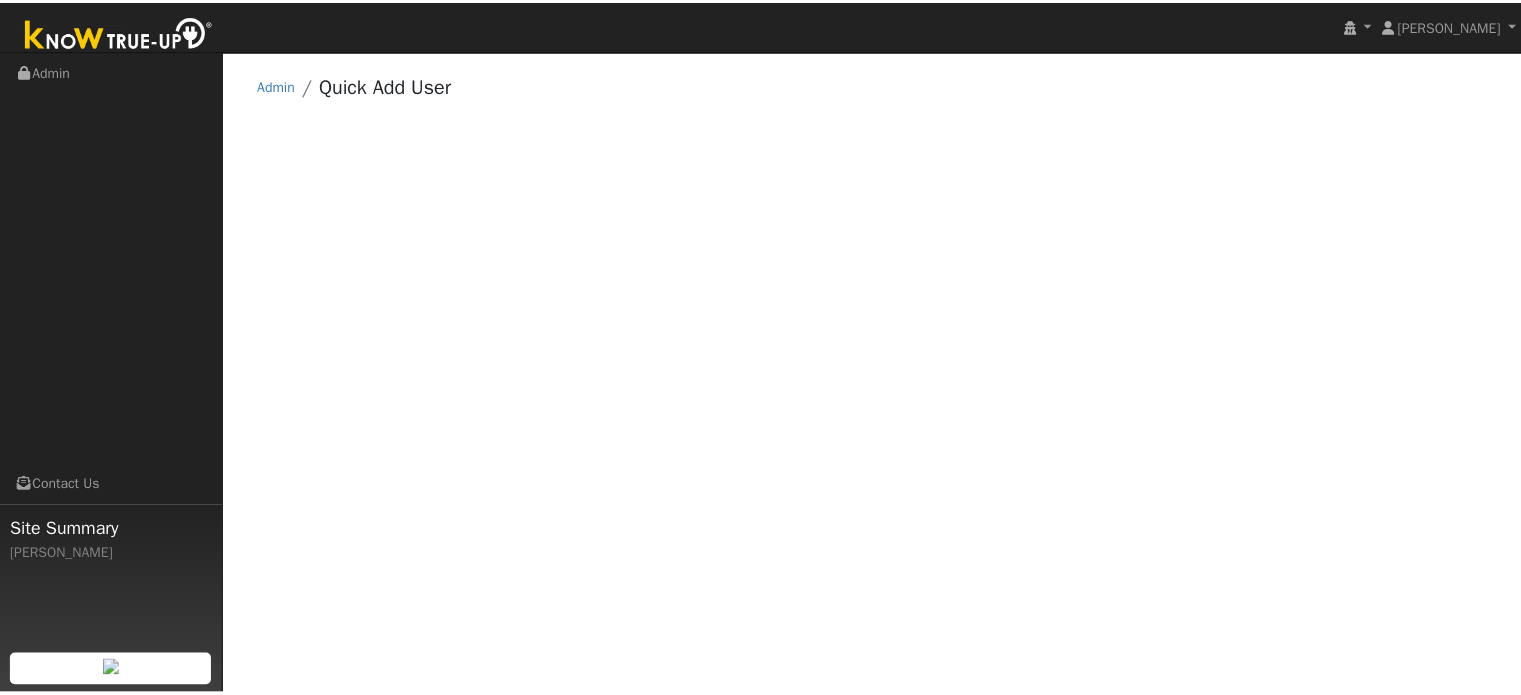 scroll, scrollTop: 0, scrollLeft: 0, axis: both 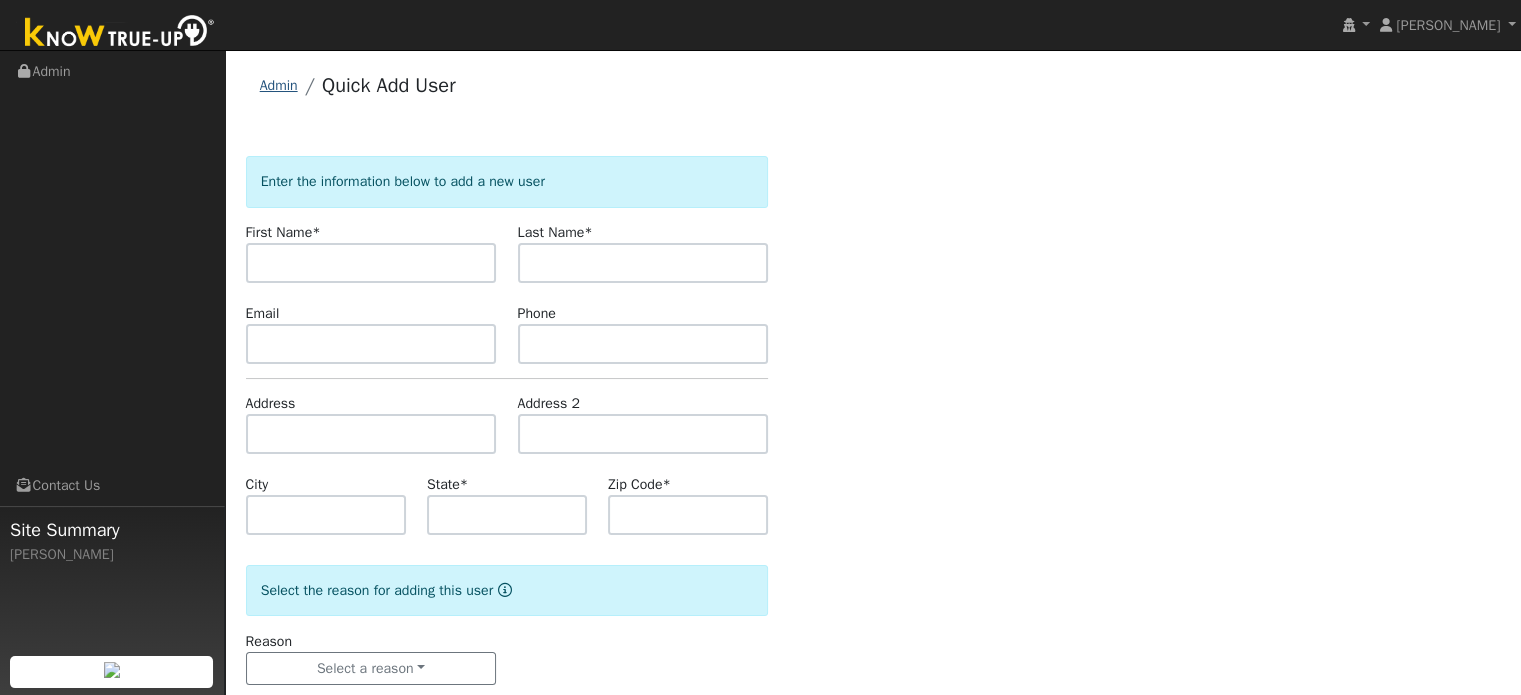 click on "Admin" at bounding box center [279, 85] 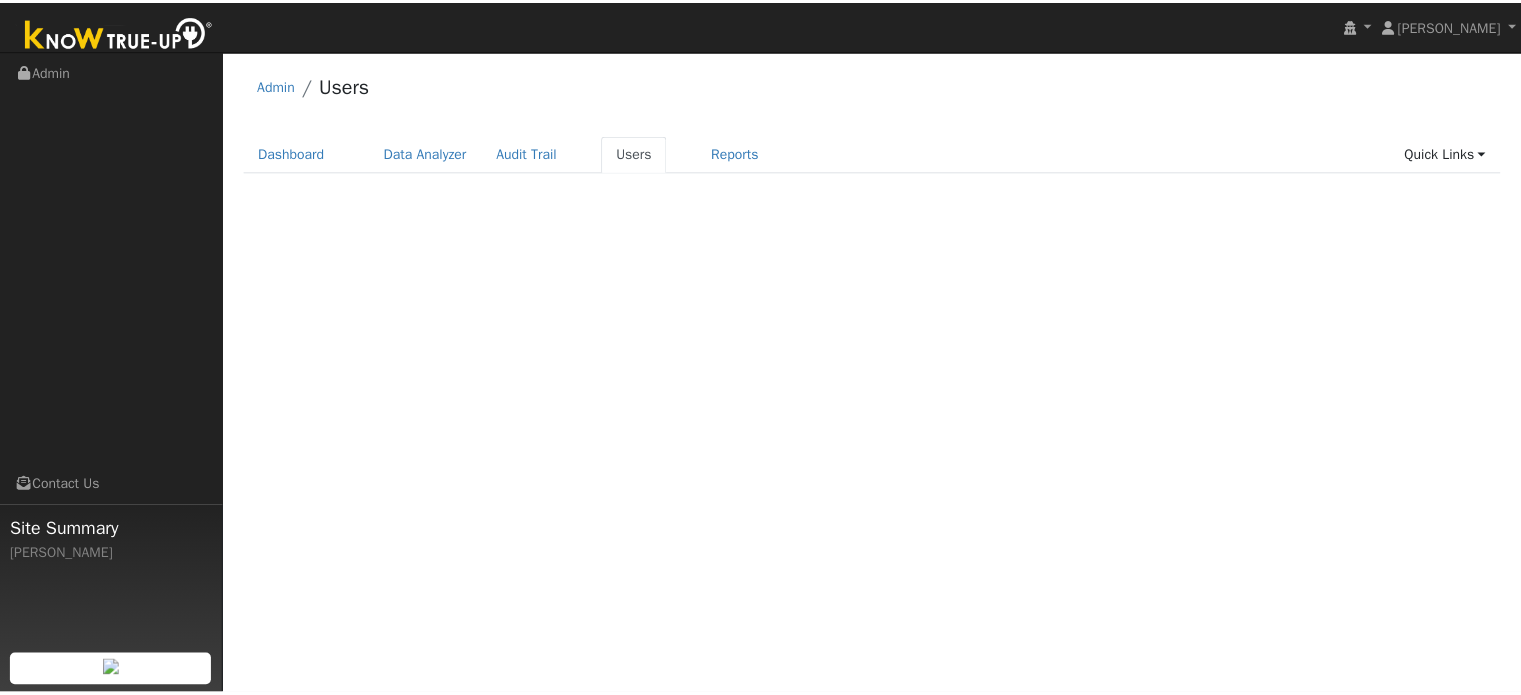 scroll, scrollTop: 0, scrollLeft: 0, axis: both 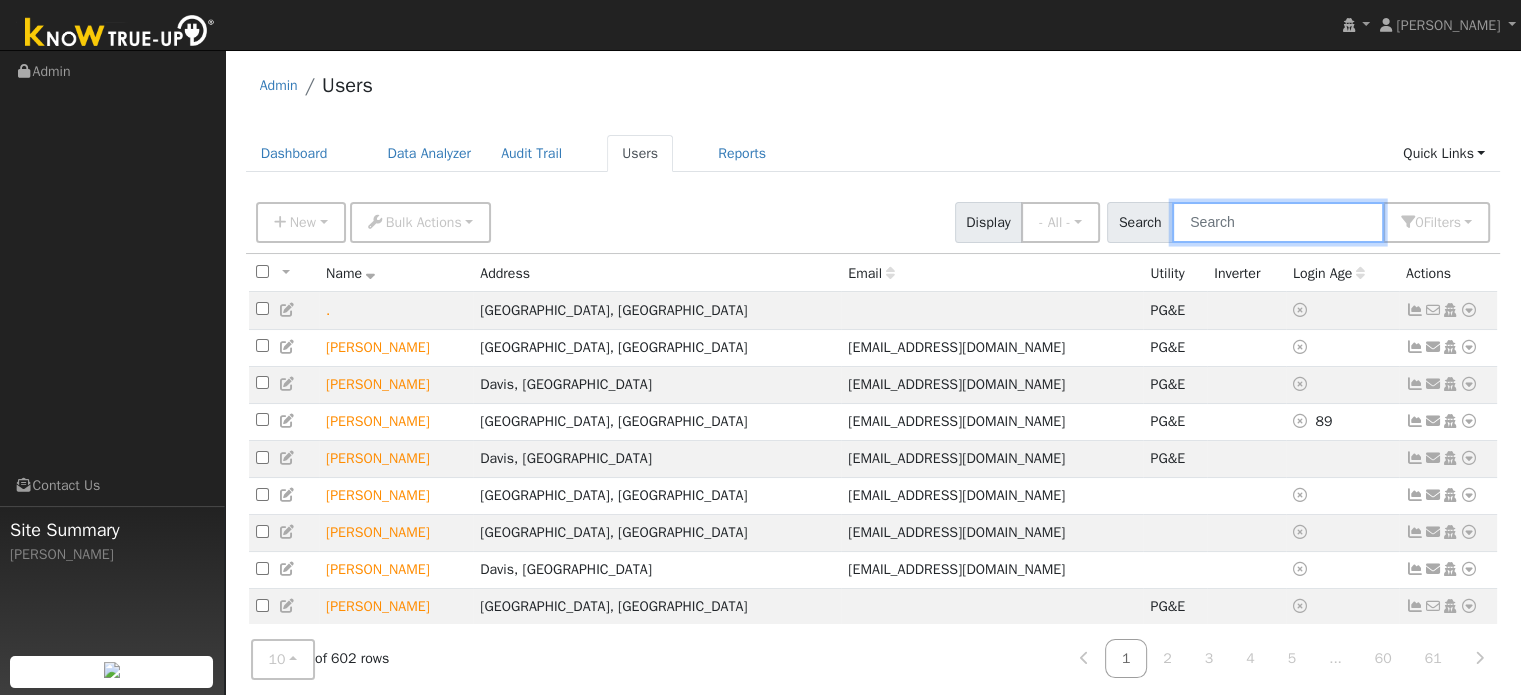 click at bounding box center (1278, 222) 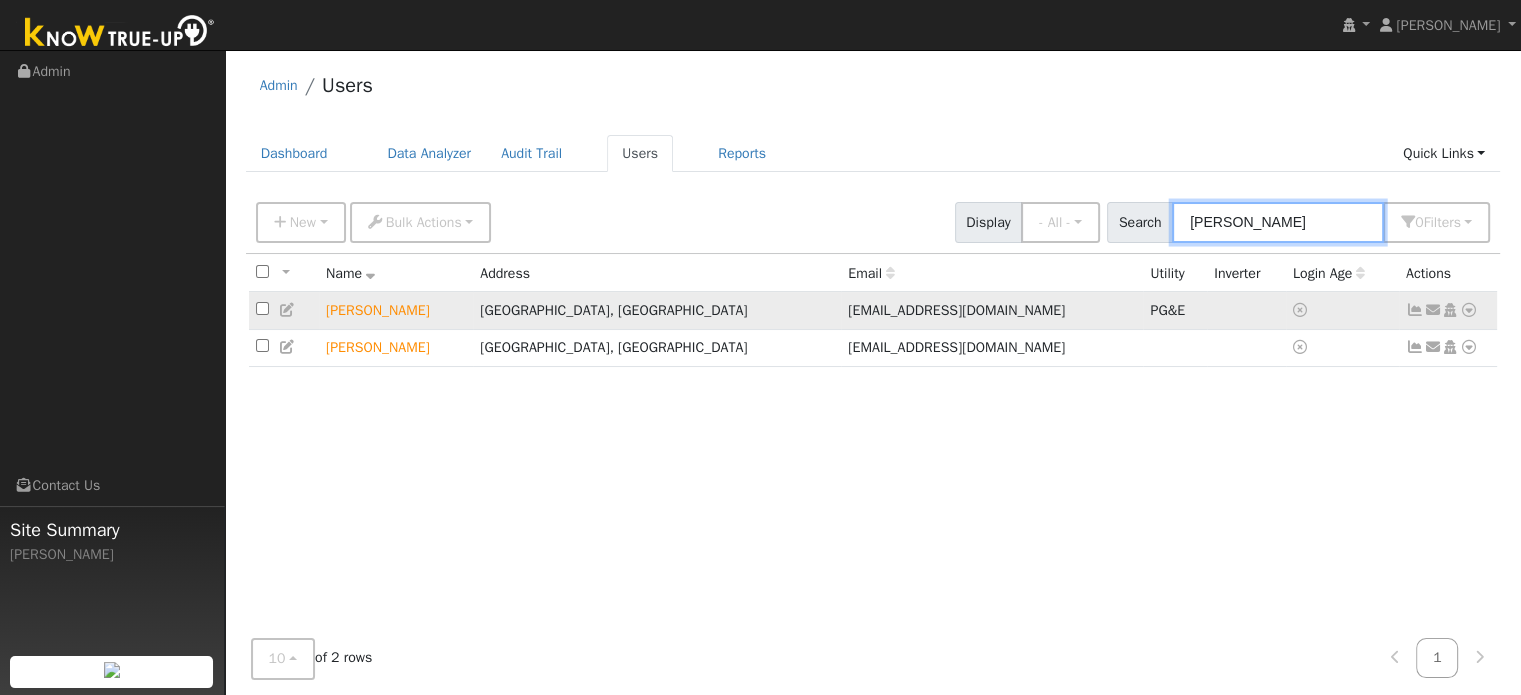 type on "[PERSON_NAME]" 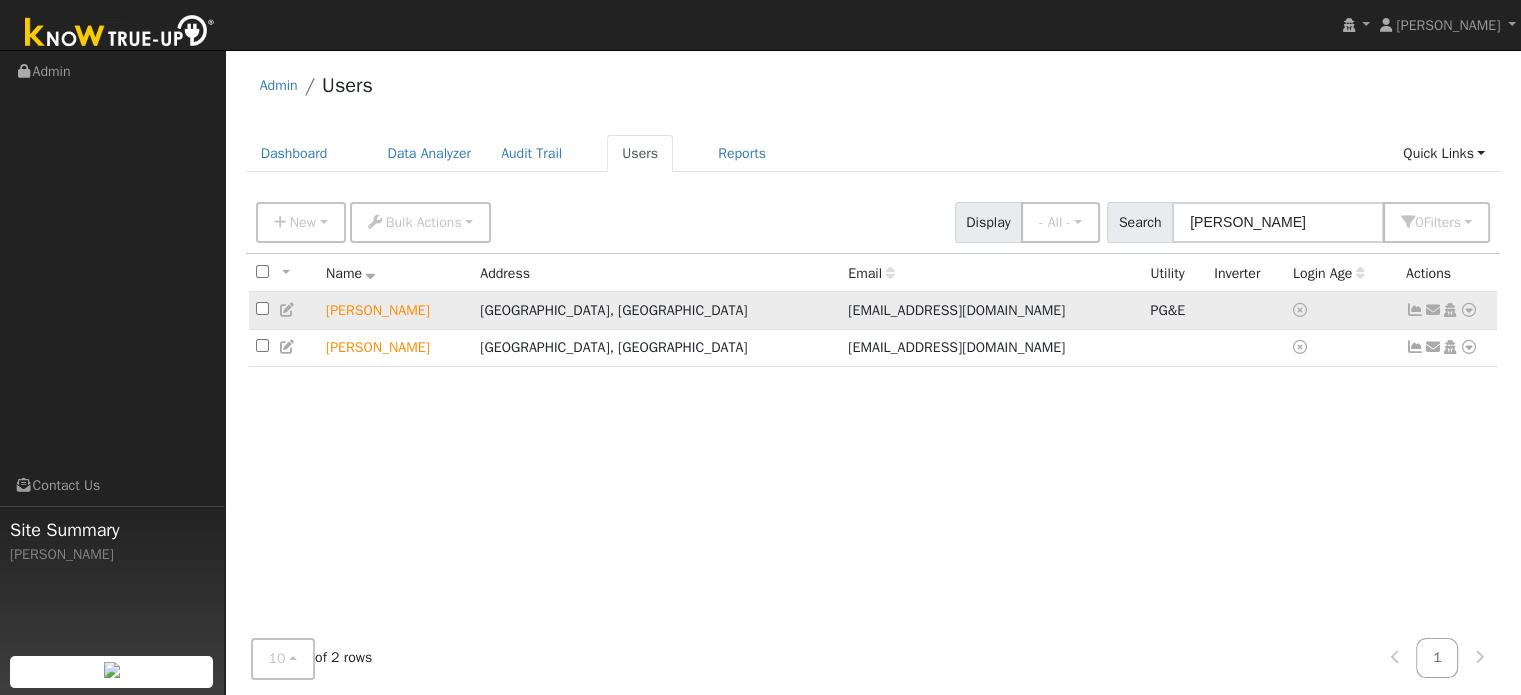 click at bounding box center [1469, 310] 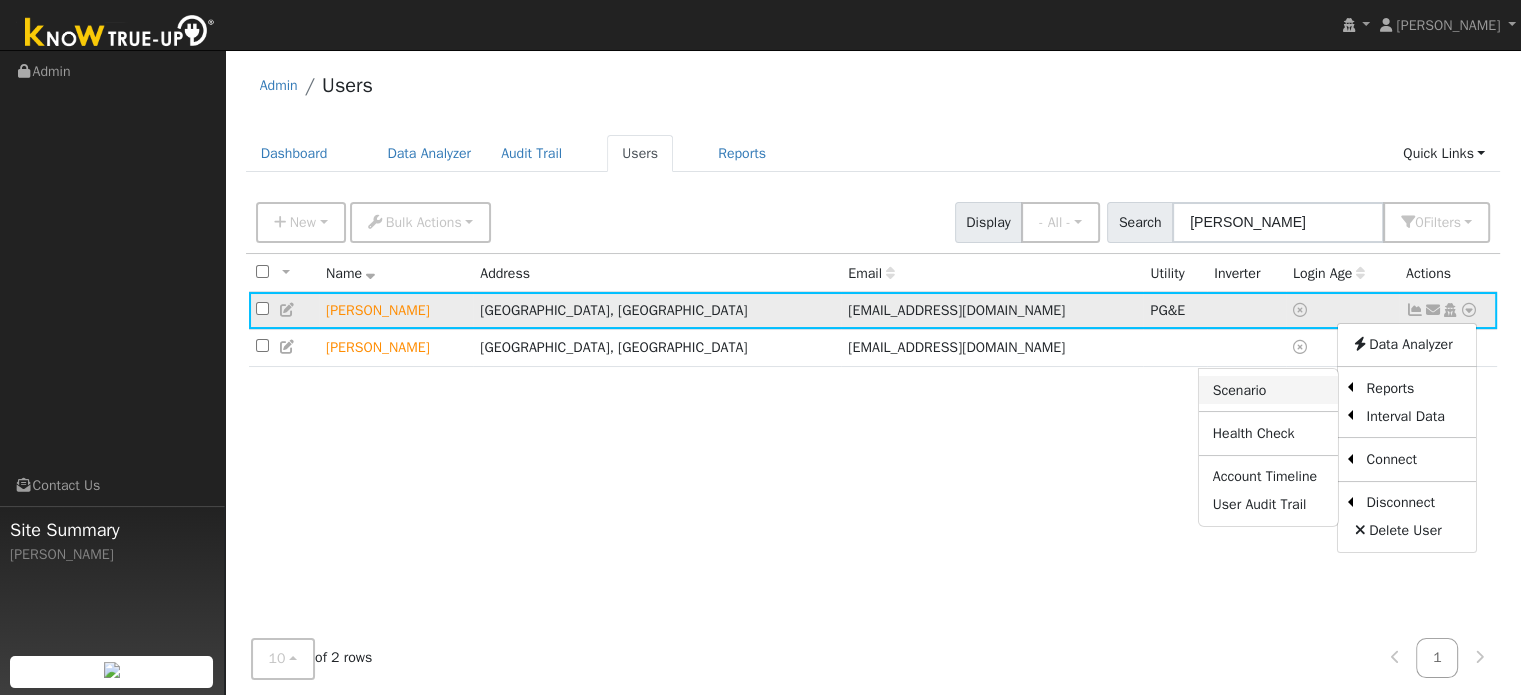click on "Scenario" at bounding box center (1268, 390) 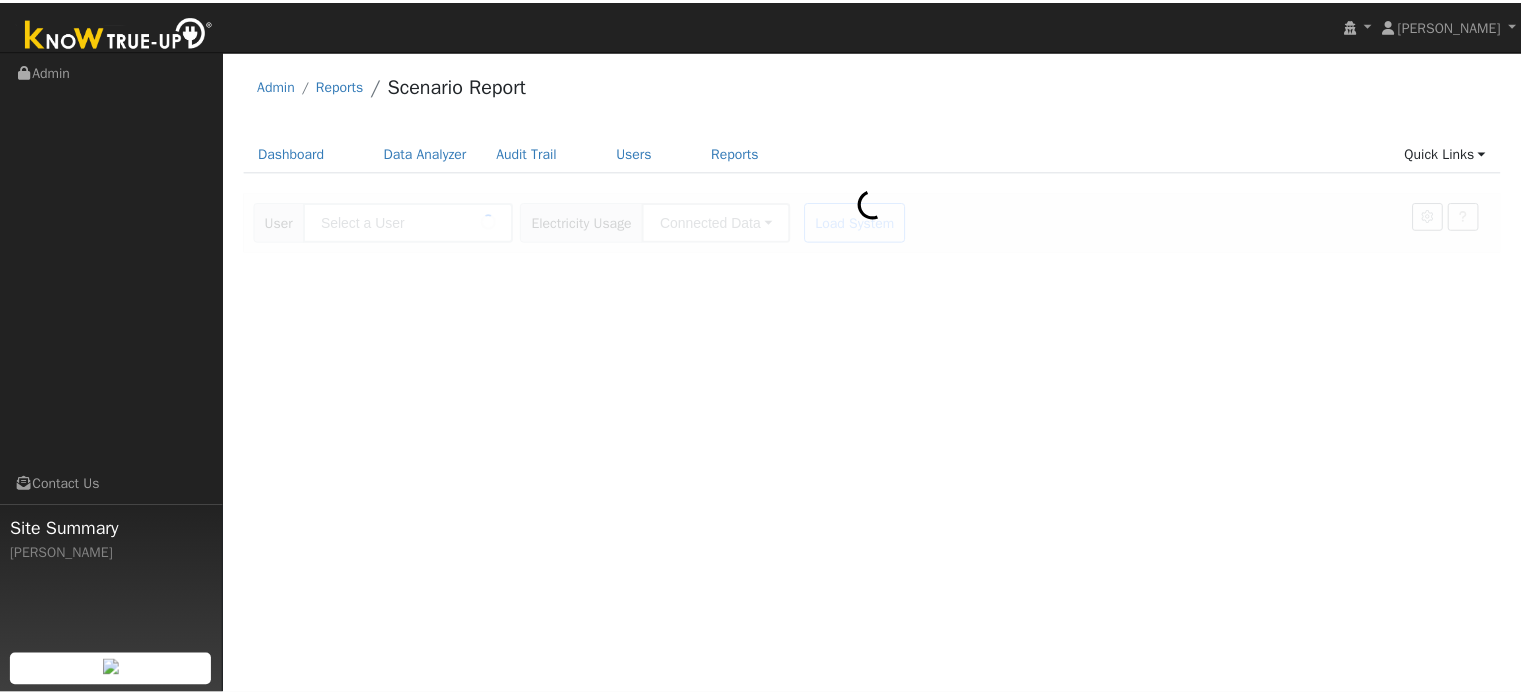 scroll, scrollTop: 0, scrollLeft: 0, axis: both 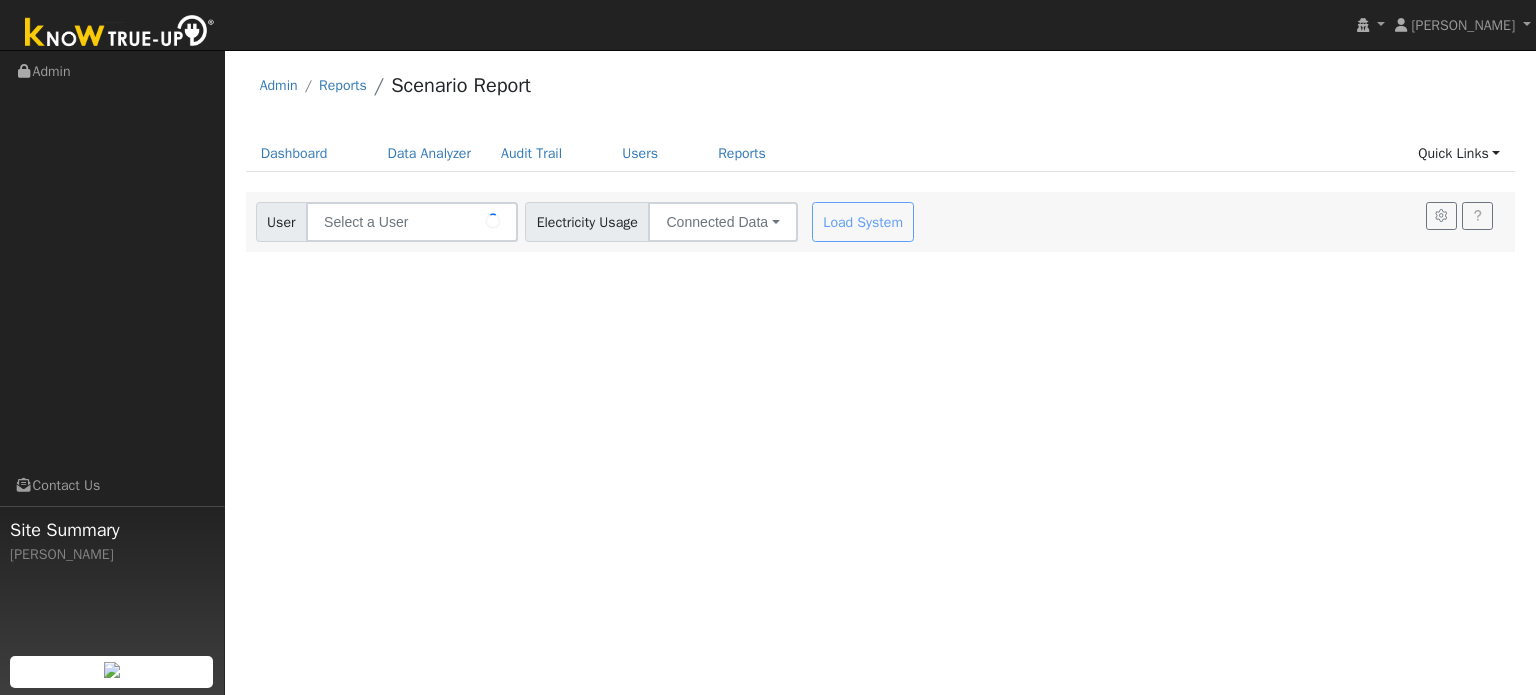 type on "[PERSON_NAME]" 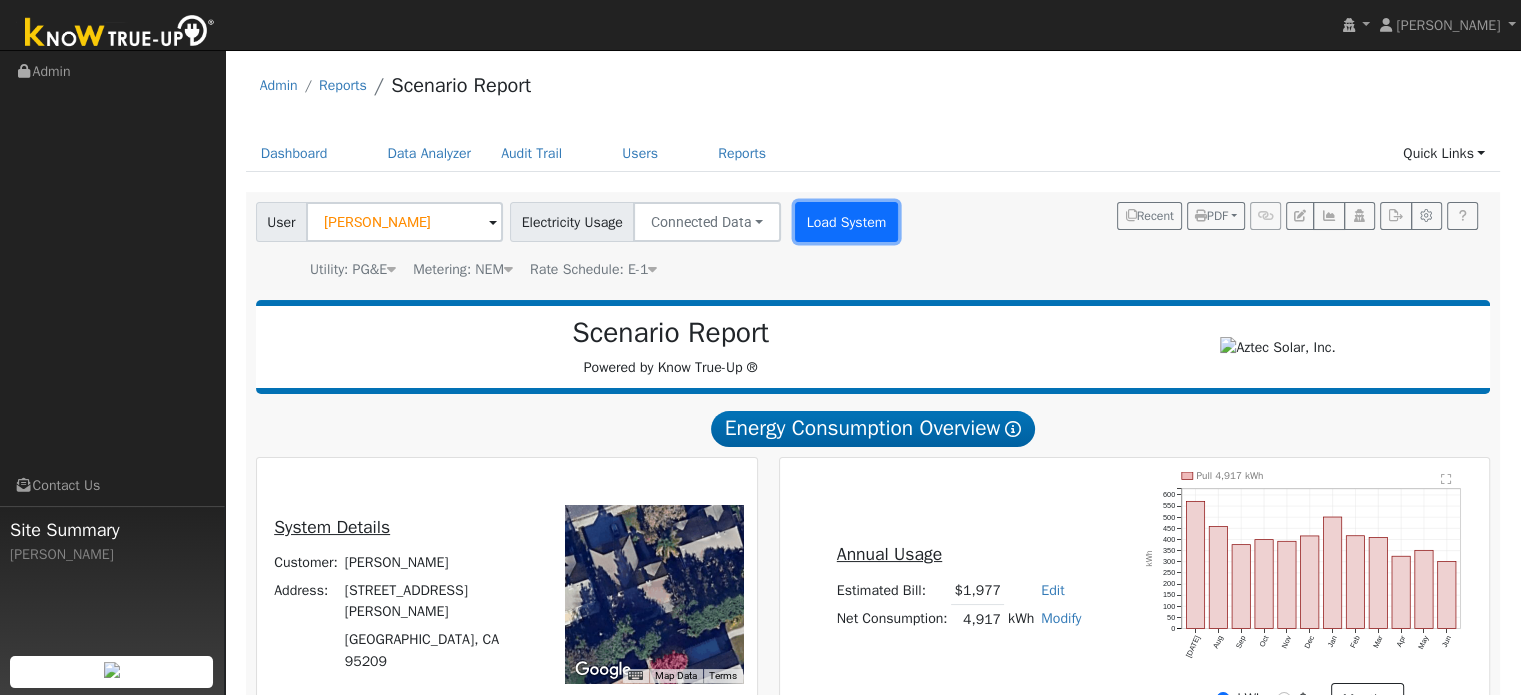 click on "Load System" at bounding box center [846, 222] 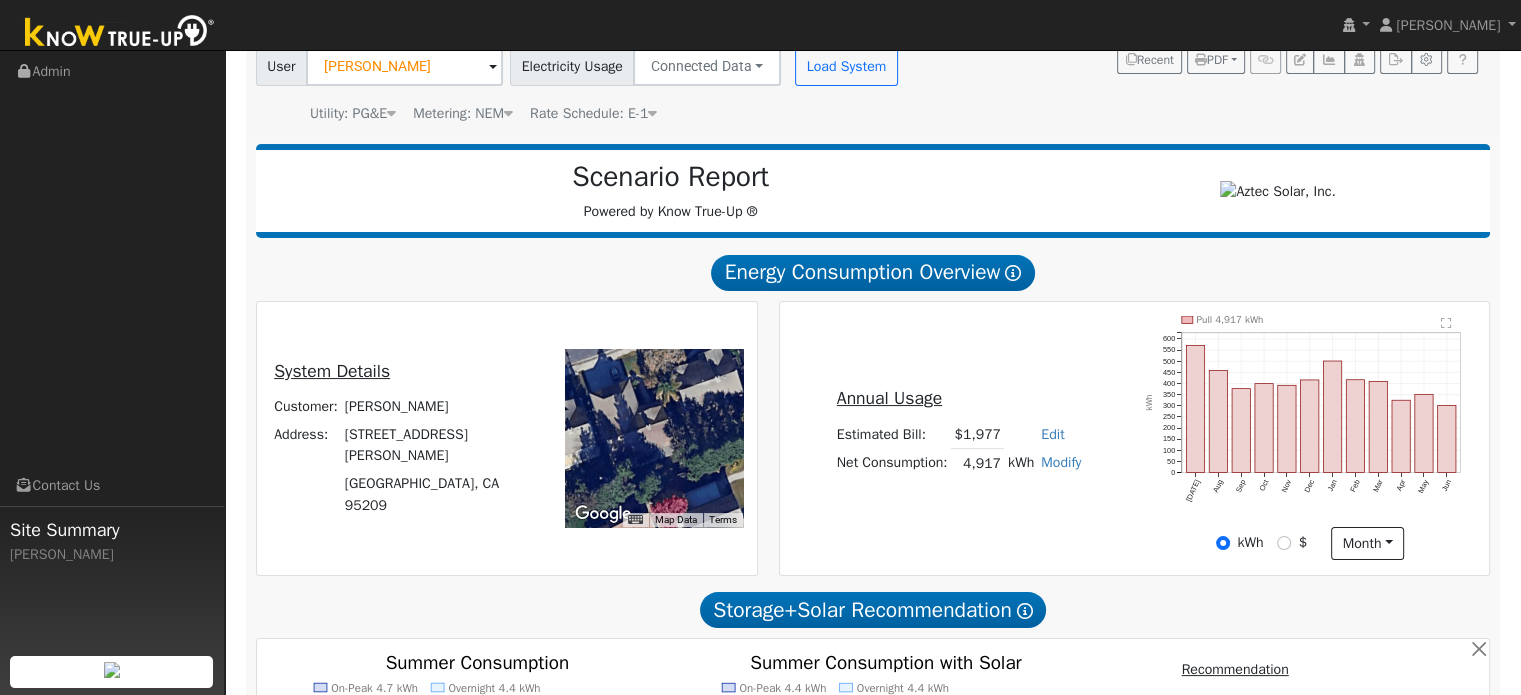 scroll, scrollTop: 200, scrollLeft: 0, axis: vertical 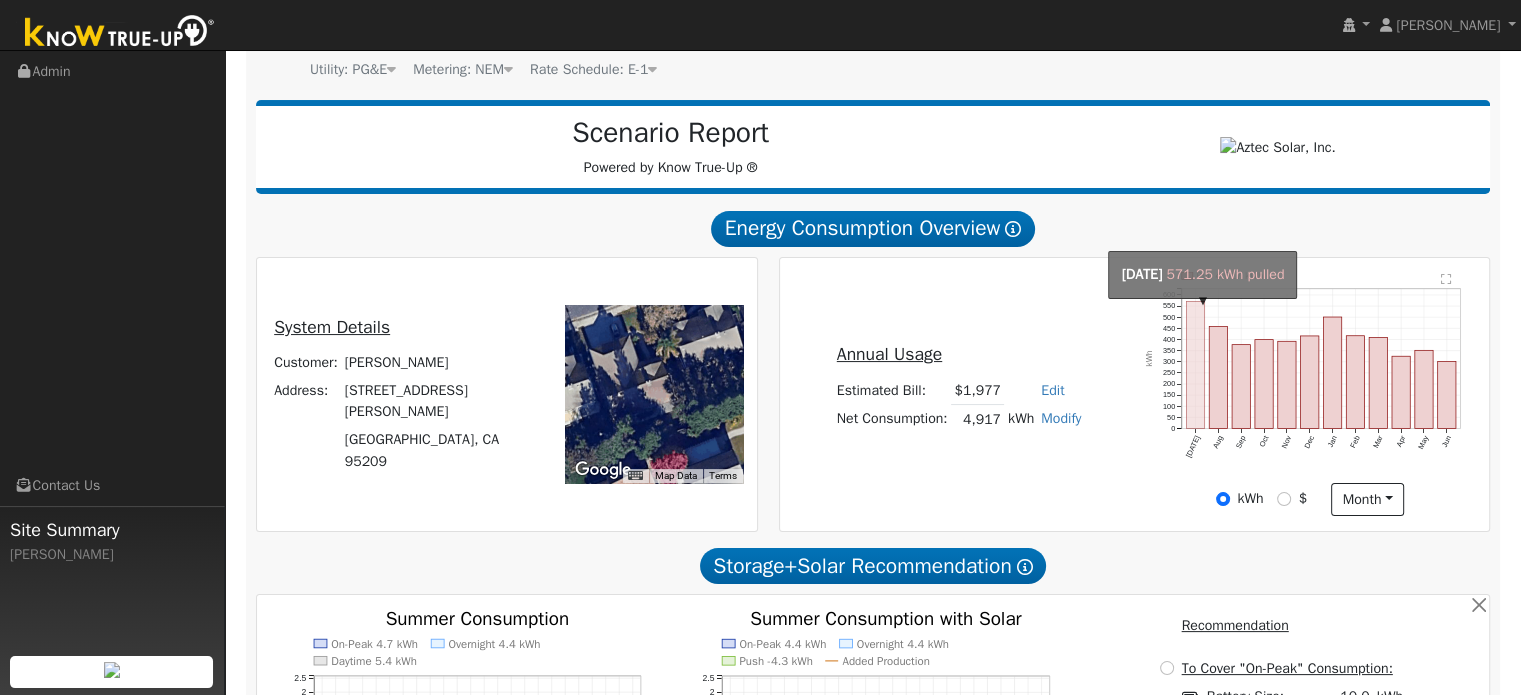 click on "onclick=""" 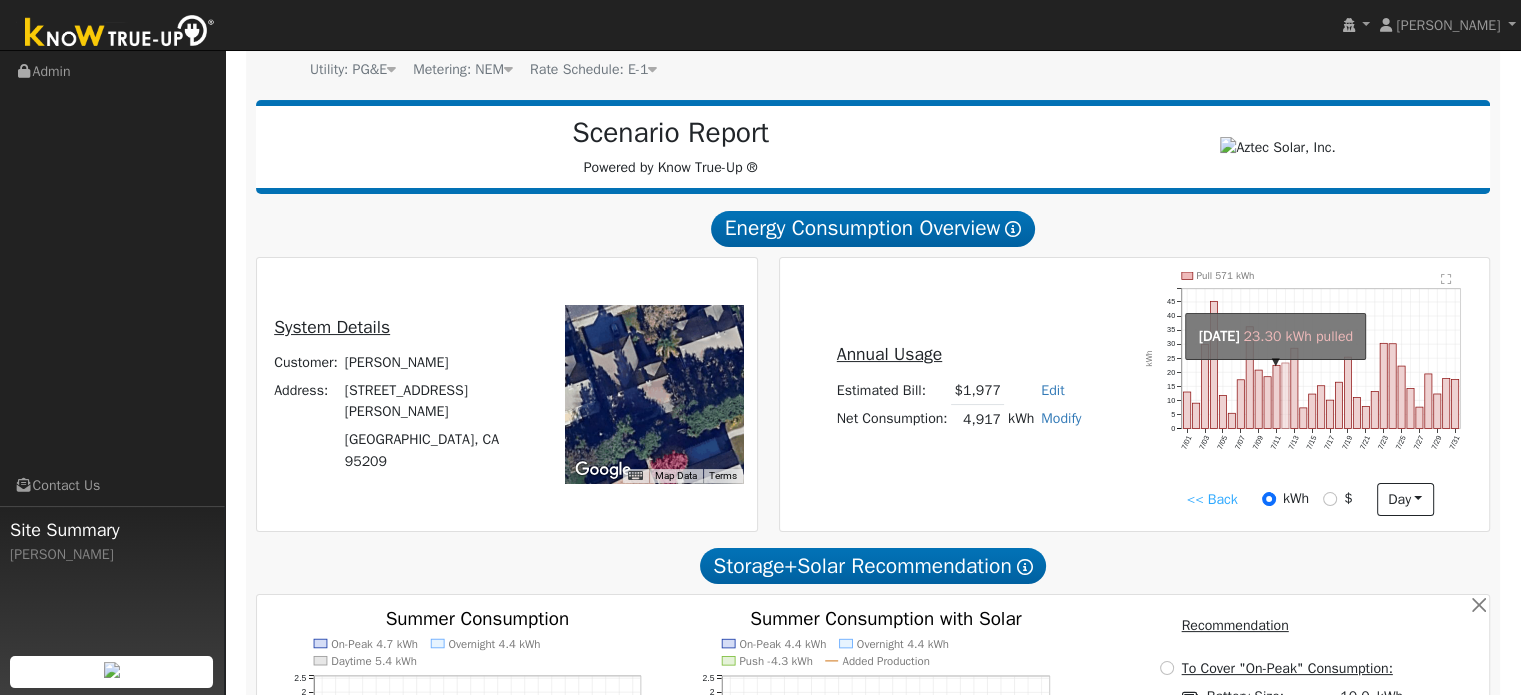 click on "onclick=""" 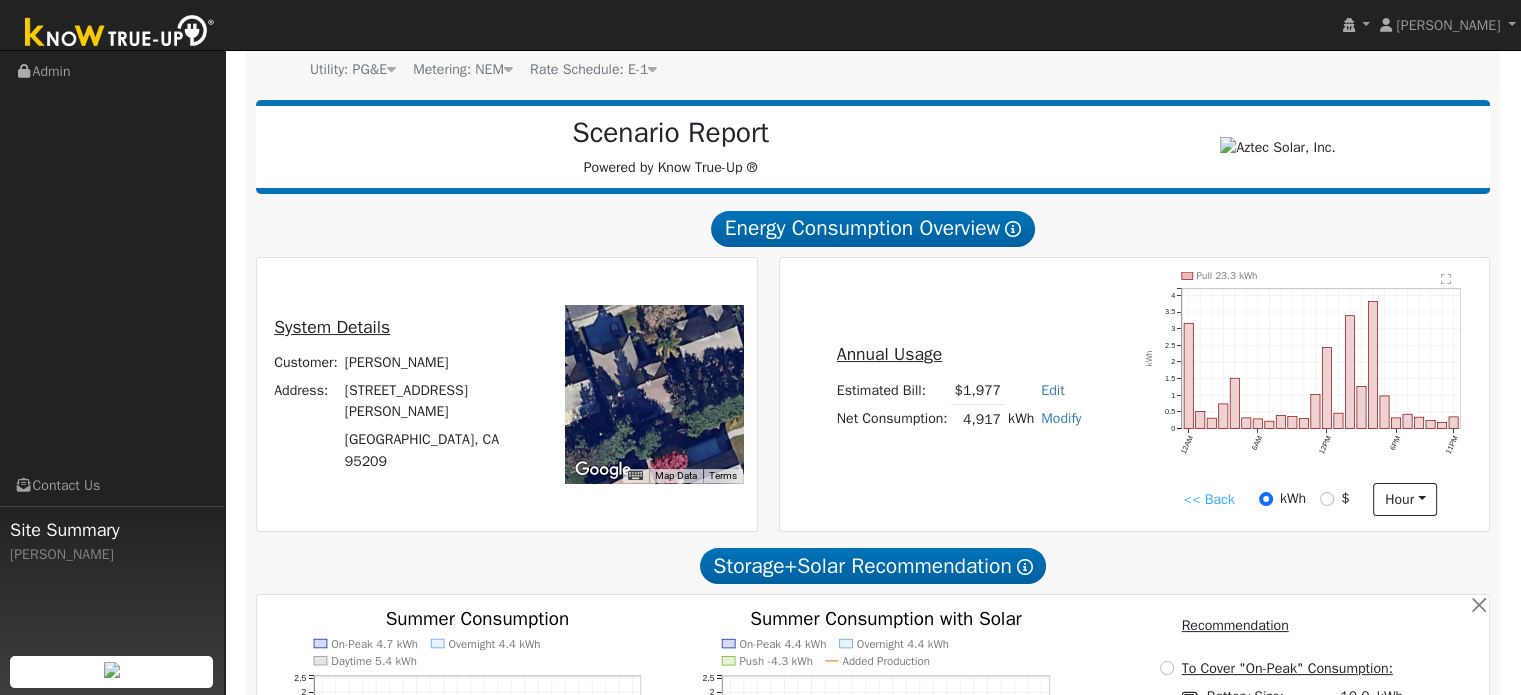 click on "<< Back" at bounding box center [1208, 499] 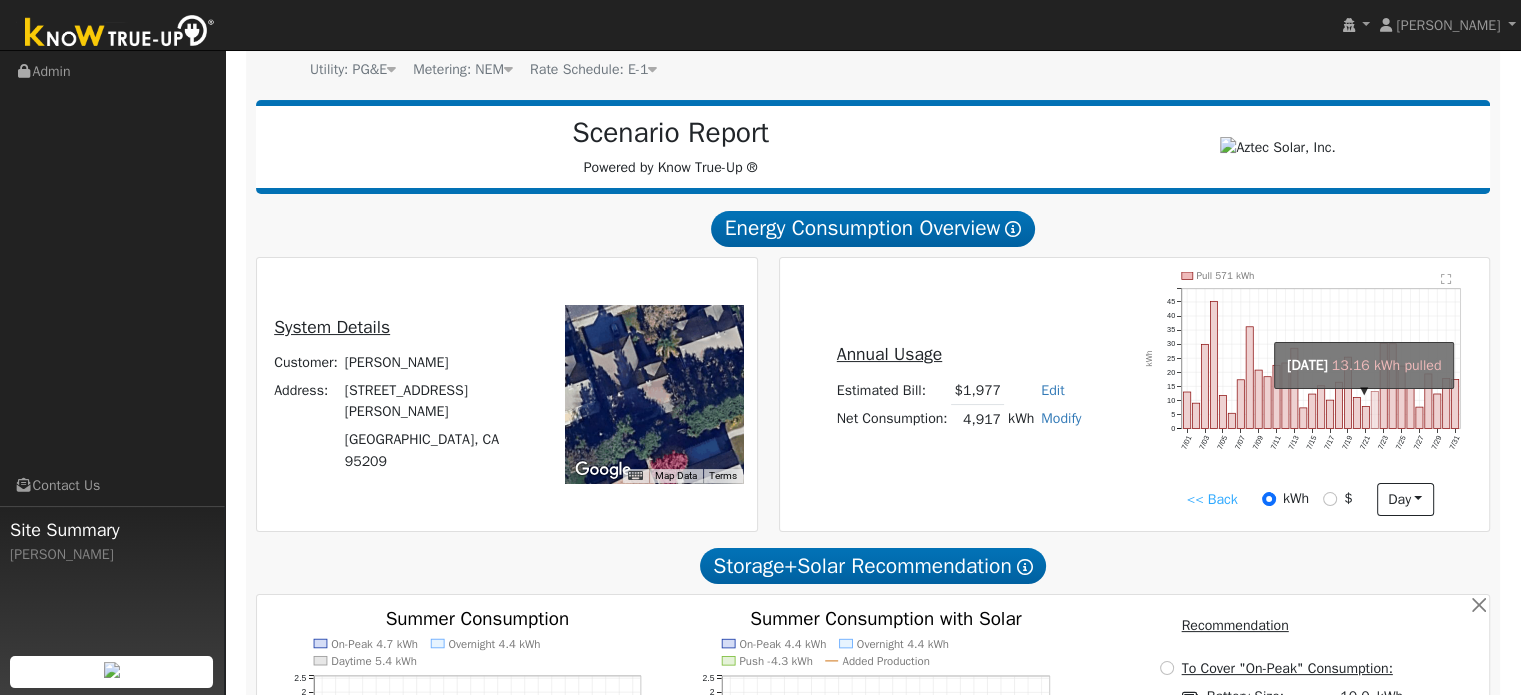 click on "onclick=""" 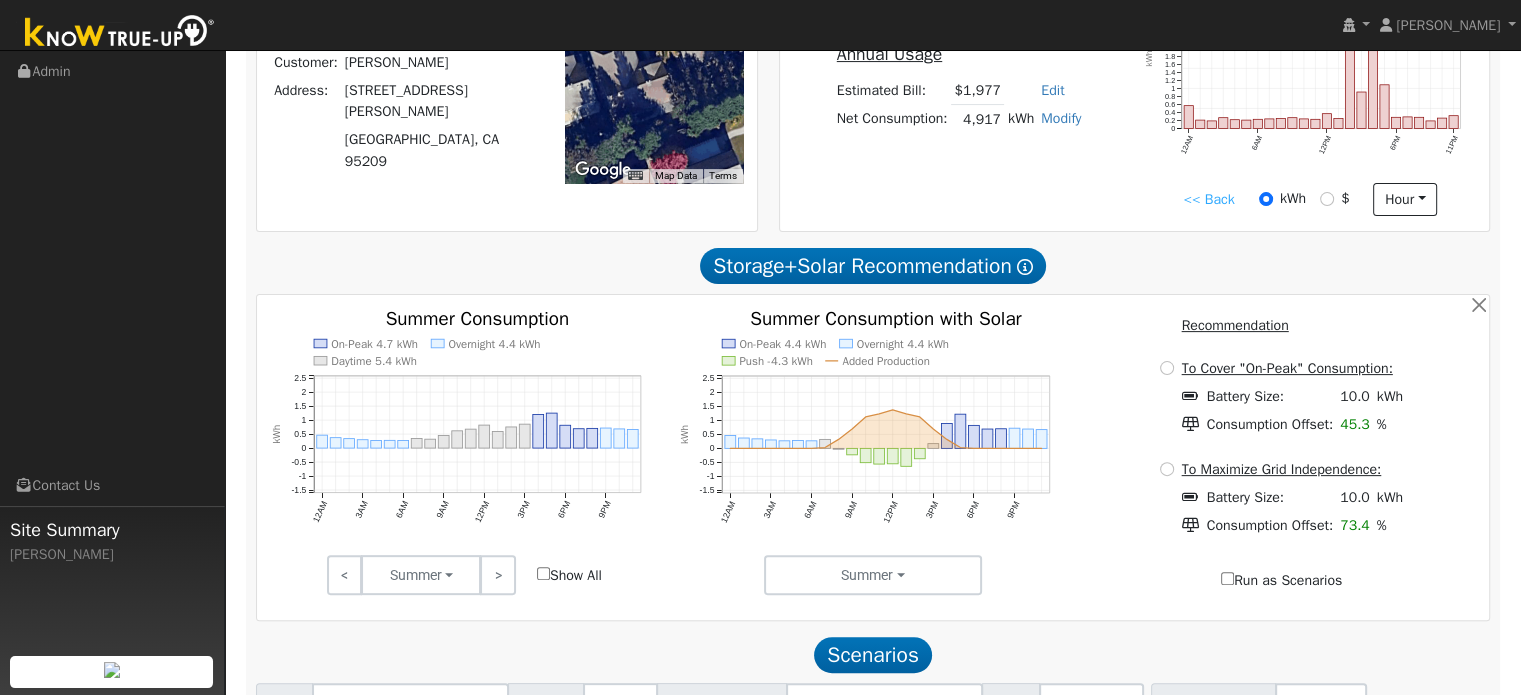 scroll, scrollTop: 600, scrollLeft: 0, axis: vertical 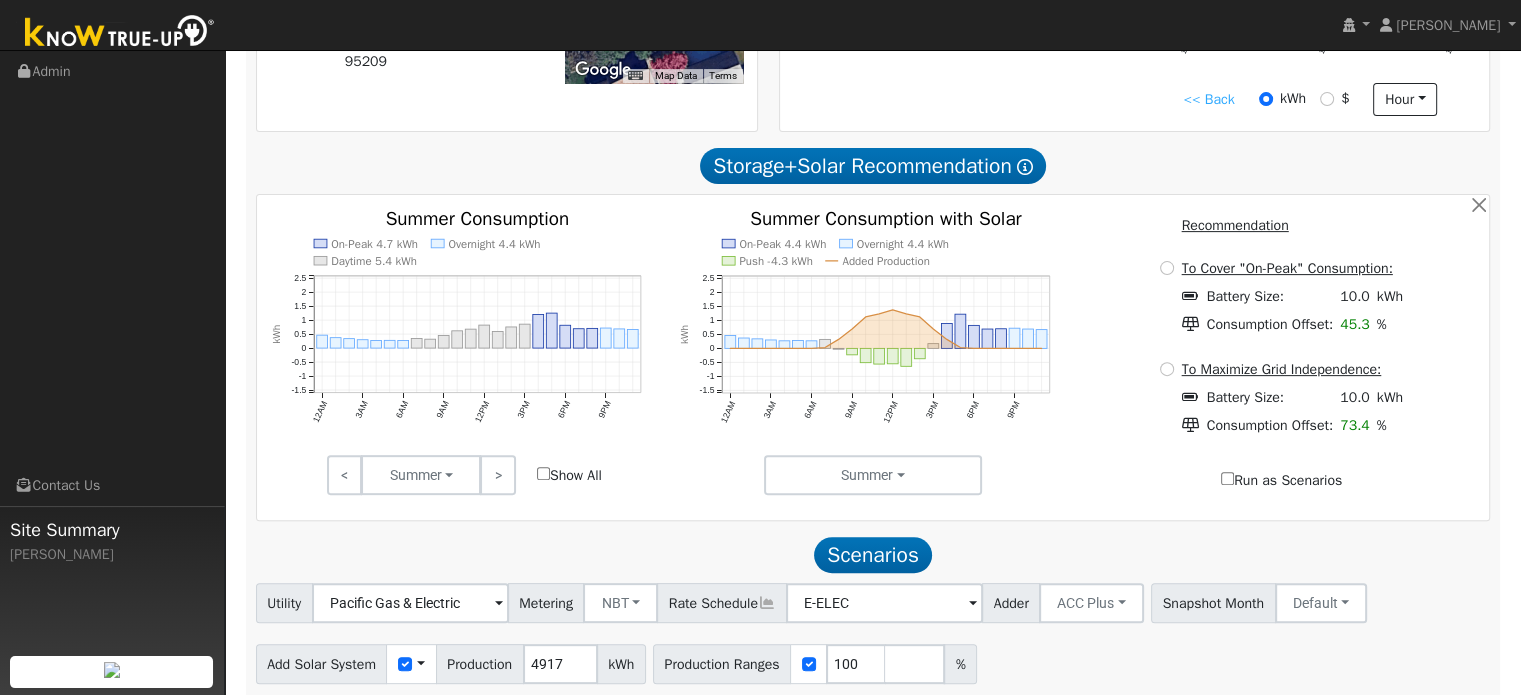 click at bounding box center (1167, 361) 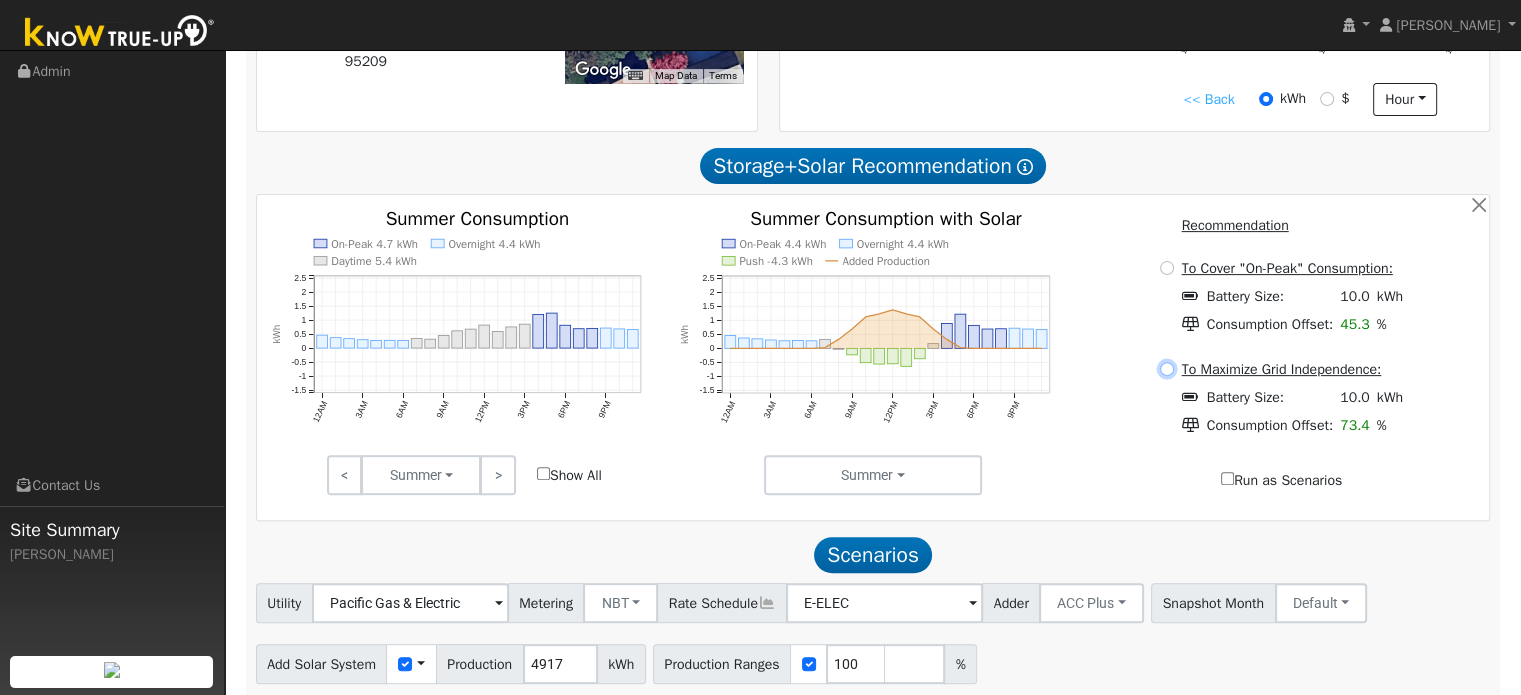 click at bounding box center [1167, 369] 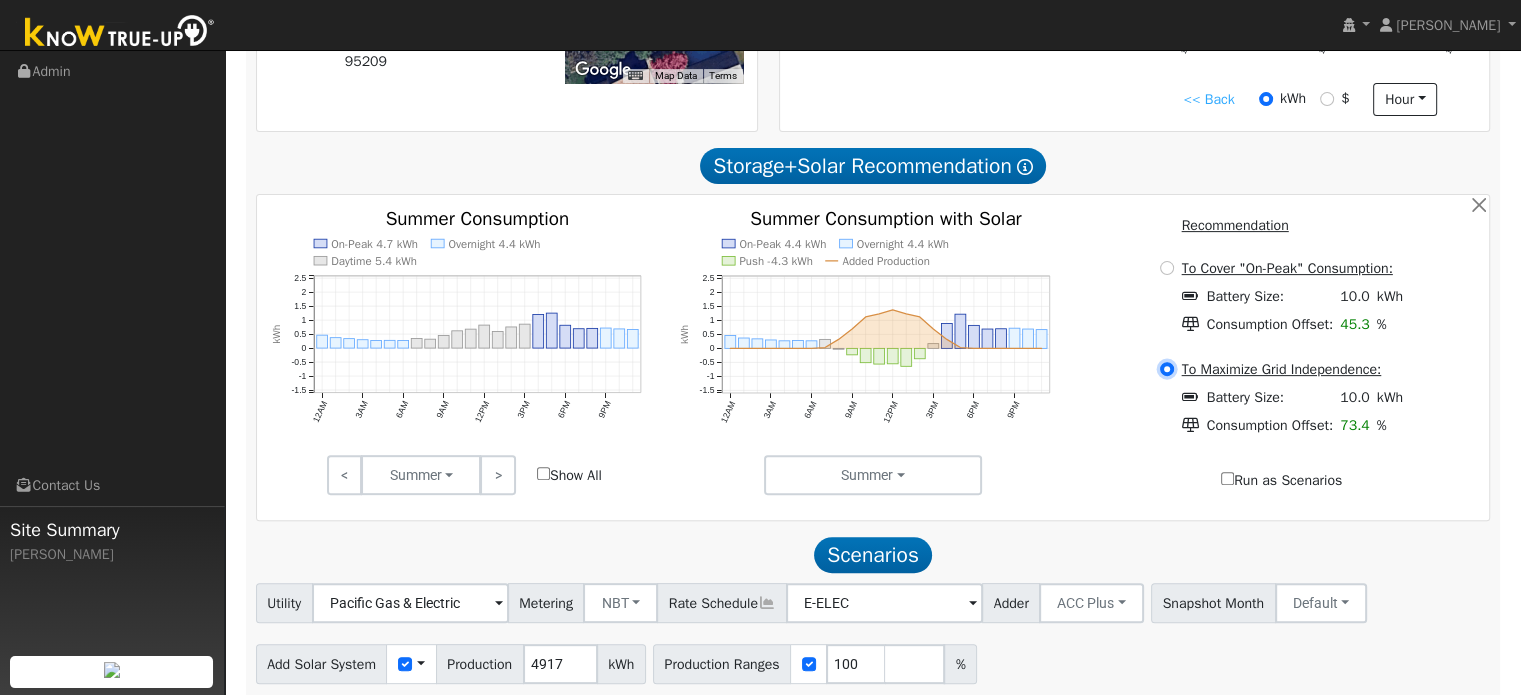 radio on "true" 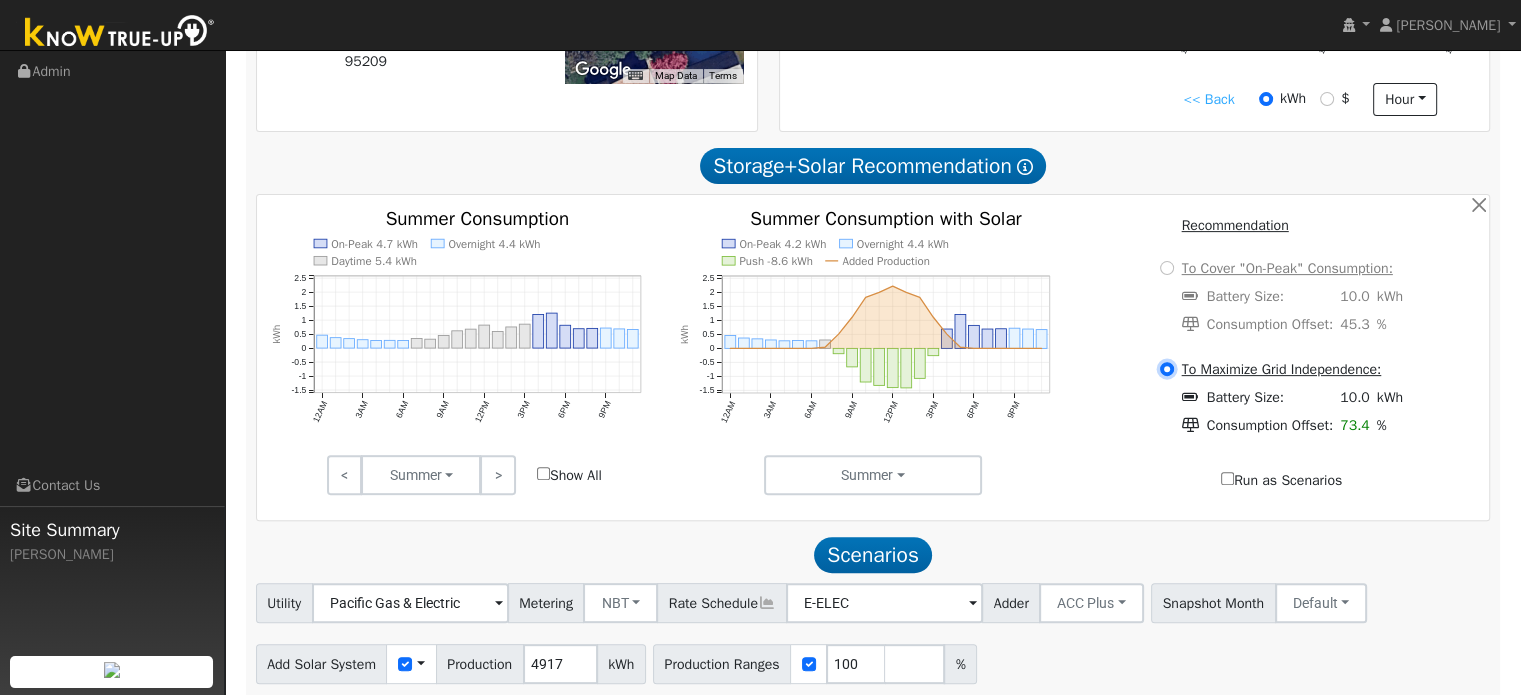 scroll, scrollTop: 675, scrollLeft: 0, axis: vertical 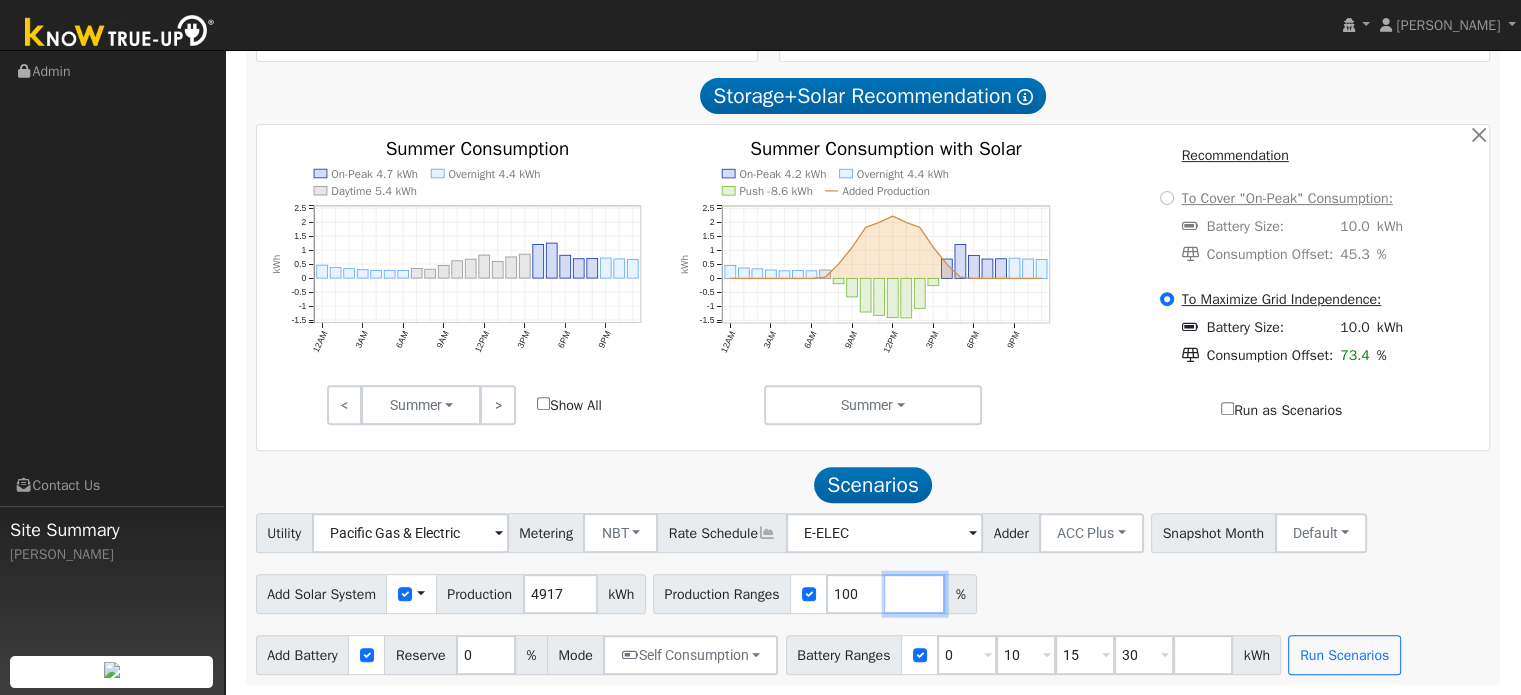 click at bounding box center [915, 594] 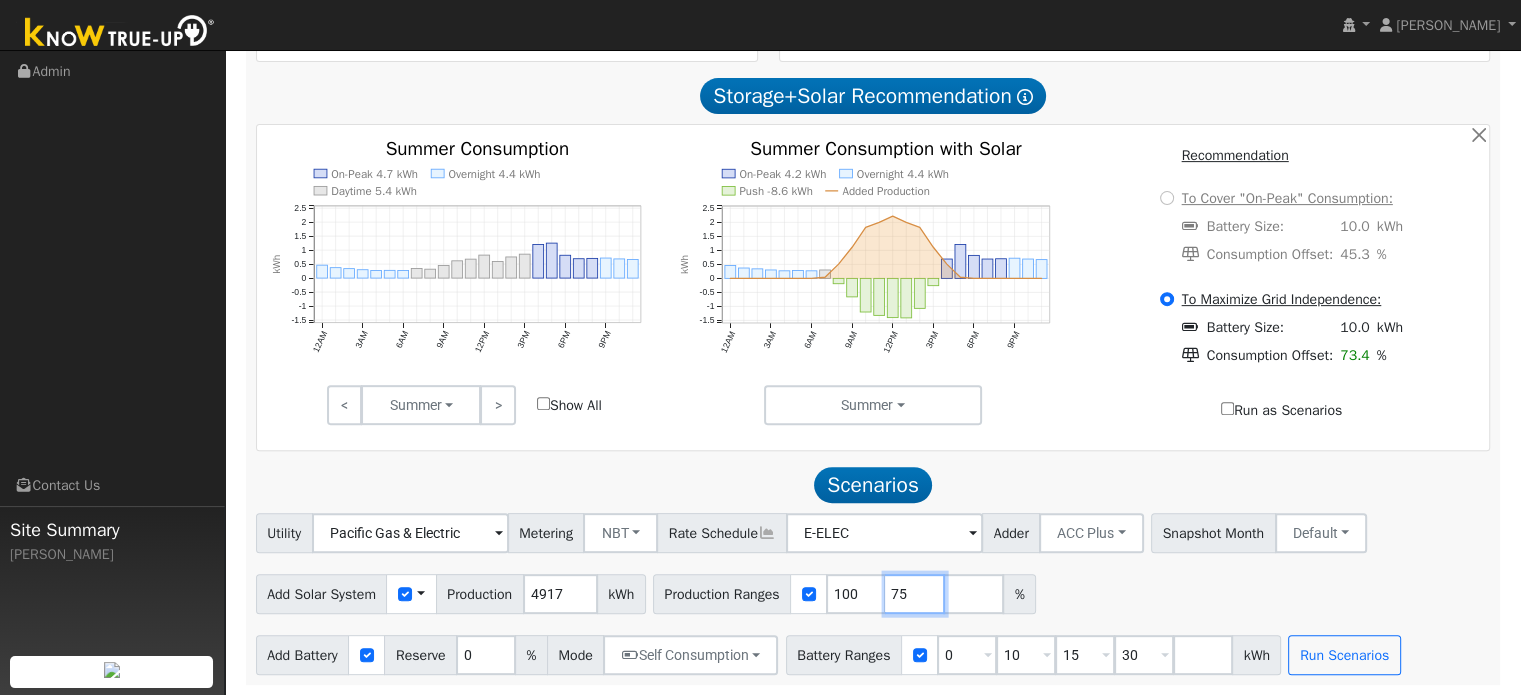 type on "75" 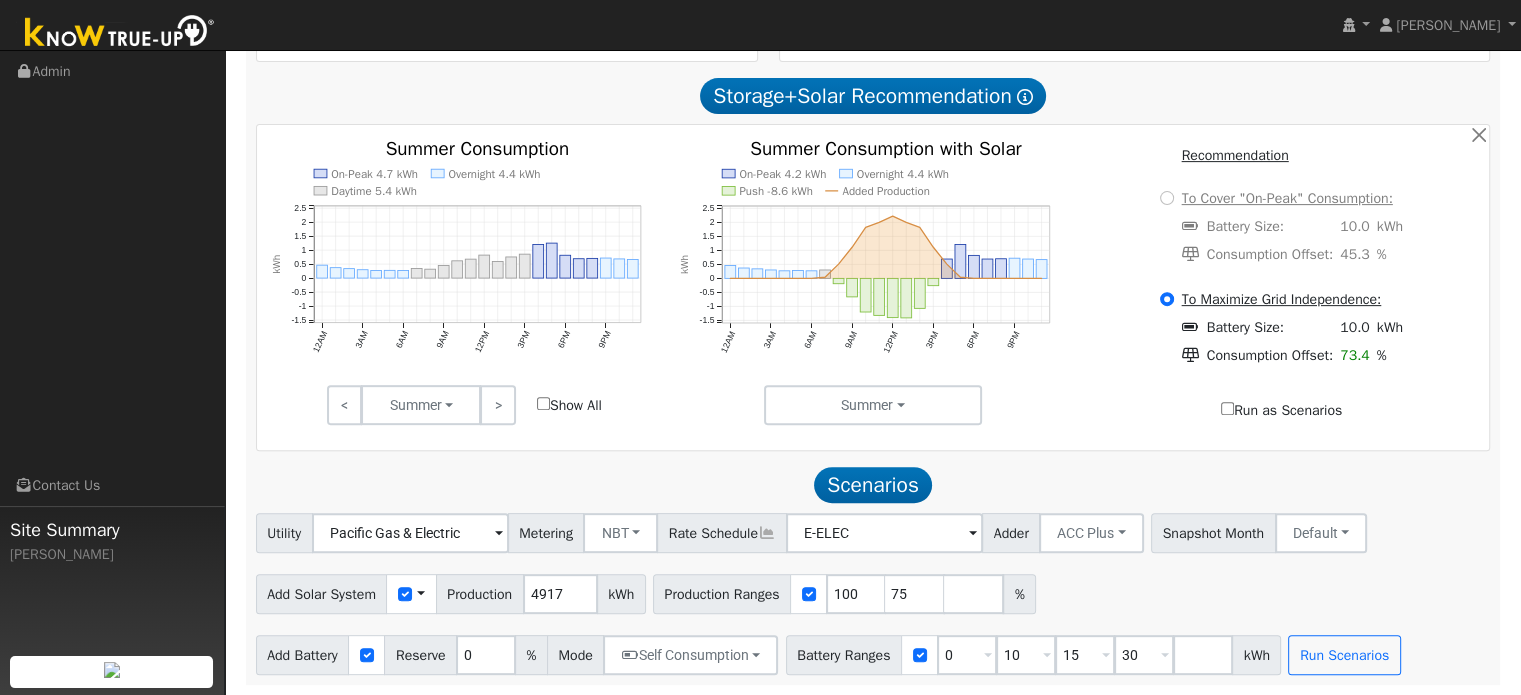type on "75" 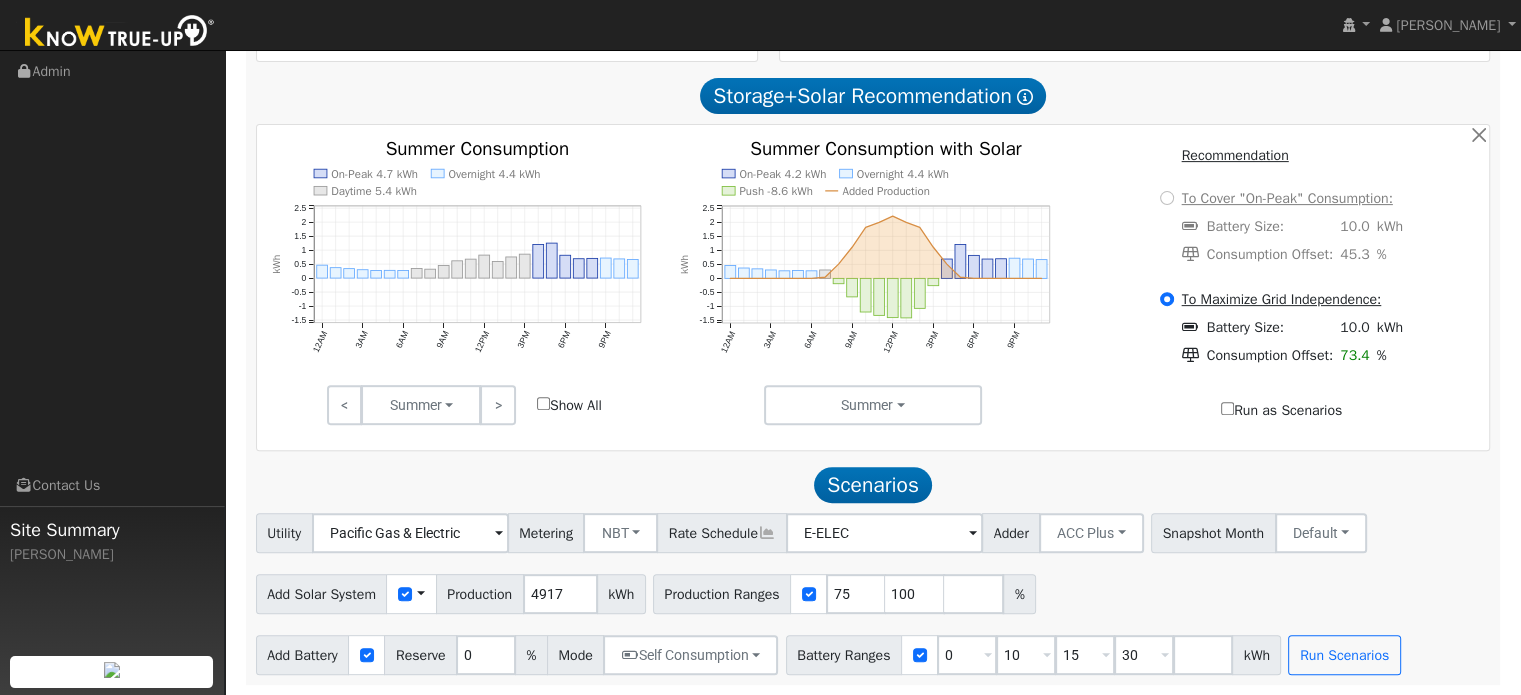 click on "Add Solar System Use CSV Data Production 4917 kWh Production Ranges 75 100 %" at bounding box center (873, 590) 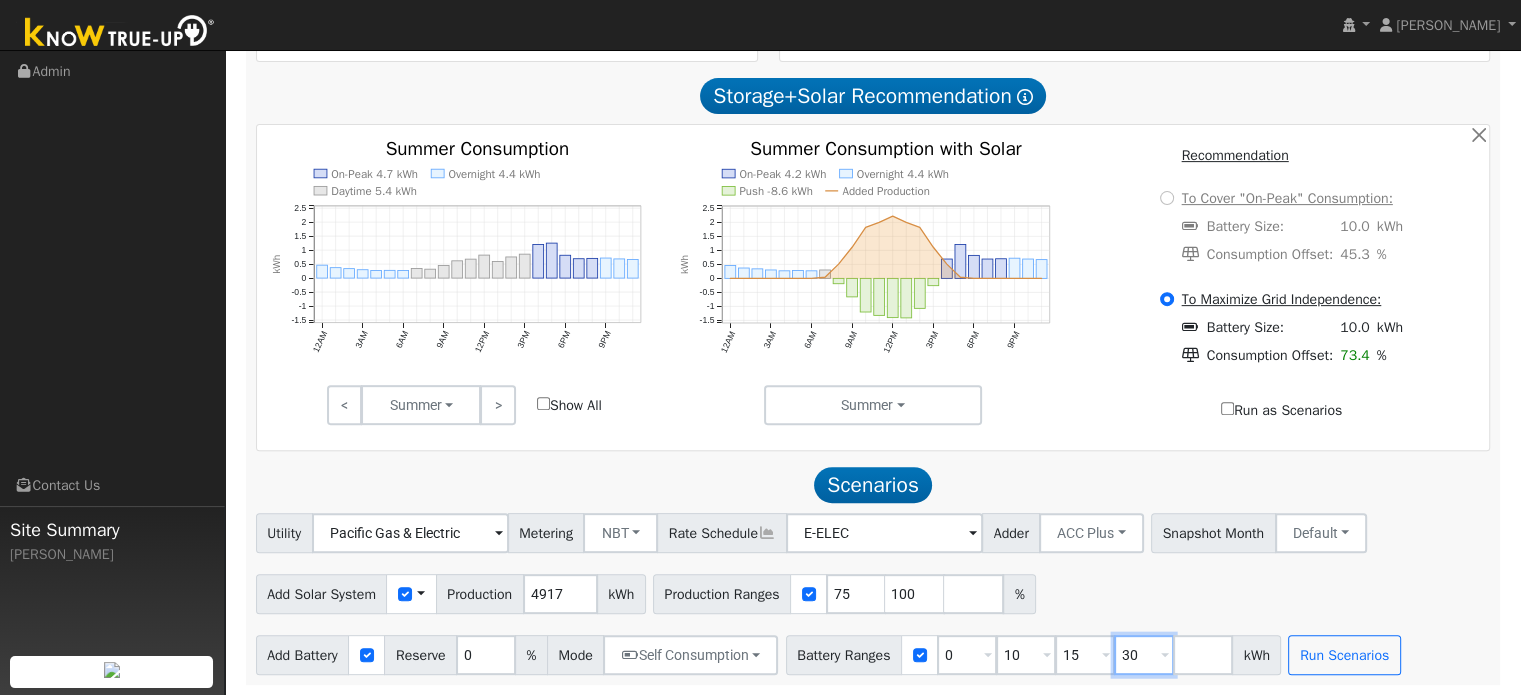 click on "30" at bounding box center [1144, 655] 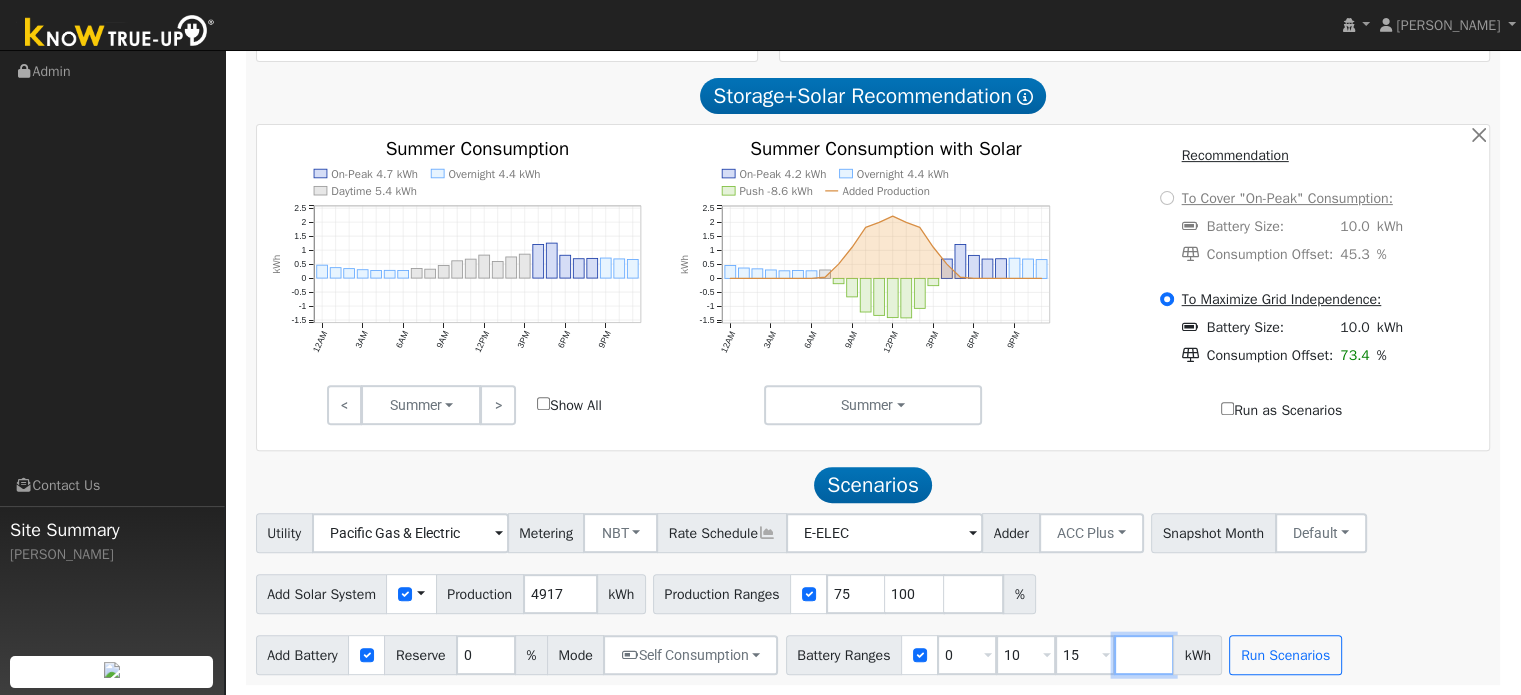 type 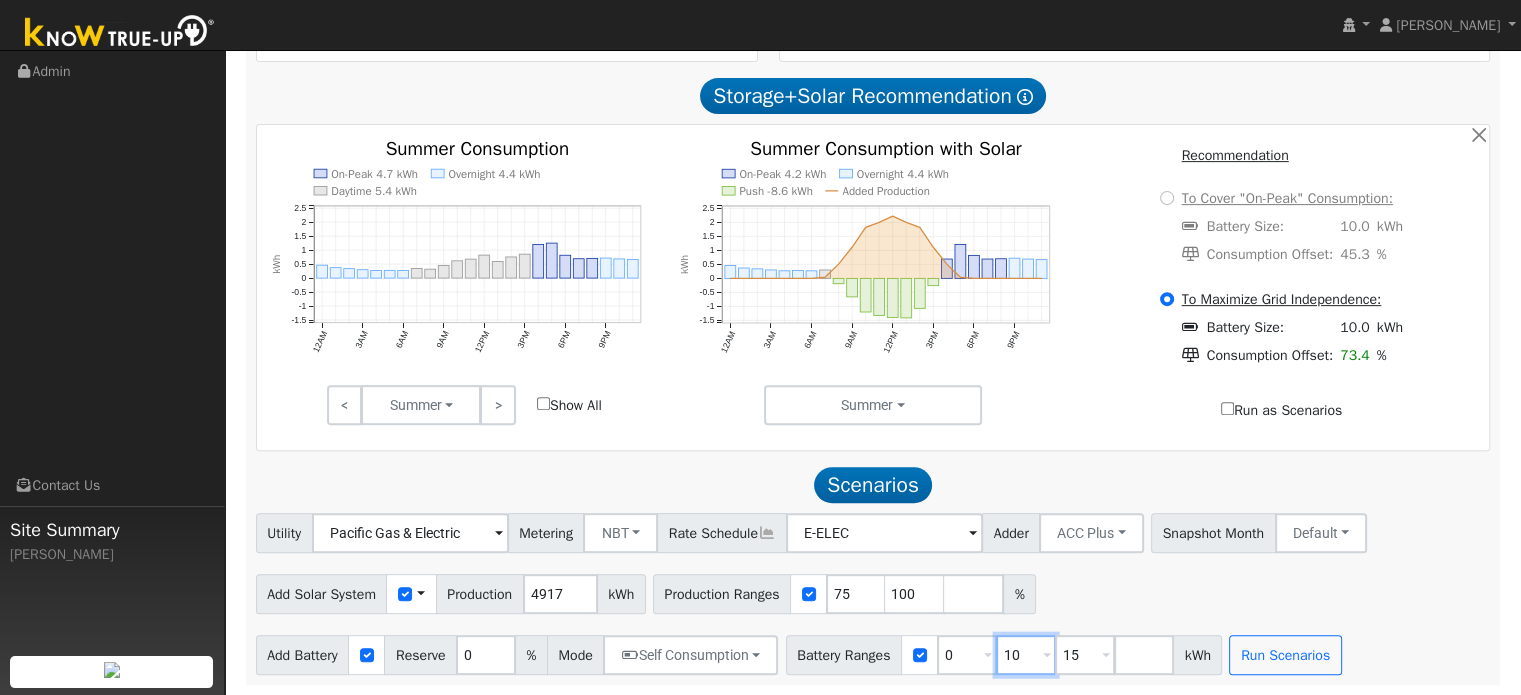 click on "10" at bounding box center [1026, 655] 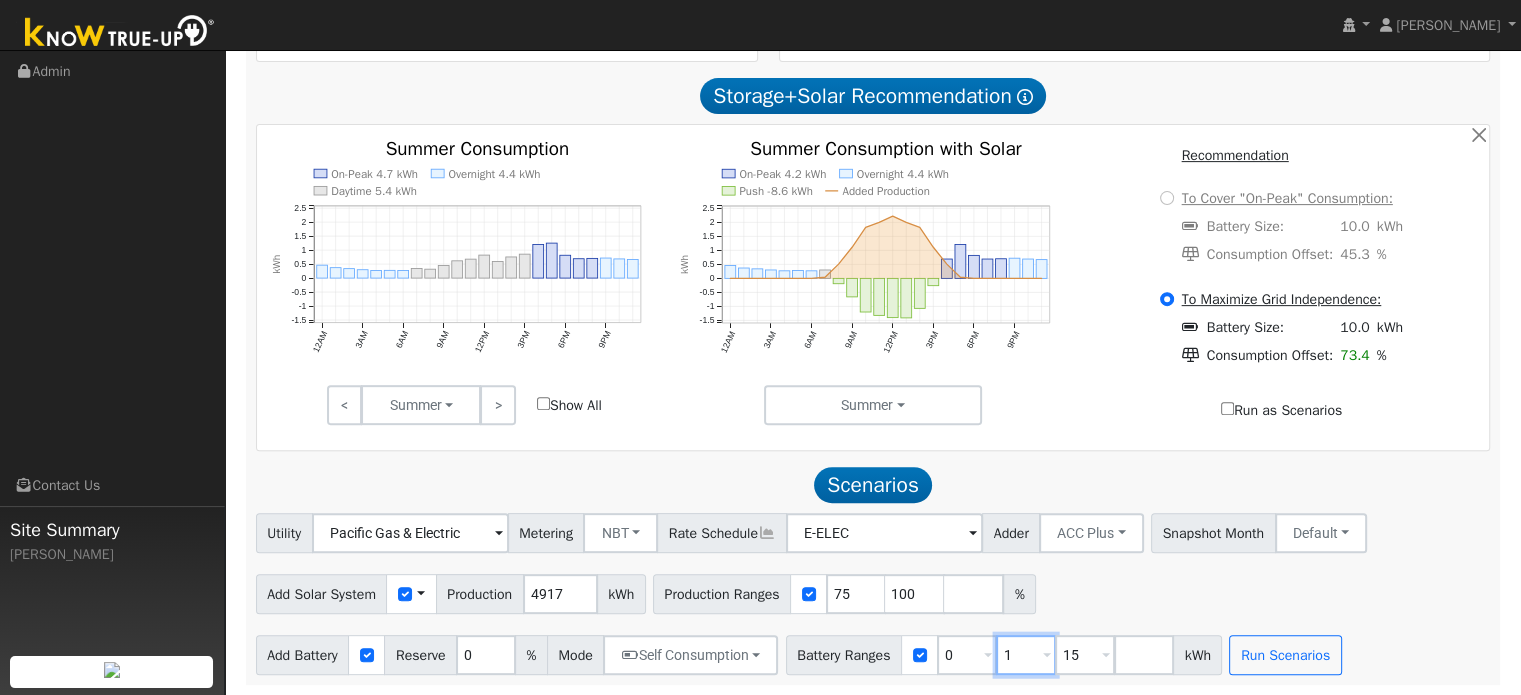 type on "15" 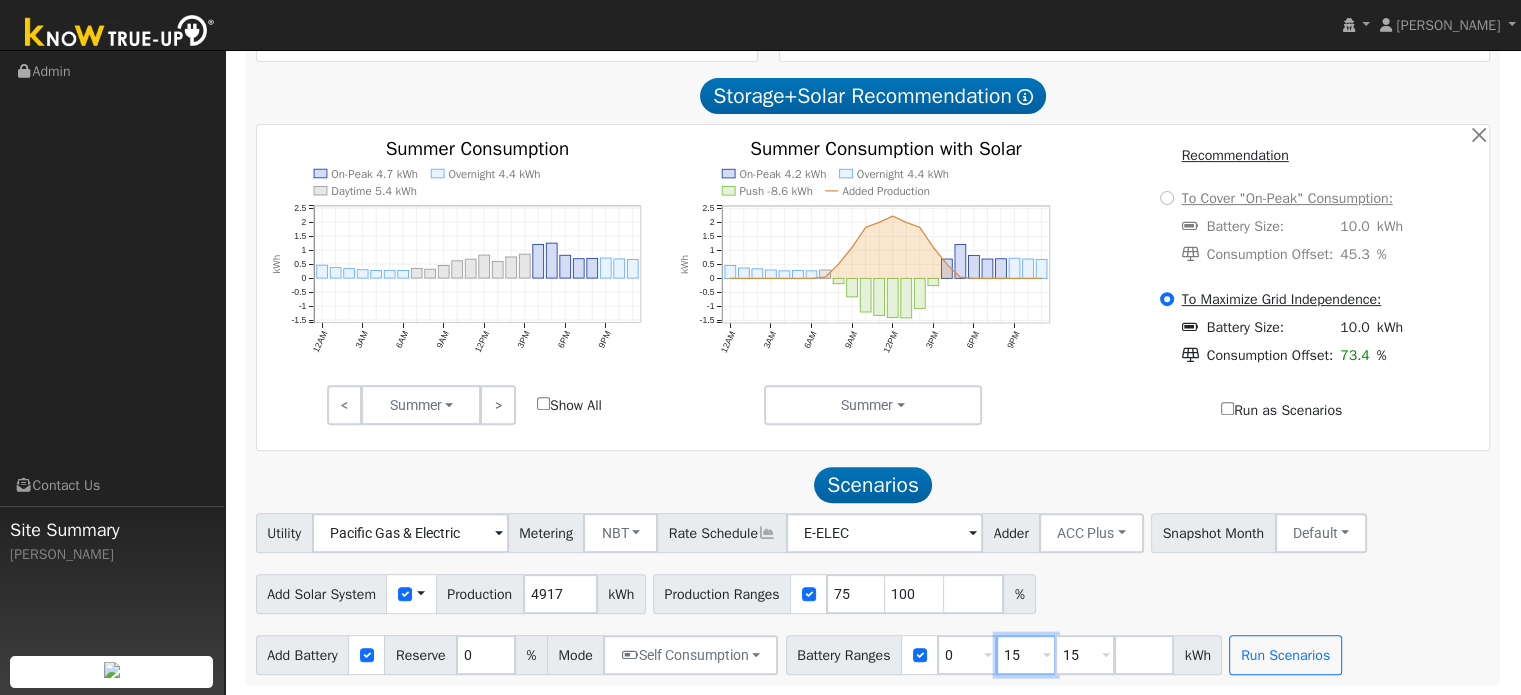 type 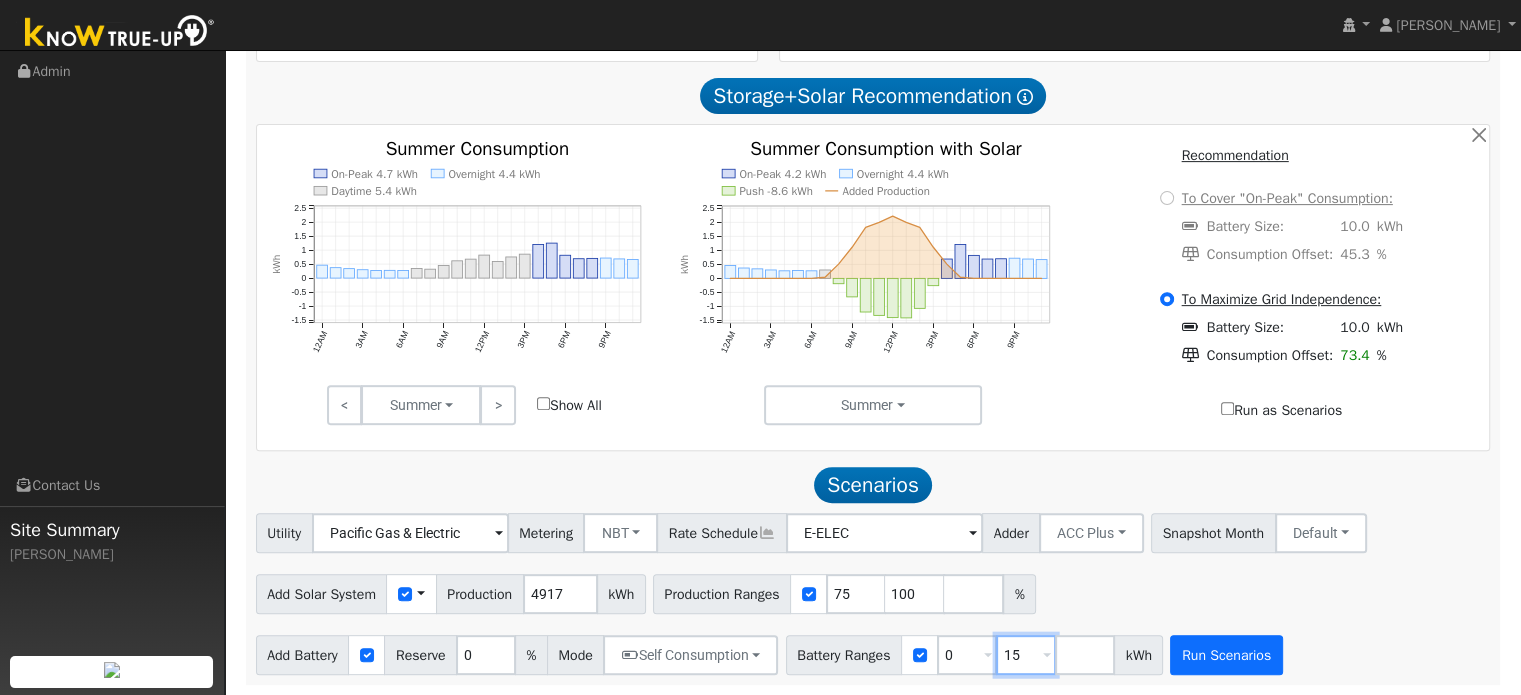 type on "15" 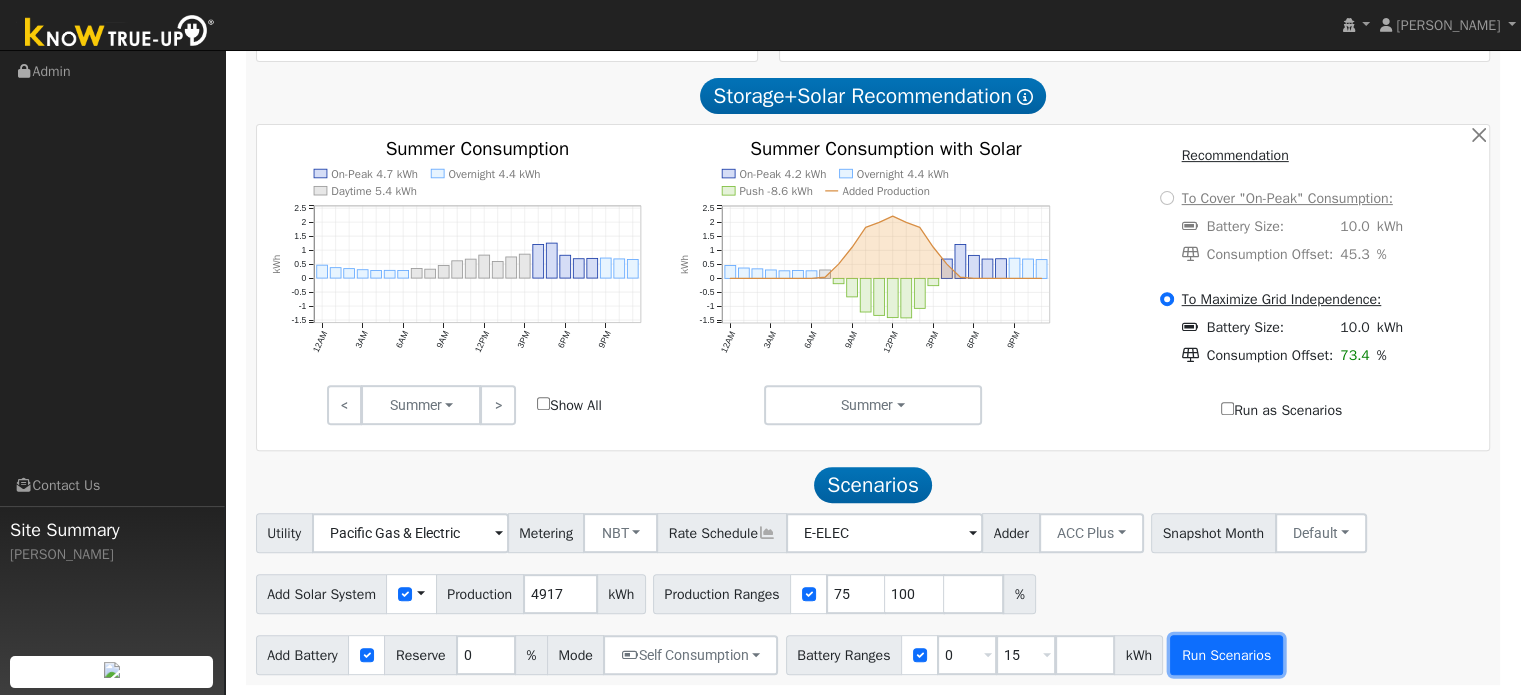 click on "Run Scenarios" at bounding box center [1226, 655] 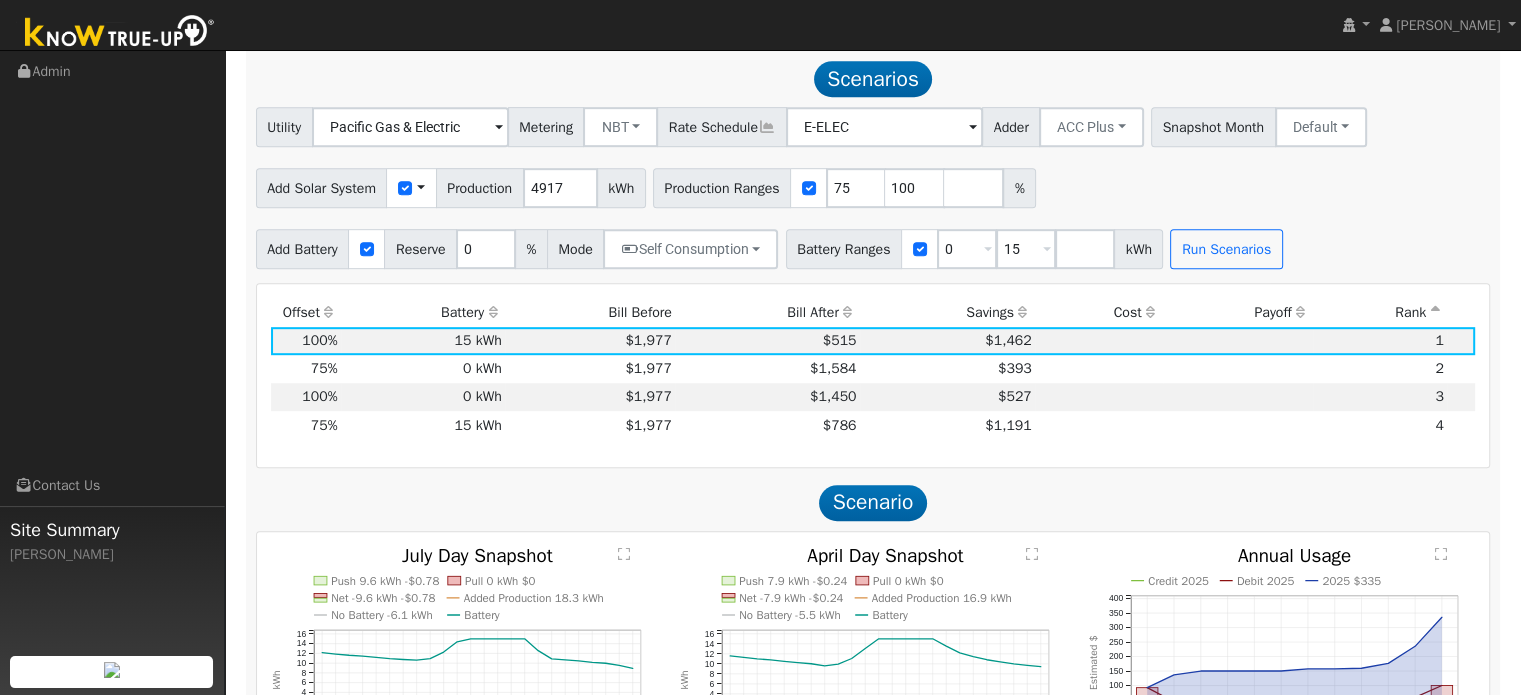 scroll, scrollTop: 1080, scrollLeft: 0, axis: vertical 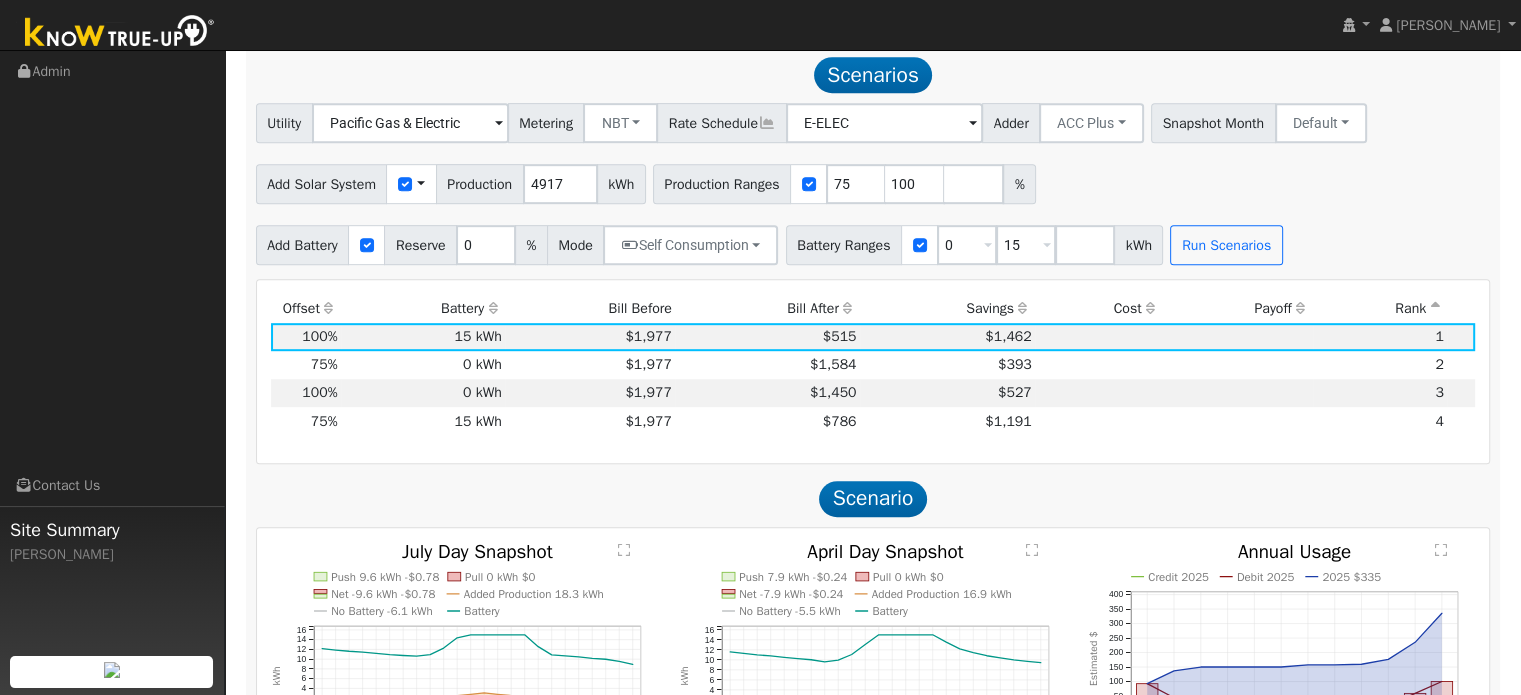 click on "Bill After" at bounding box center (767, 308) 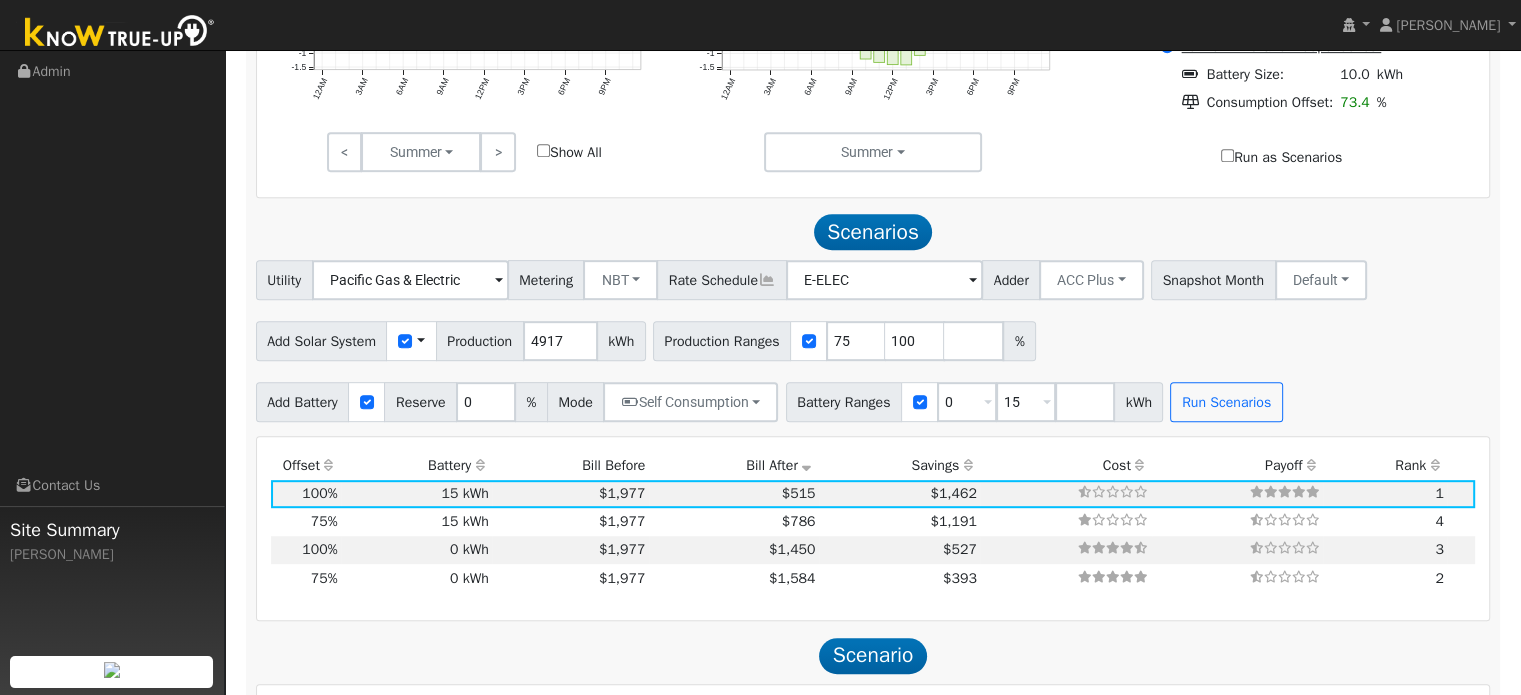 scroll, scrollTop: 1000, scrollLeft: 0, axis: vertical 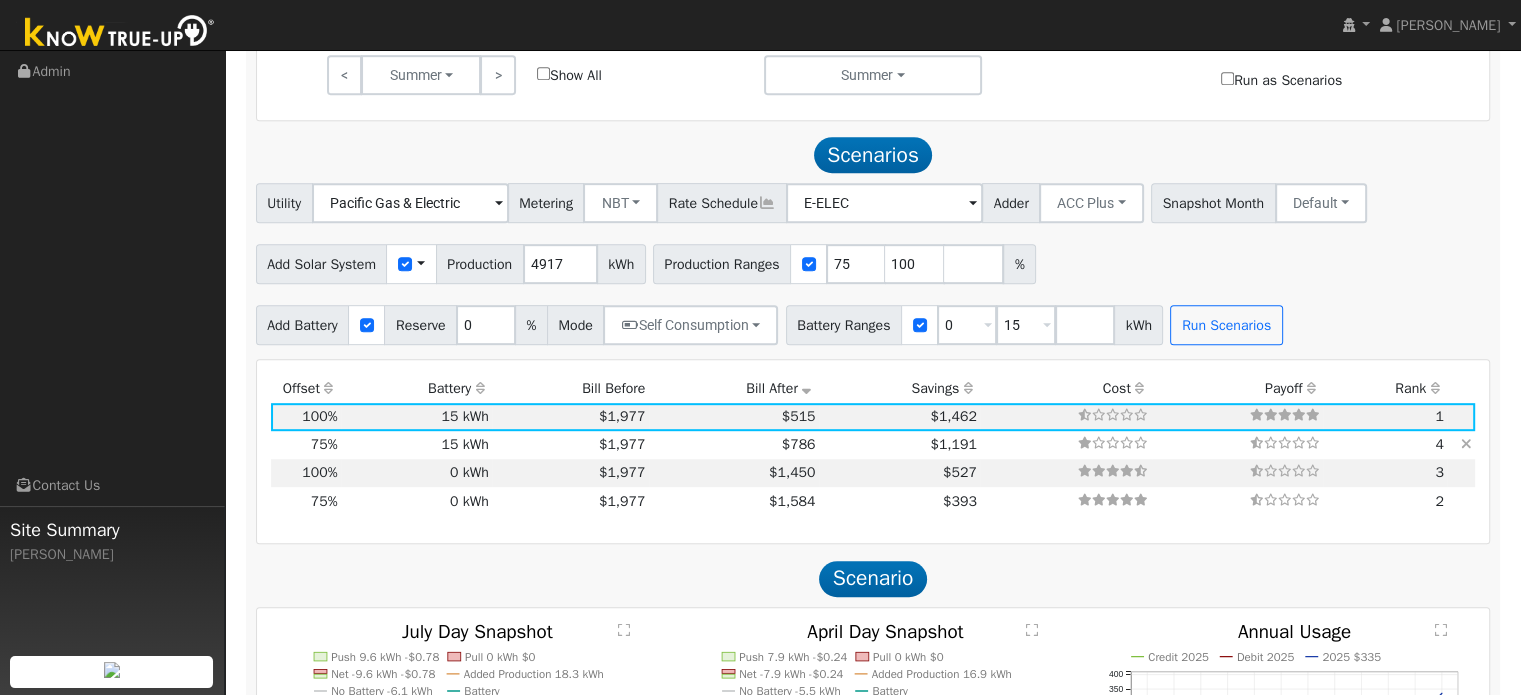 click on "15 kWh" at bounding box center (416, 445) 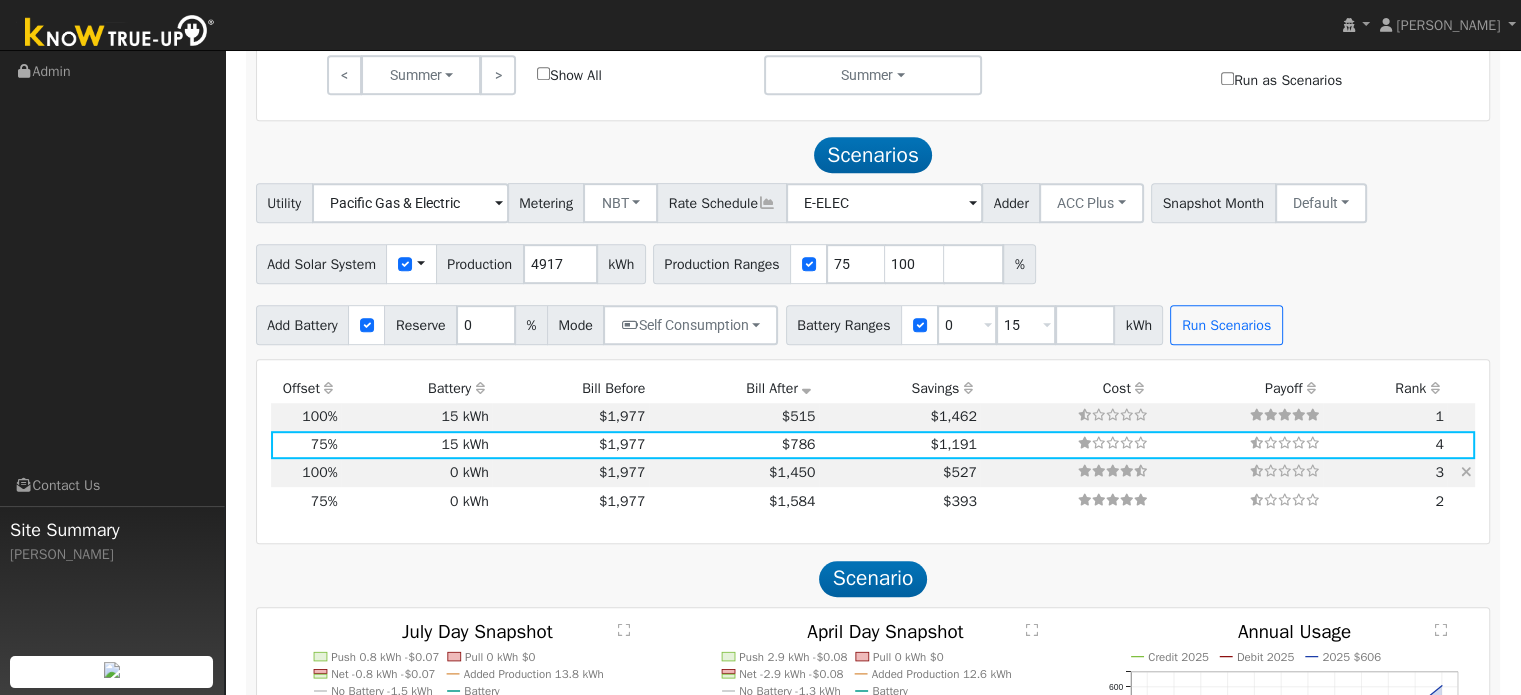 click on "0 kWh" at bounding box center [416, 473] 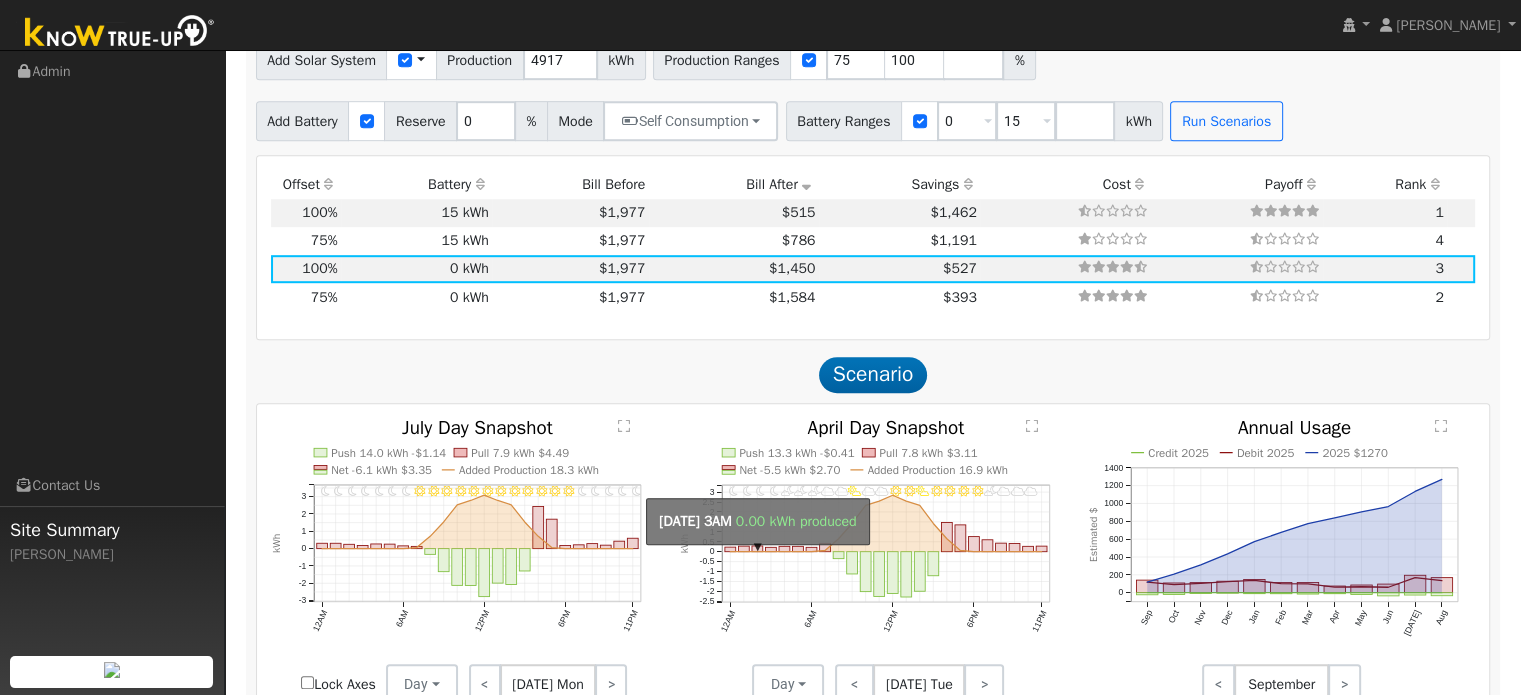 scroll, scrollTop: 1100, scrollLeft: 0, axis: vertical 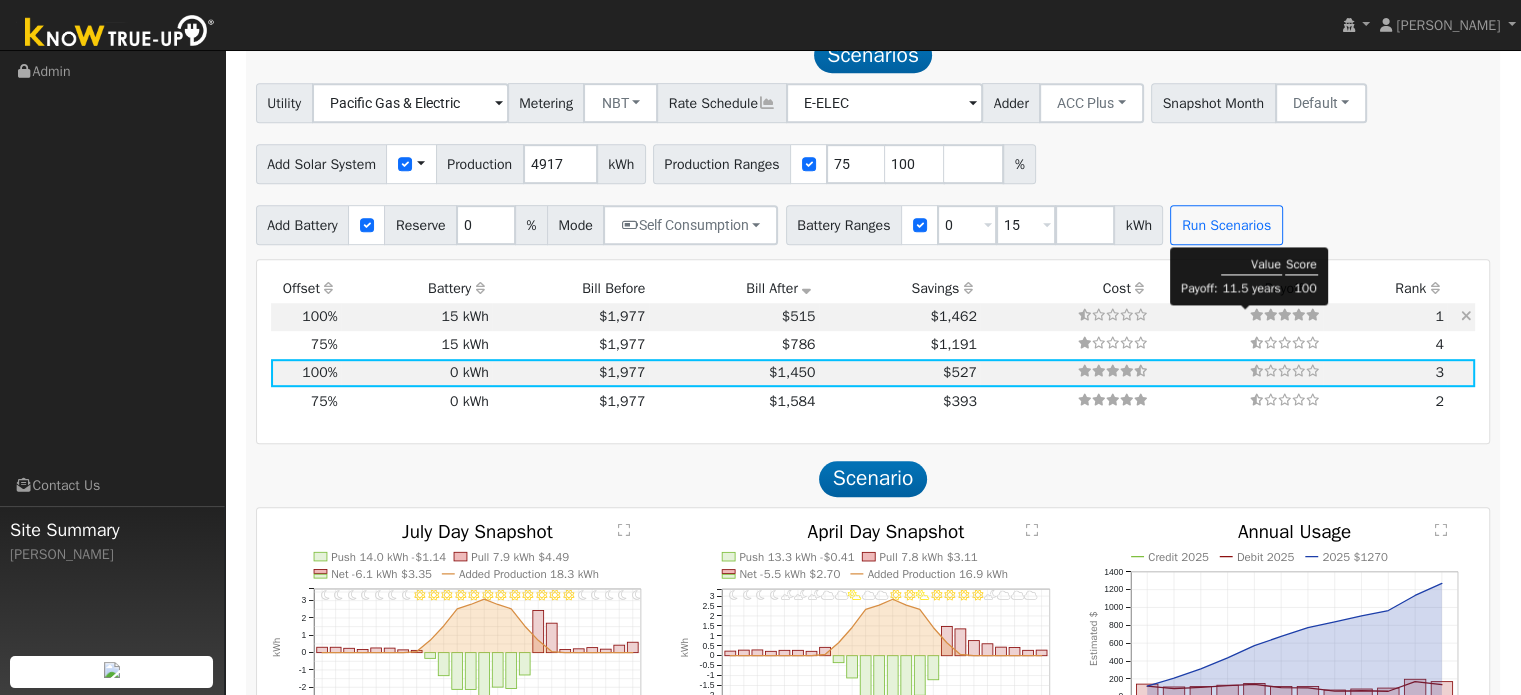 click at bounding box center (1285, 315) 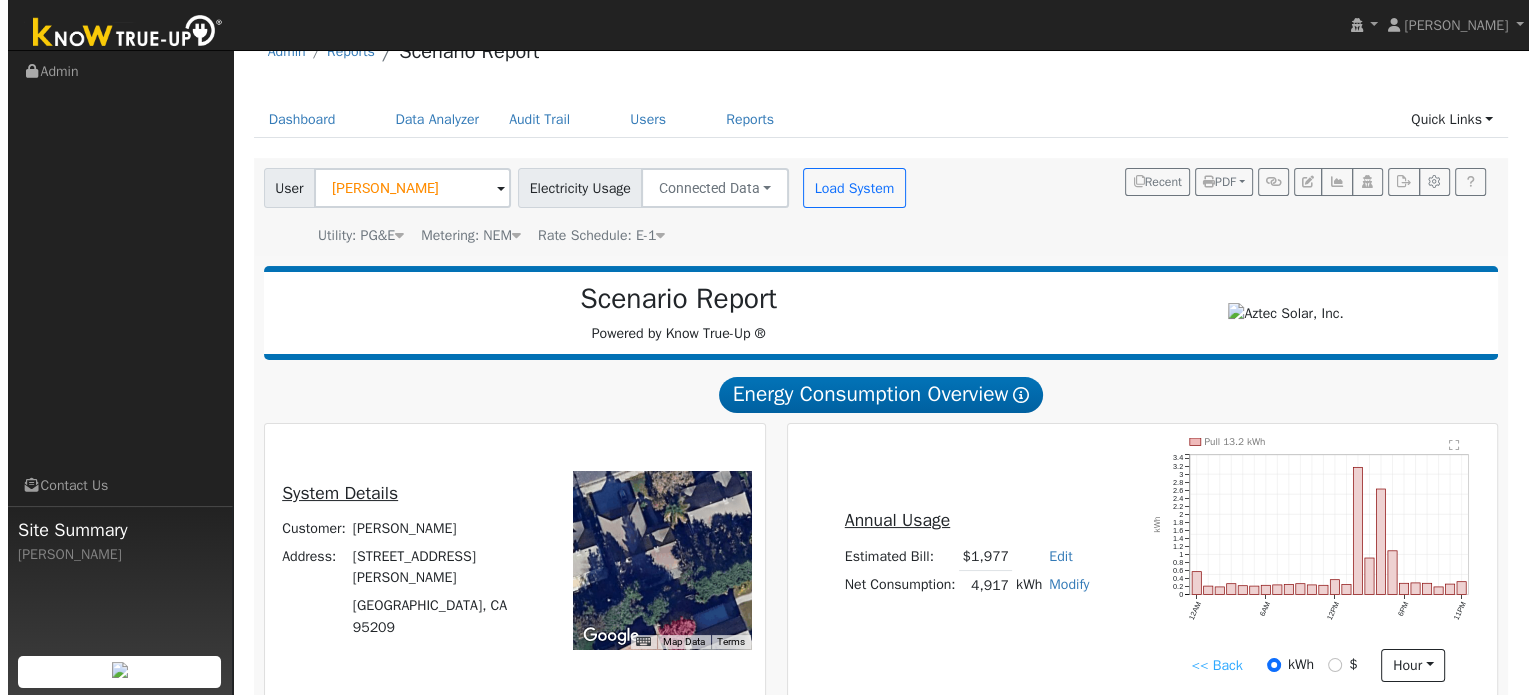 scroll, scrollTop: 0, scrollLeft: 0, axis: both 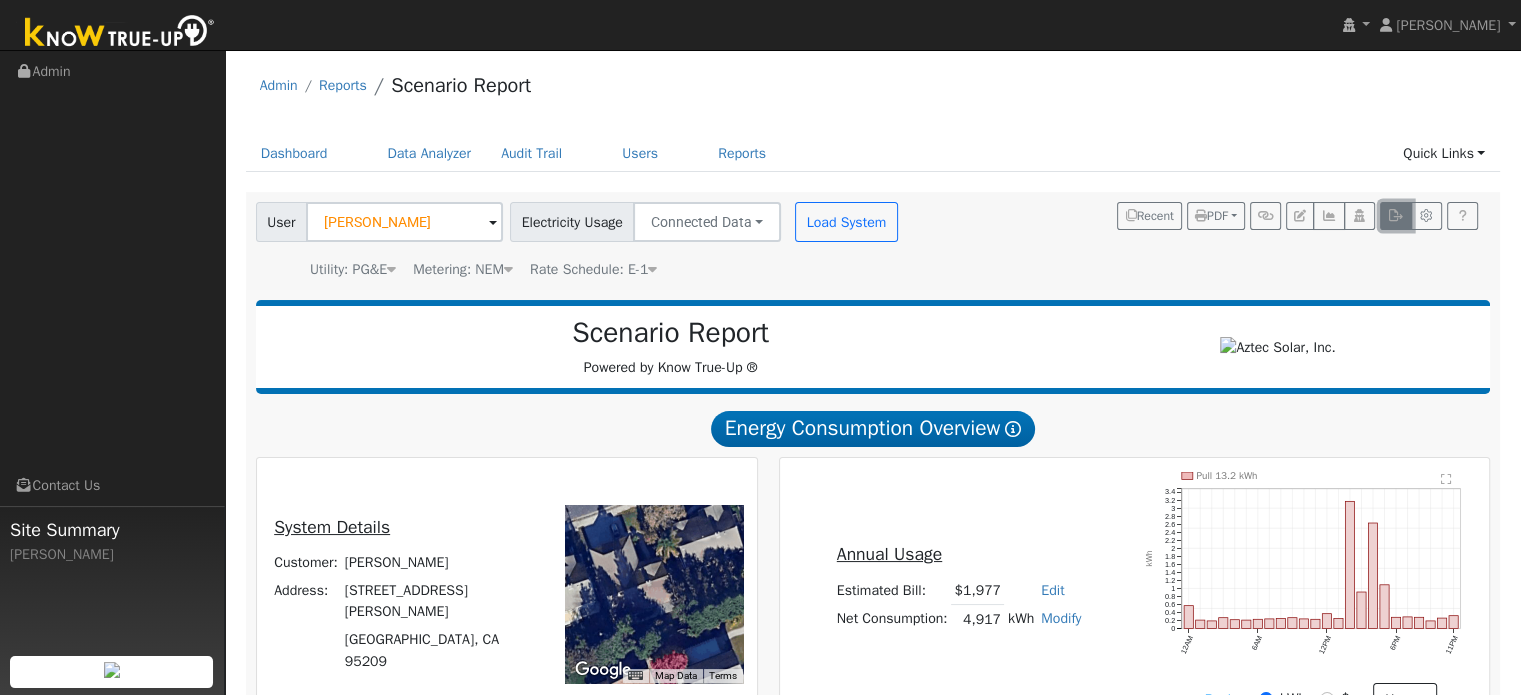 click at bounding box center [1395, 216] 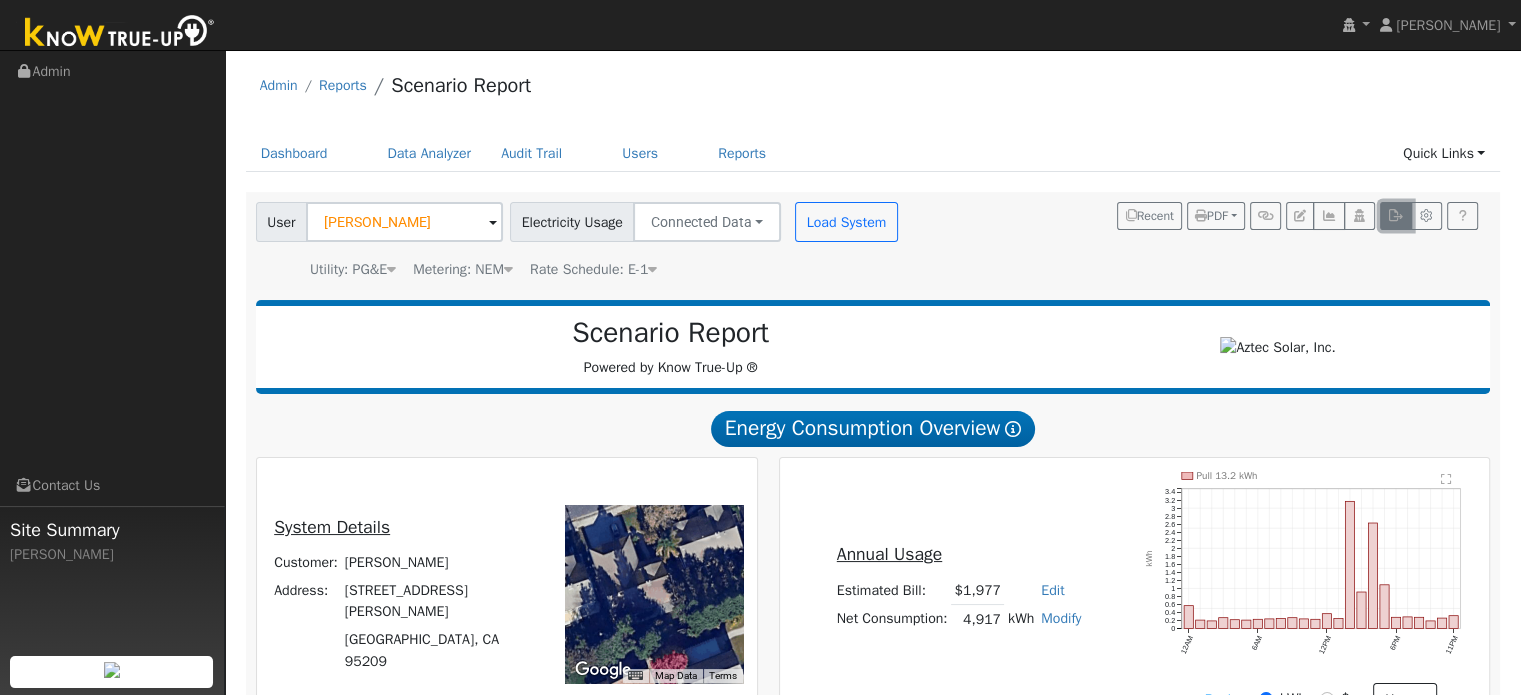 click at bounding box center (1395, 216) 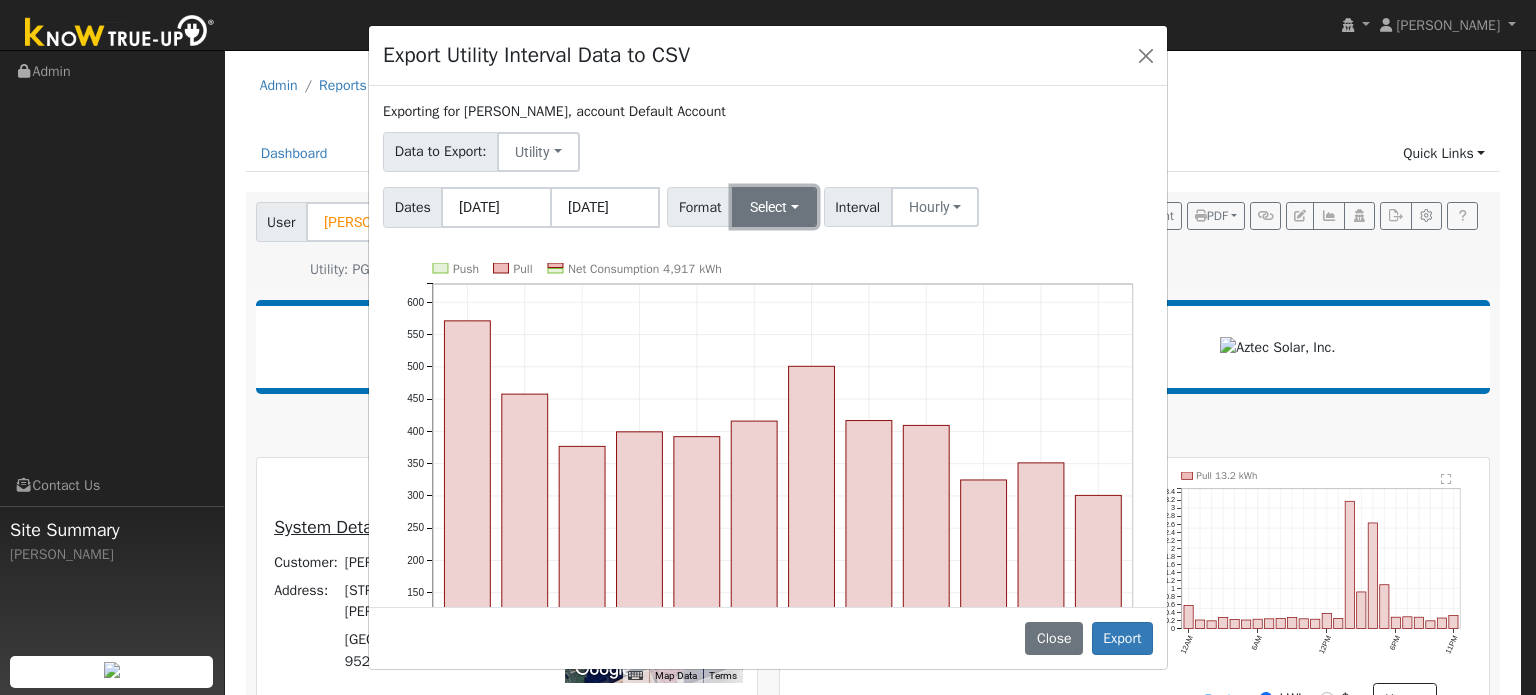 click on "Select" at bounding box center [774, 207] 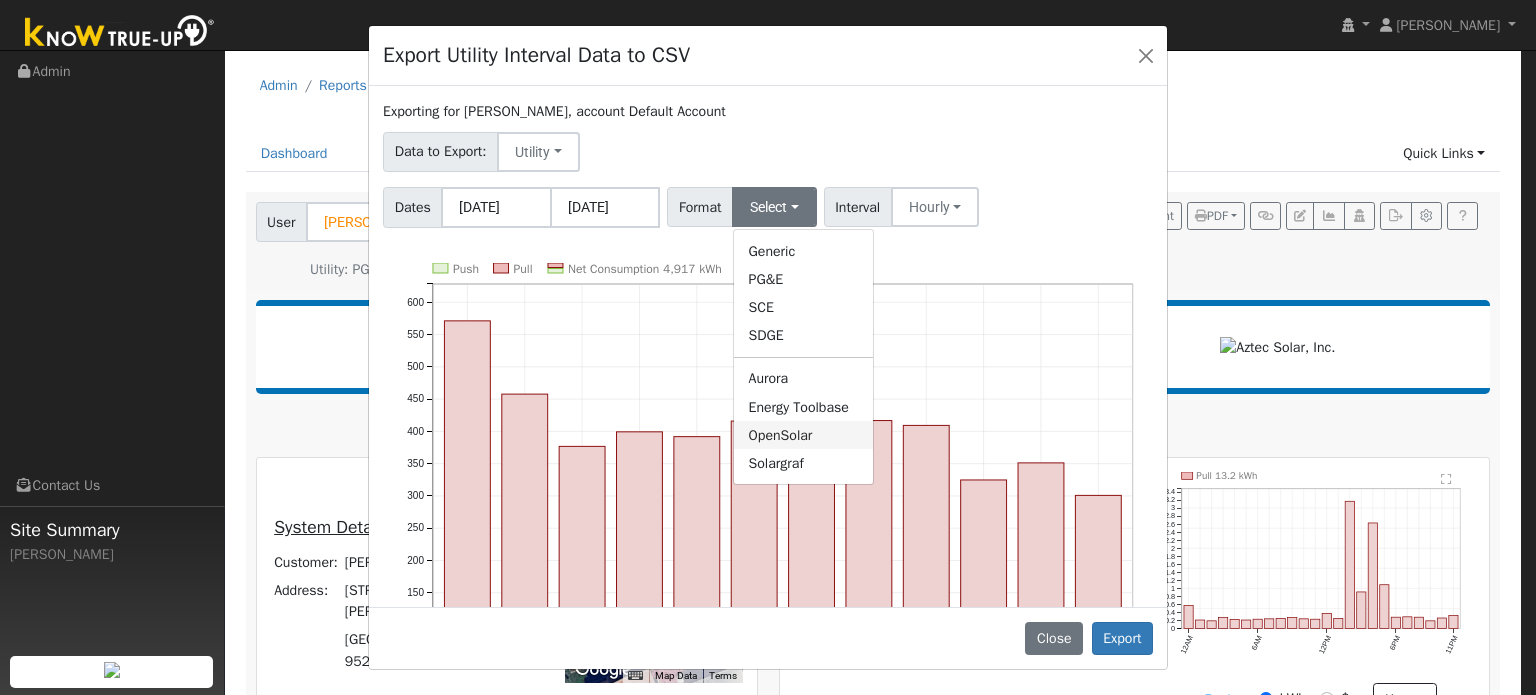 click on "OpenSolar" at bounding box center [803, 435] 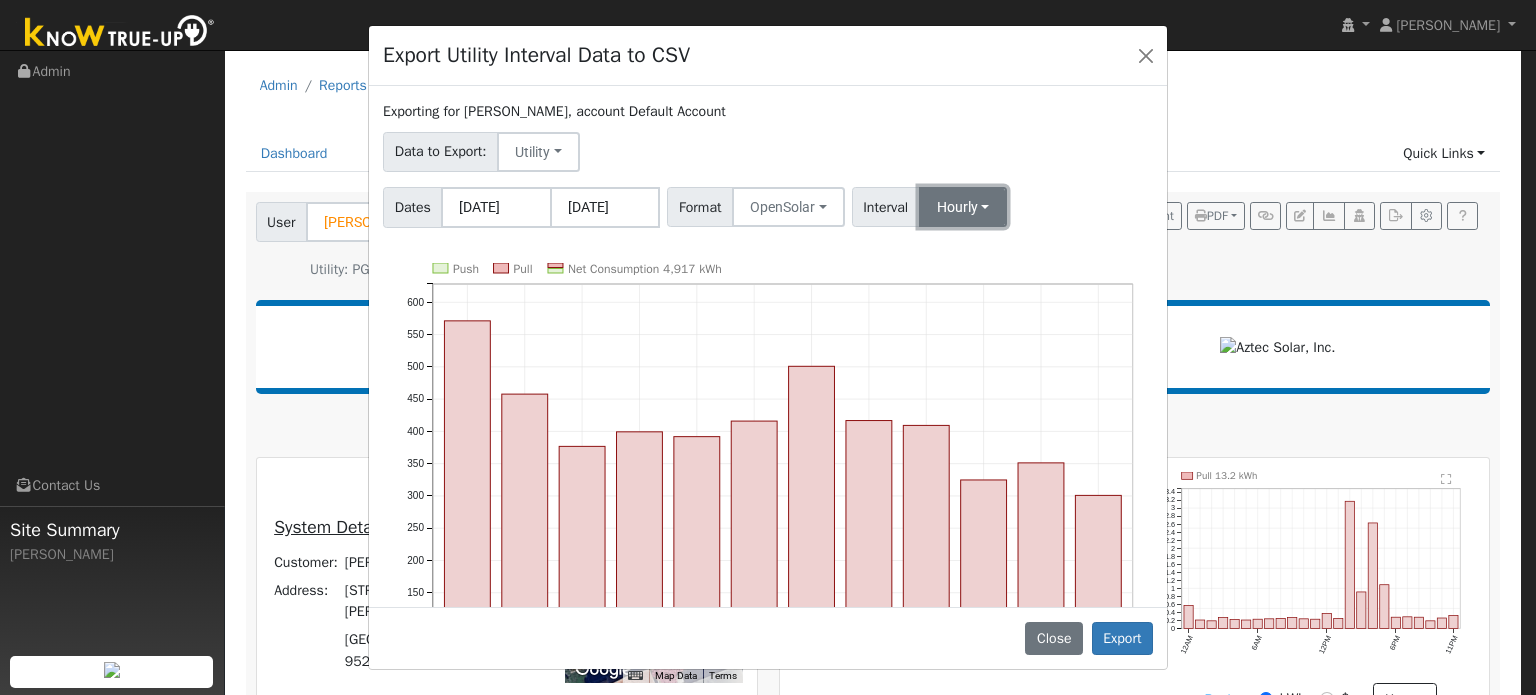 click on "Hourly" at bounding box center (963, 207) 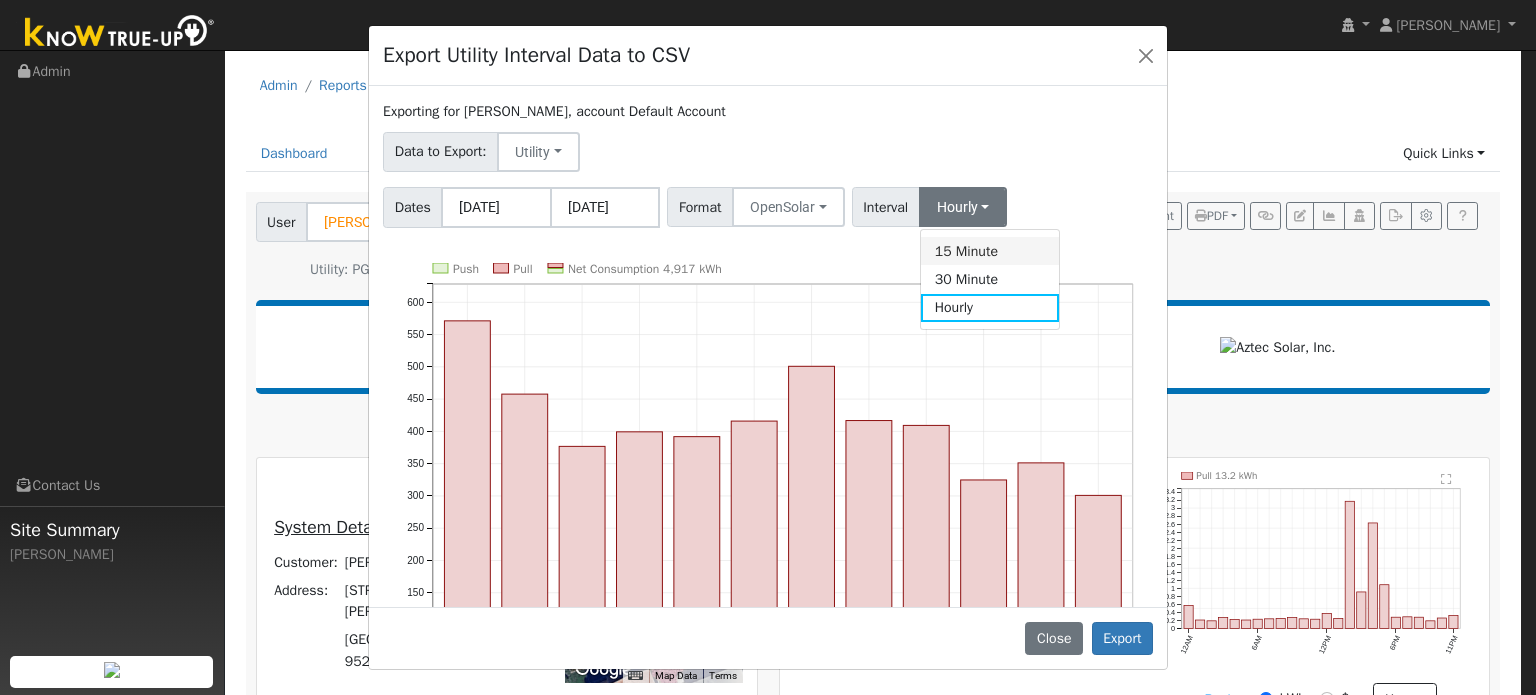 click on "15 Minute" at bounding box center (990, 251) 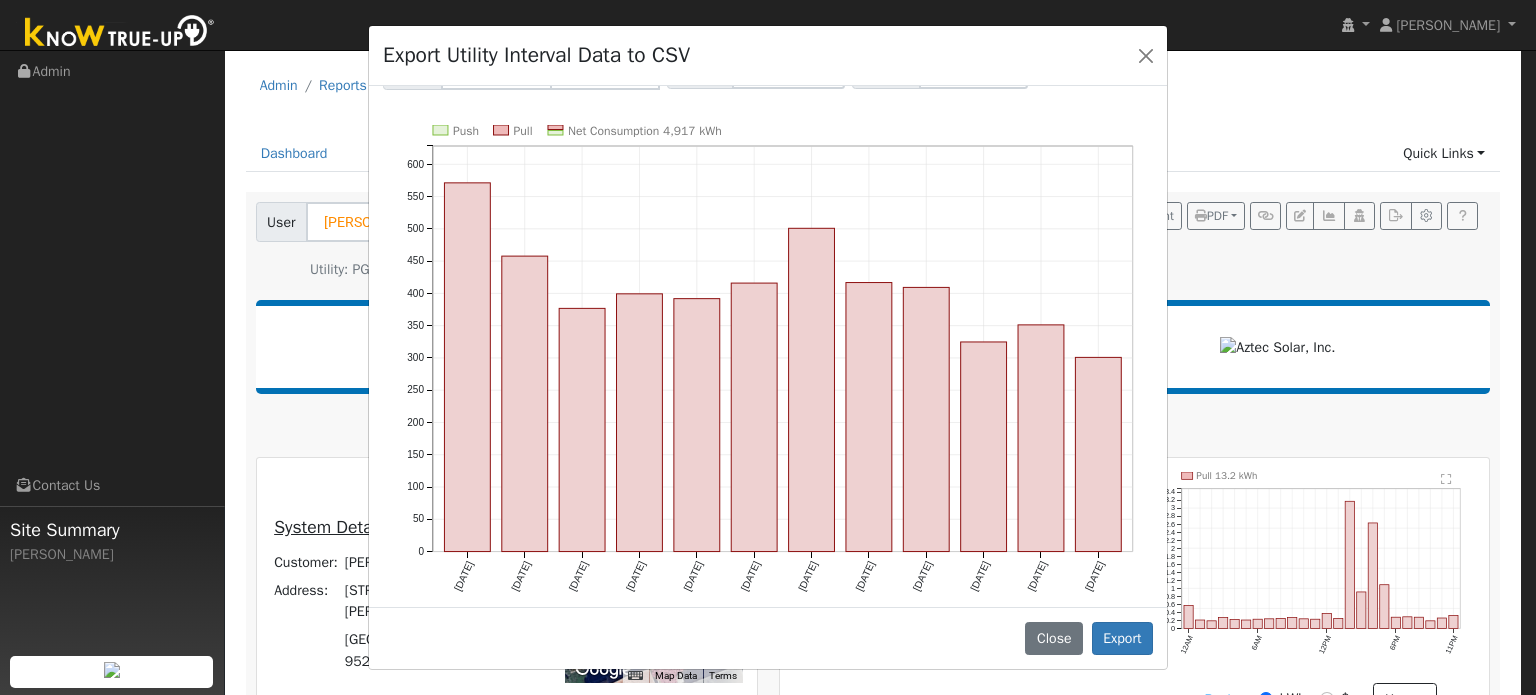 scroll, scrollTop: 141, scrollLeft: 0, axis: vertical 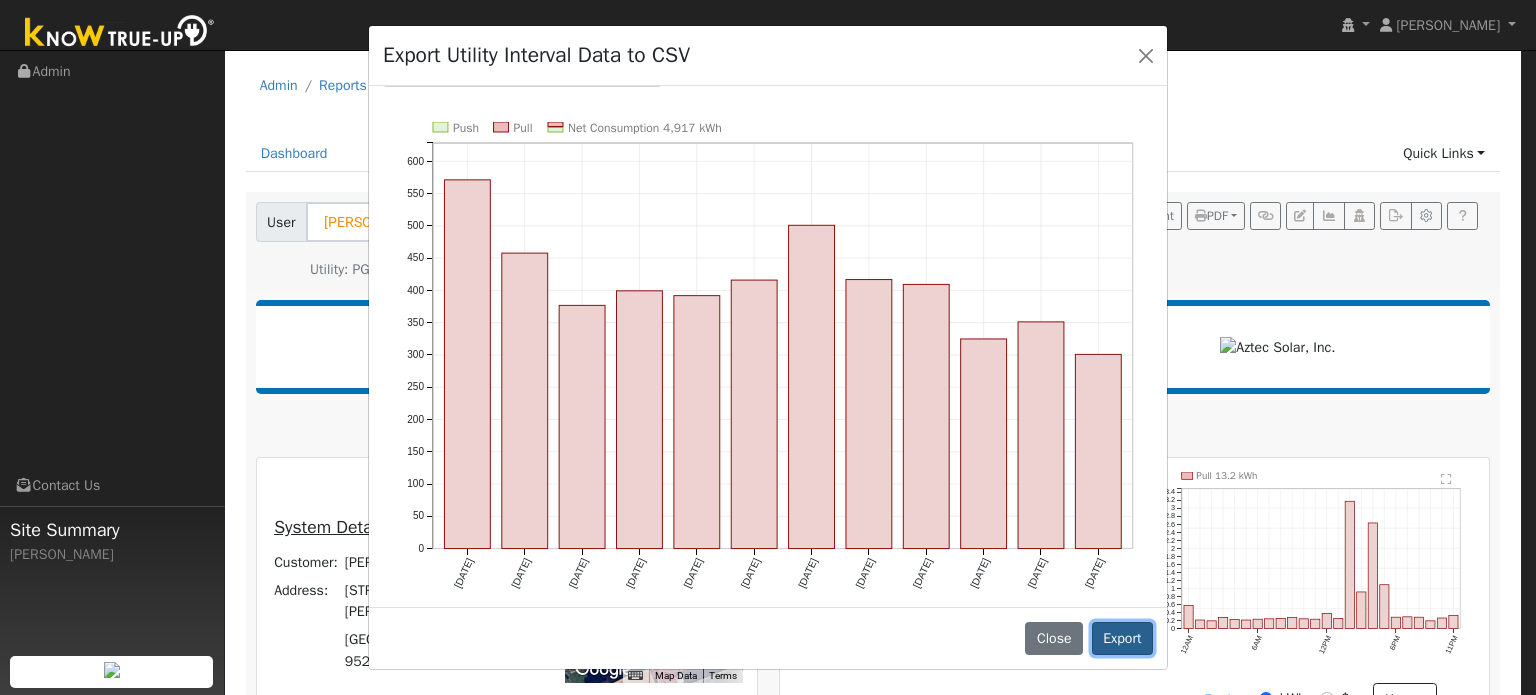 click on "Export" at bounding box center (1122, 639) 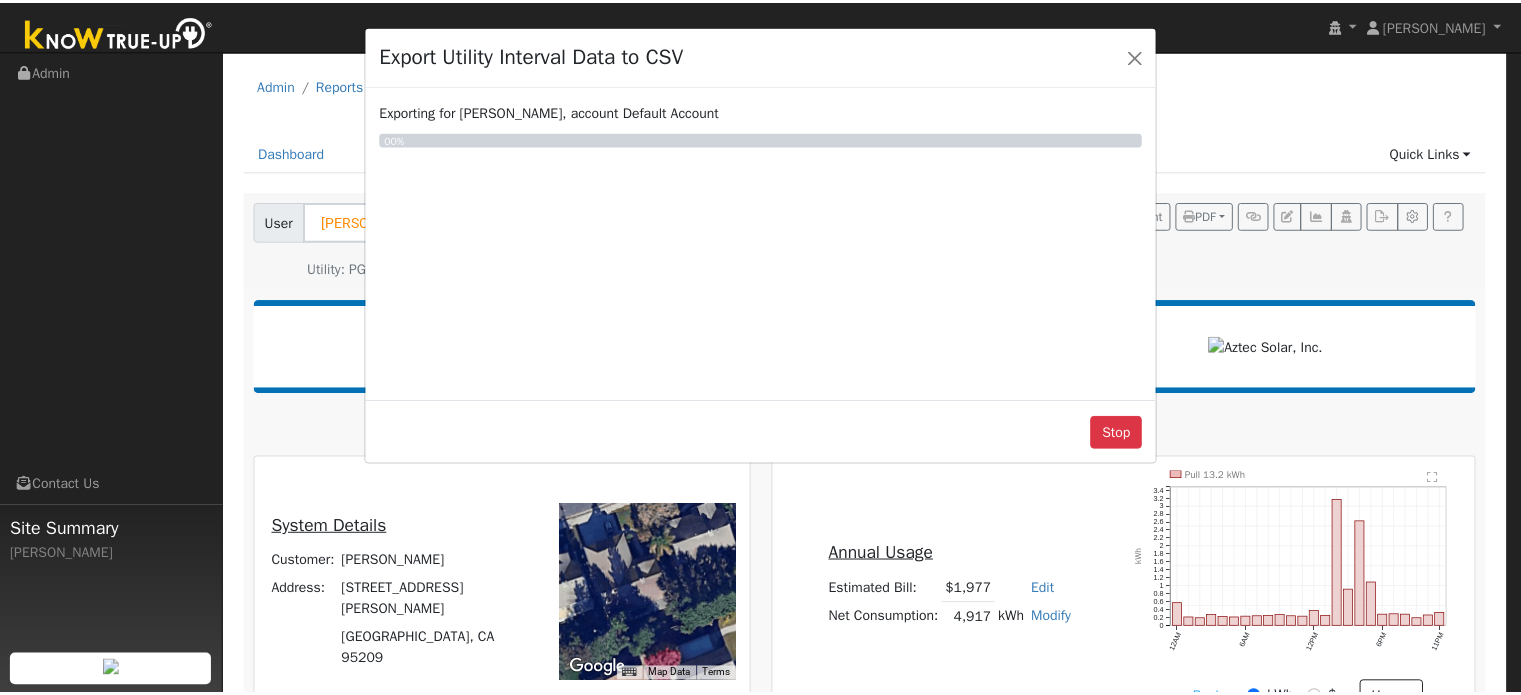 scroll, scrollTop: 0, scrollLeft: 0, axis: both 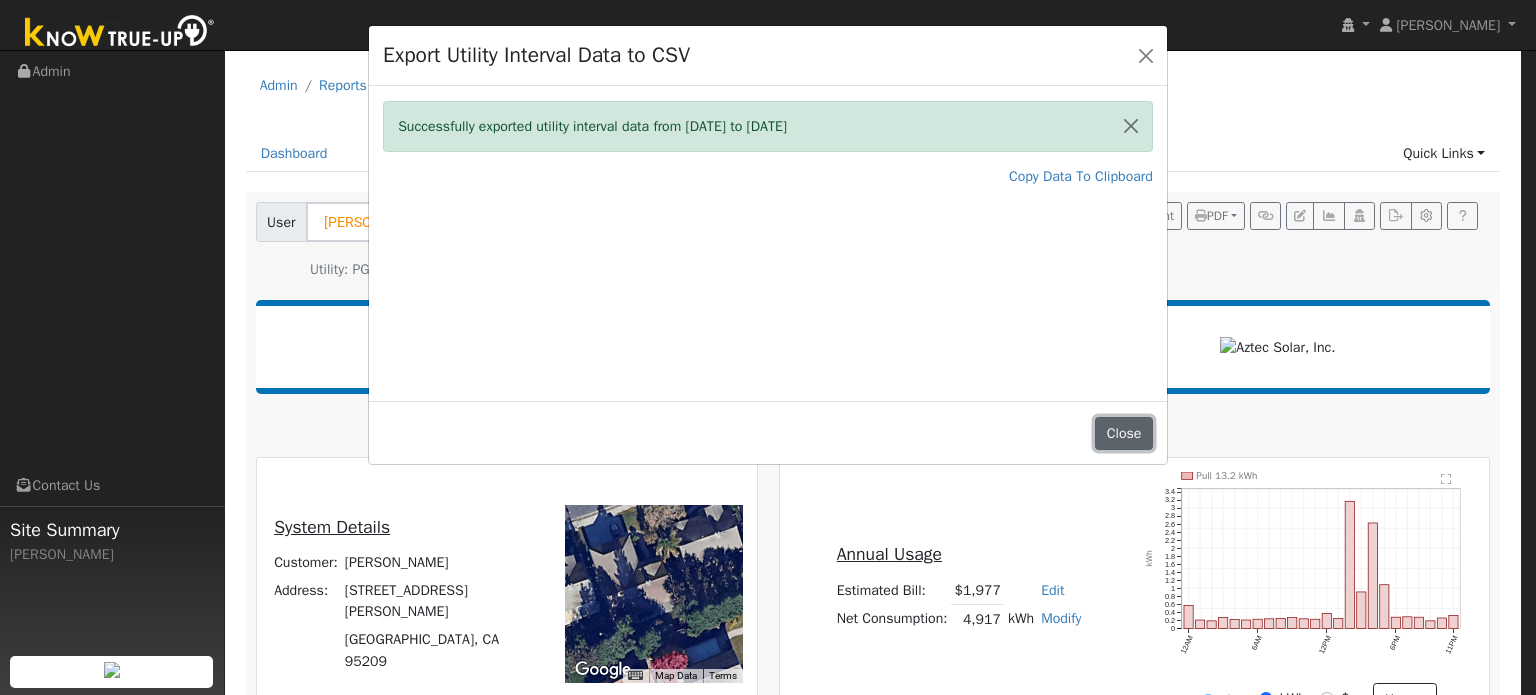 click on "Close" at bounding box center [1124, 434] 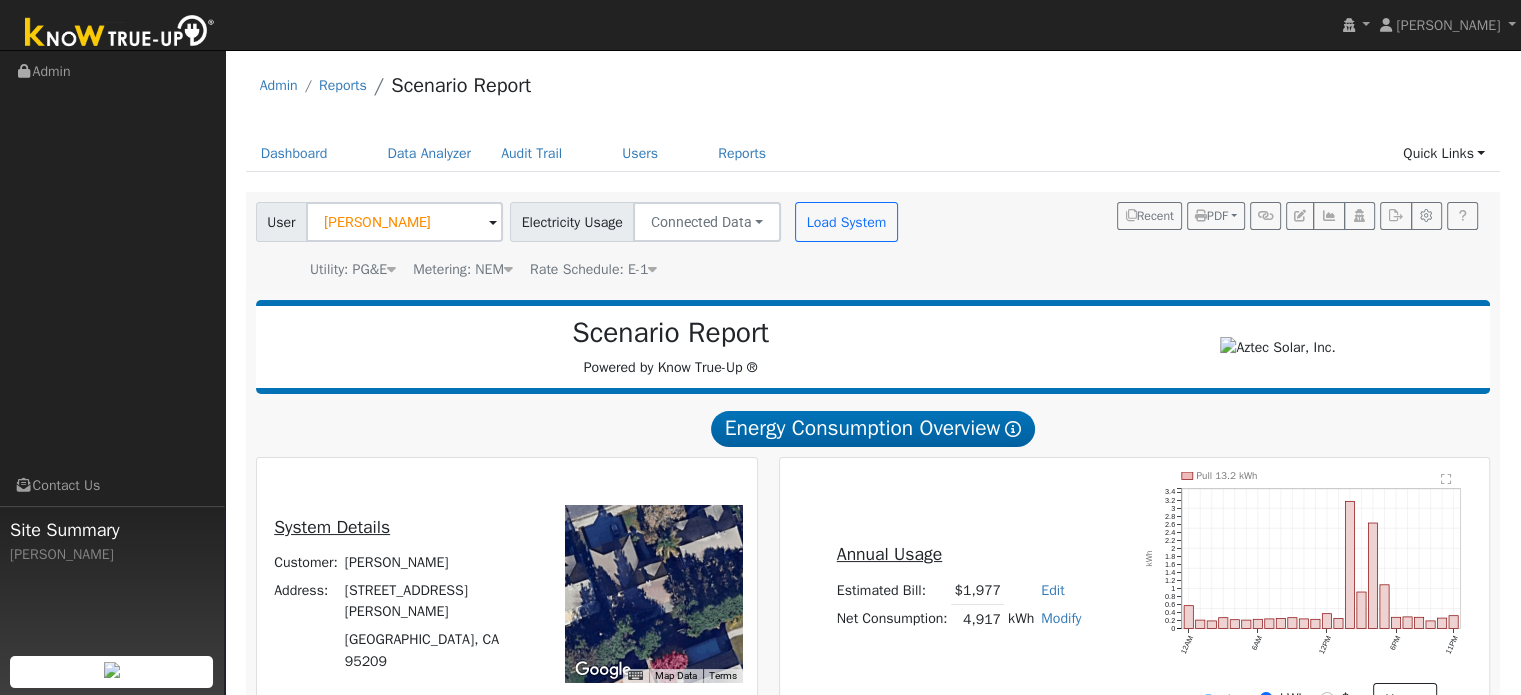 click at bounding box center [1506, 680] 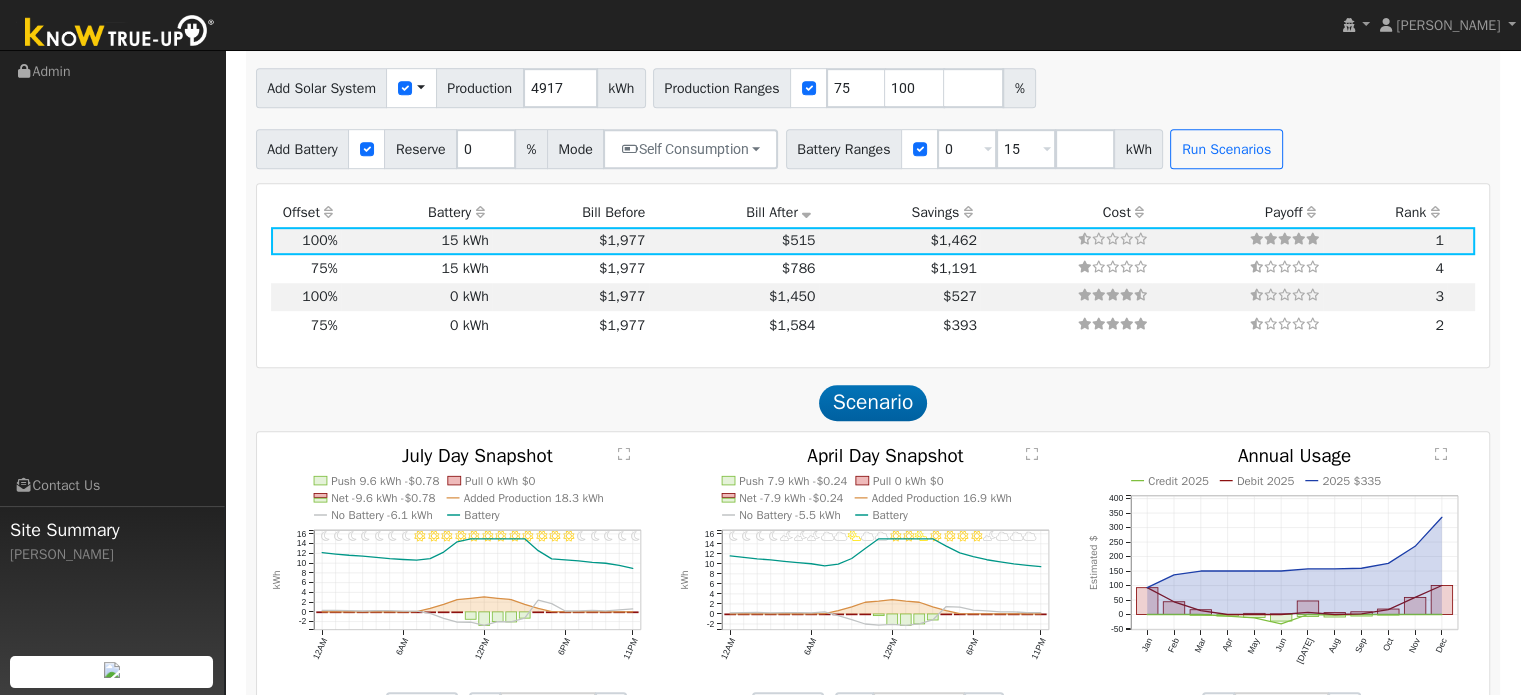 scroll, scrollTop: 1200, scrollLeft: 0, axis: vertical 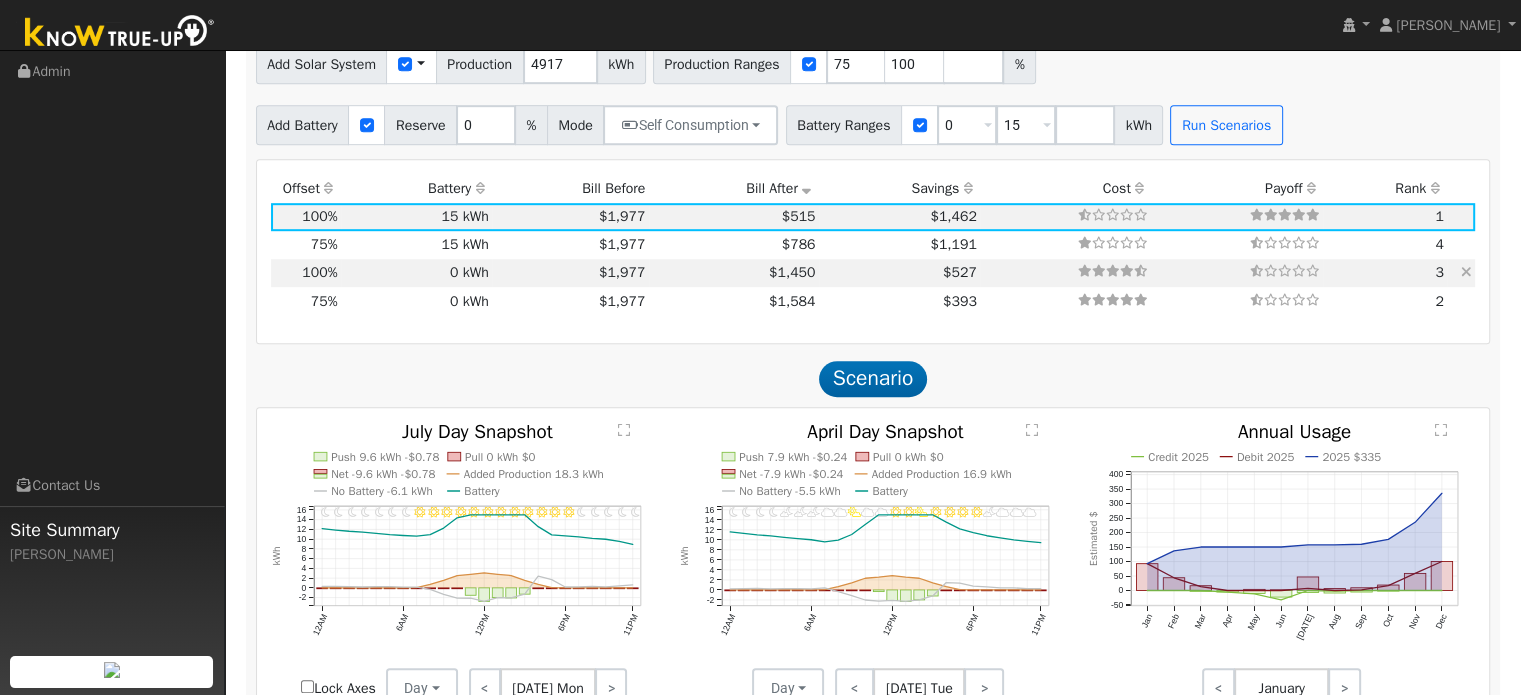 click on "0 kWh" at bounding box center [416, 273] 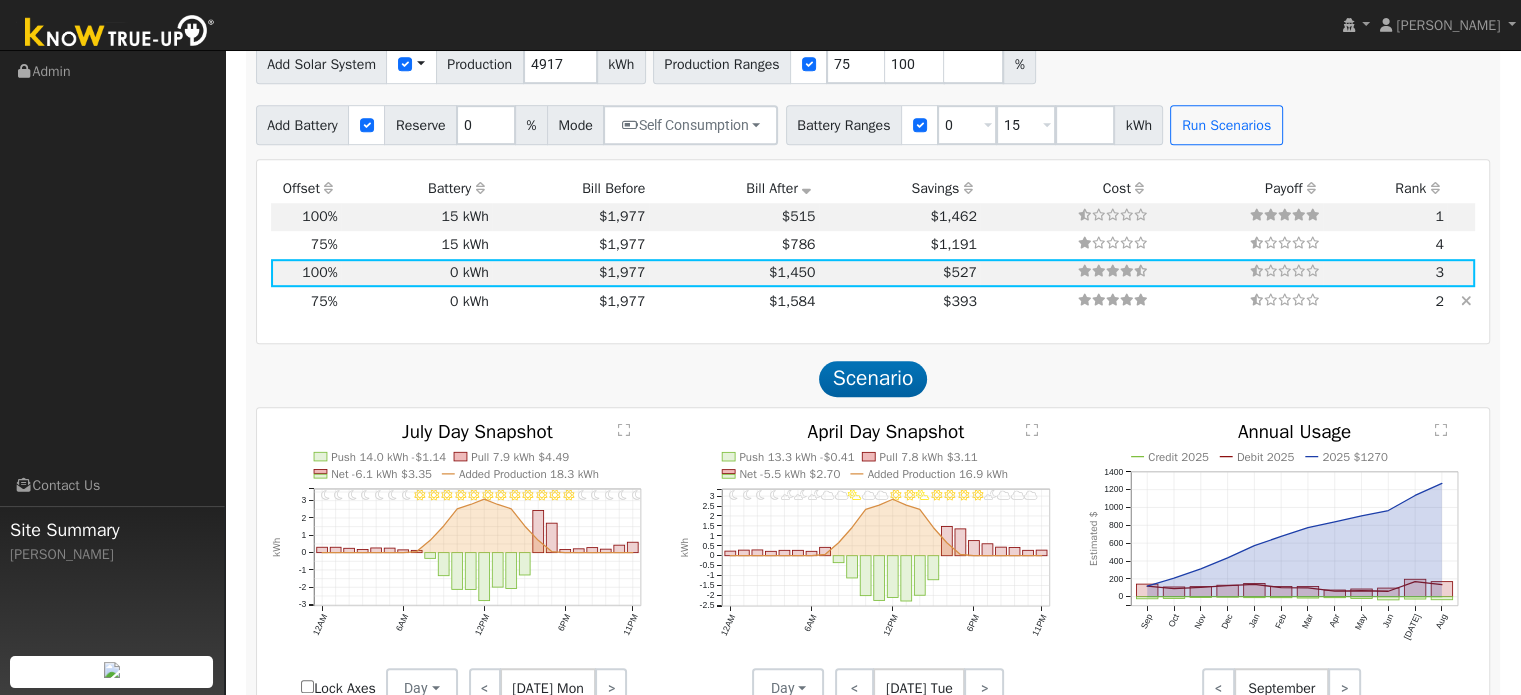 click on "0 kWh" at bounding box center (416, 301) 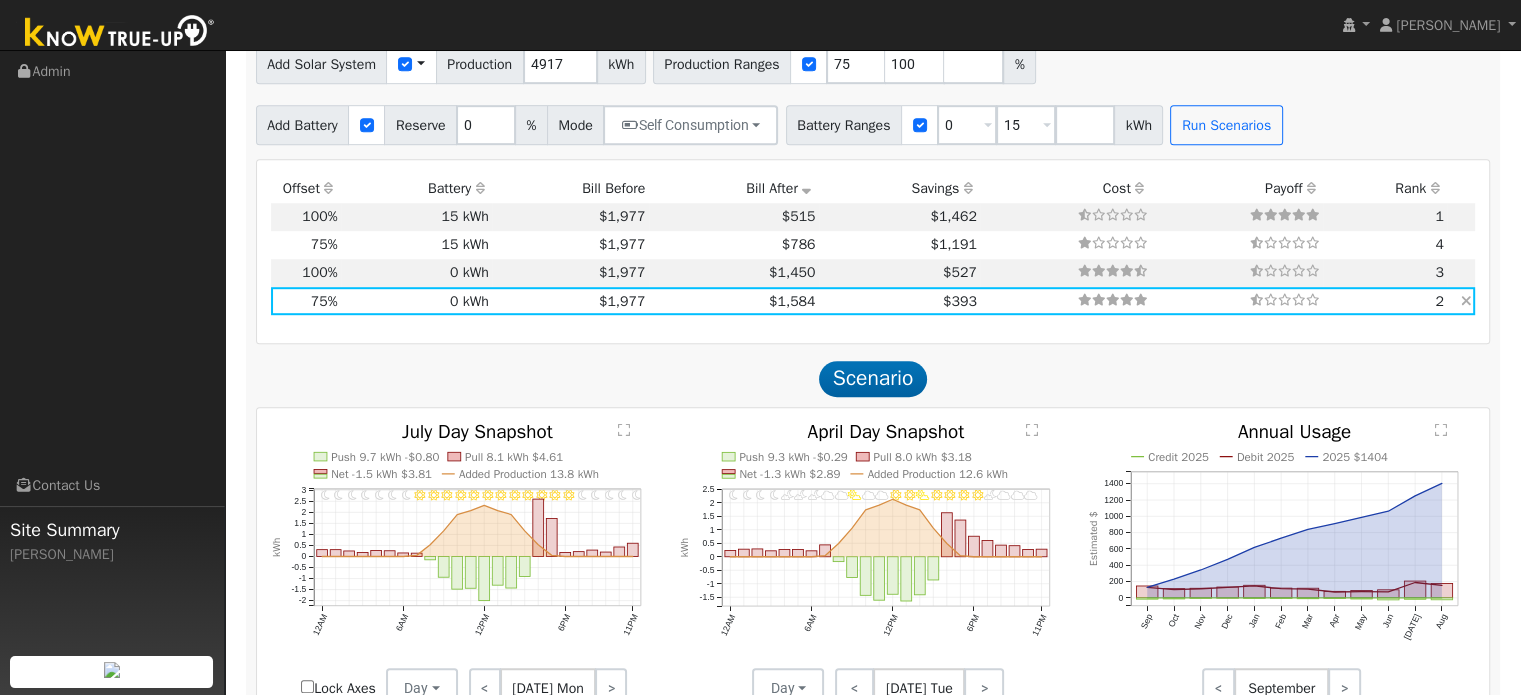 click on "$1,977" at bounding box center (622, 301) 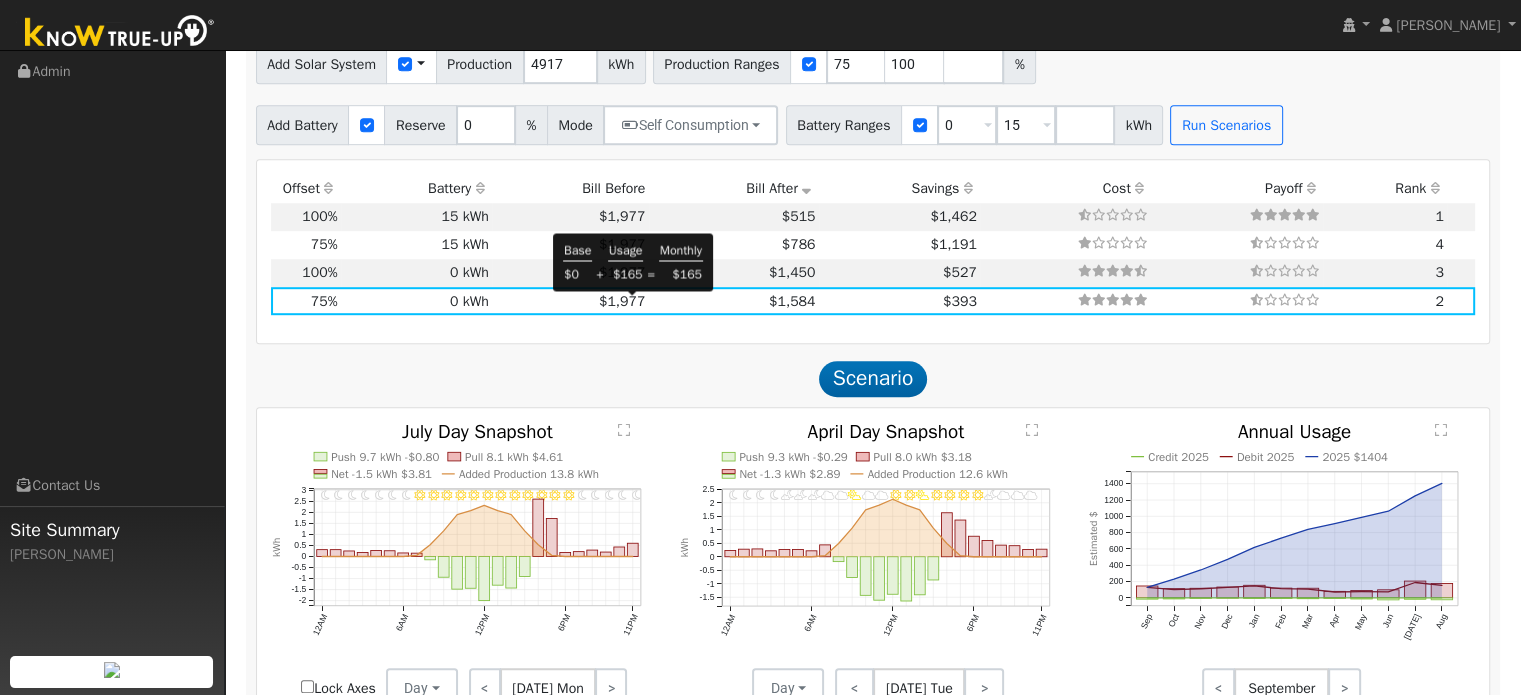 click on "=" at bounding box center [650, 275] 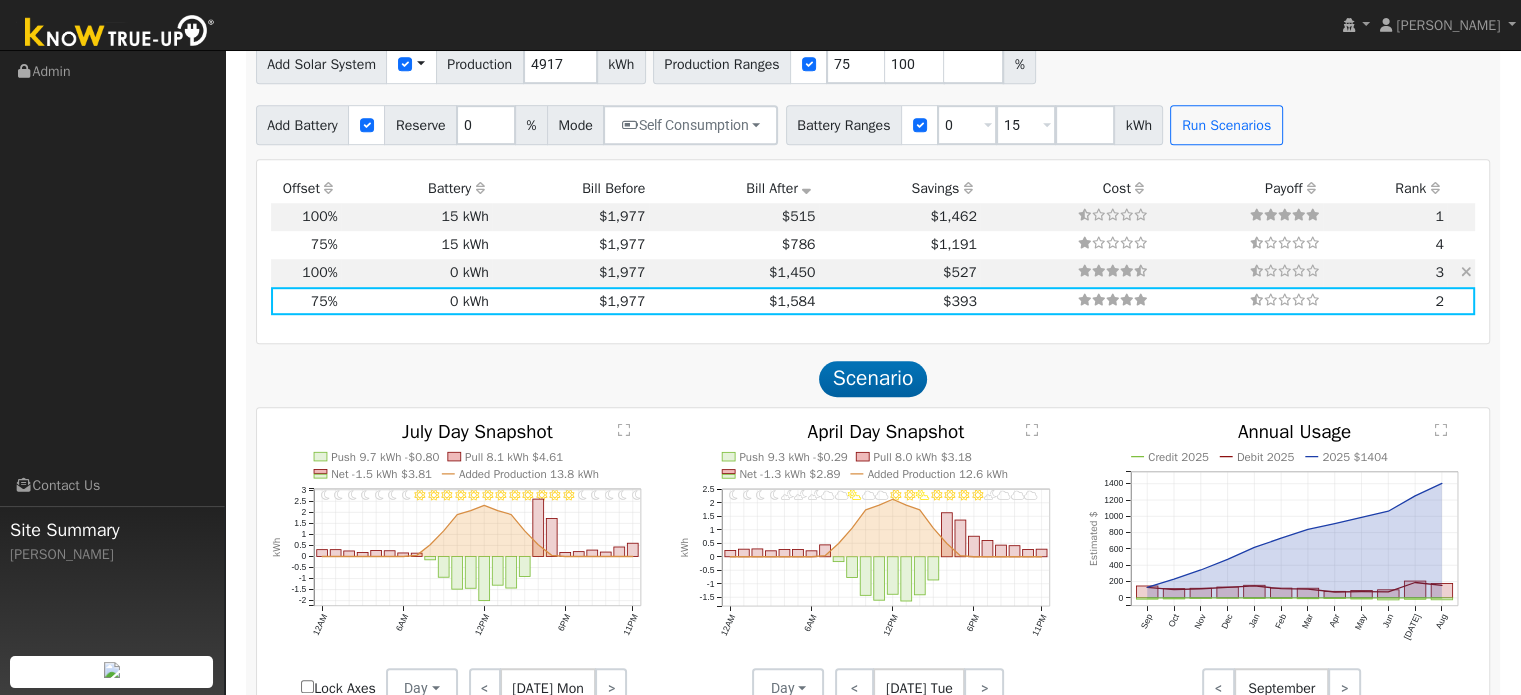click on "$1,977" at bounding box center (622, 272) 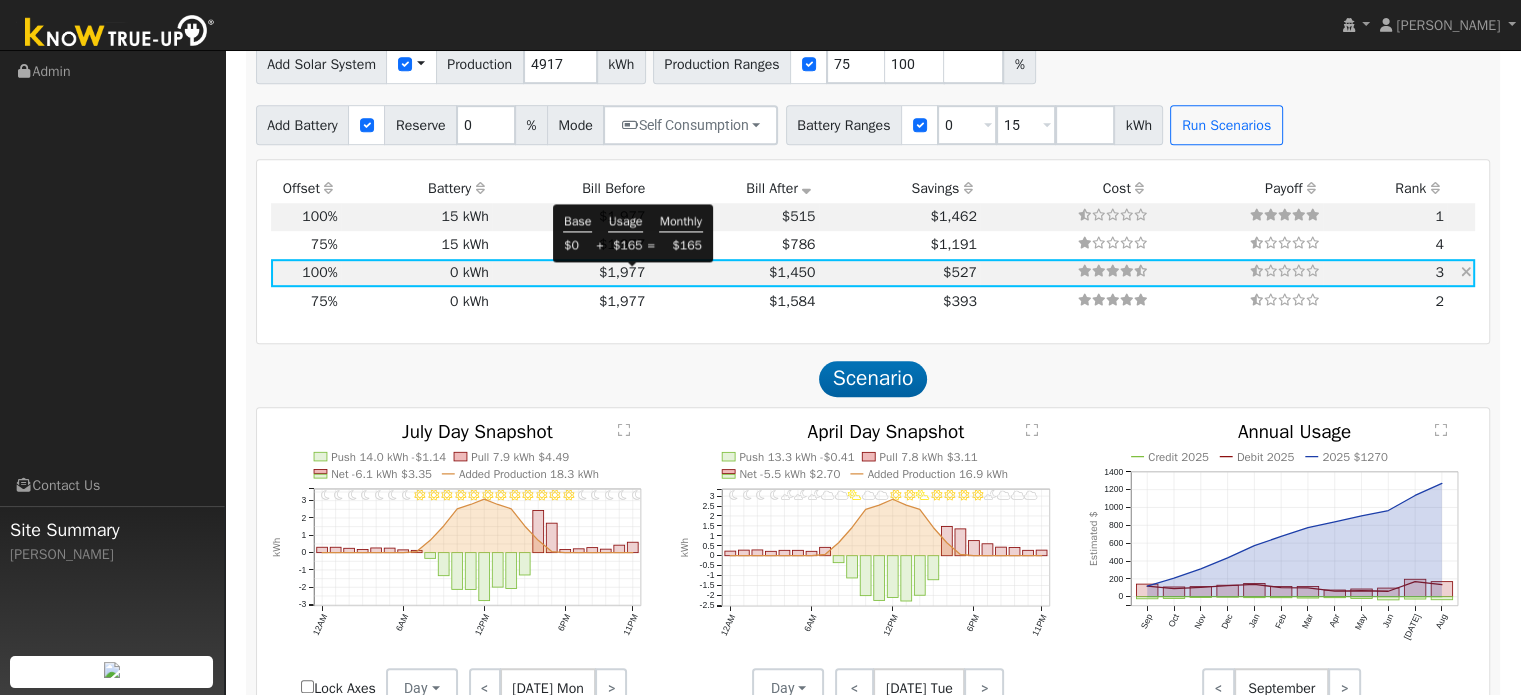 type on "3.3" 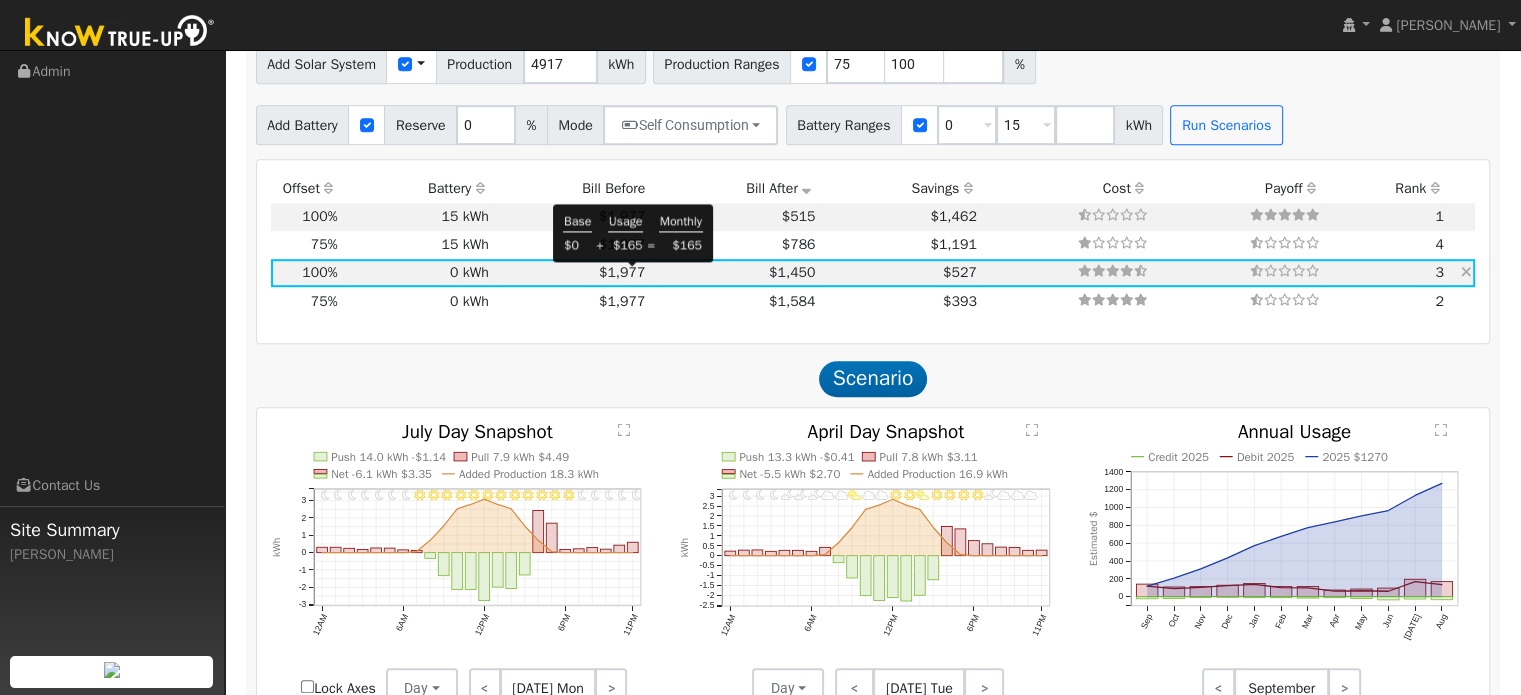 type on "$11,473" 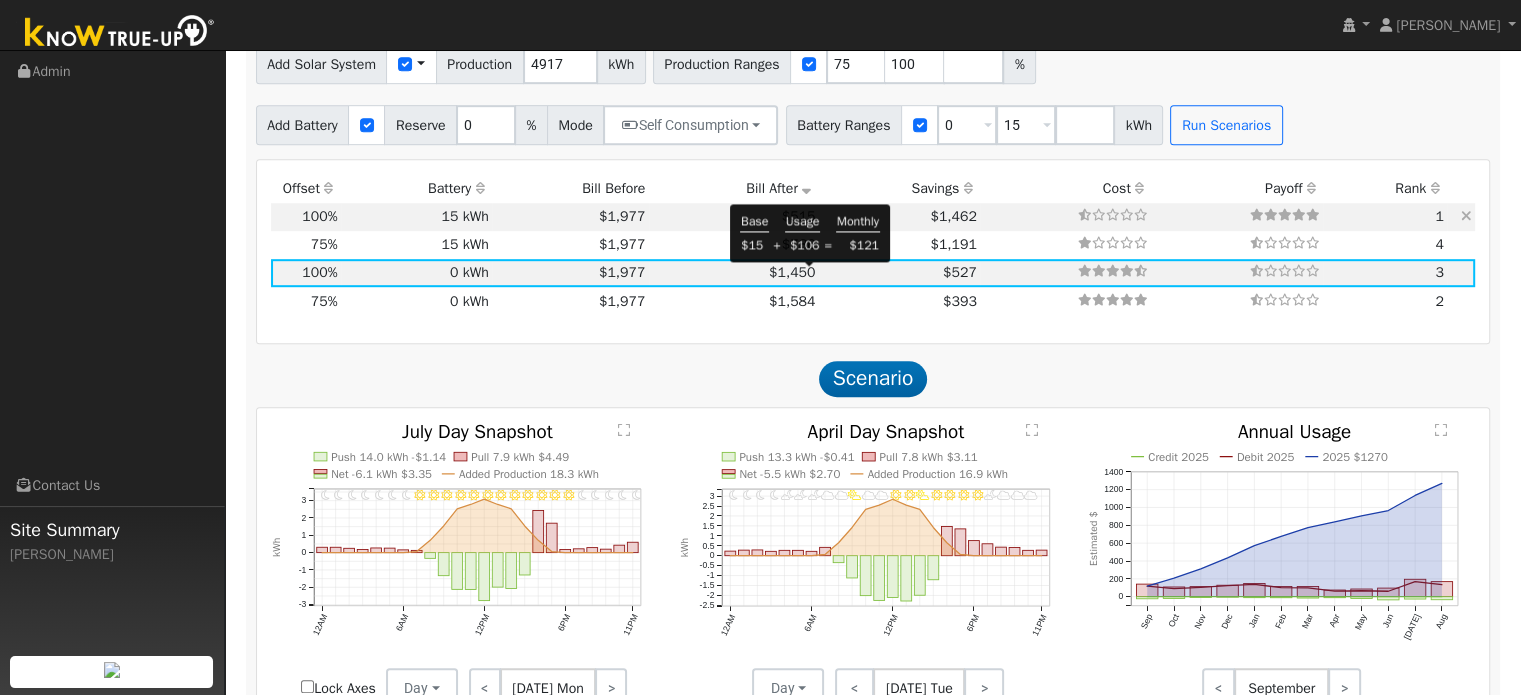 click on "15 kWh" at bounding box center (416, 217) 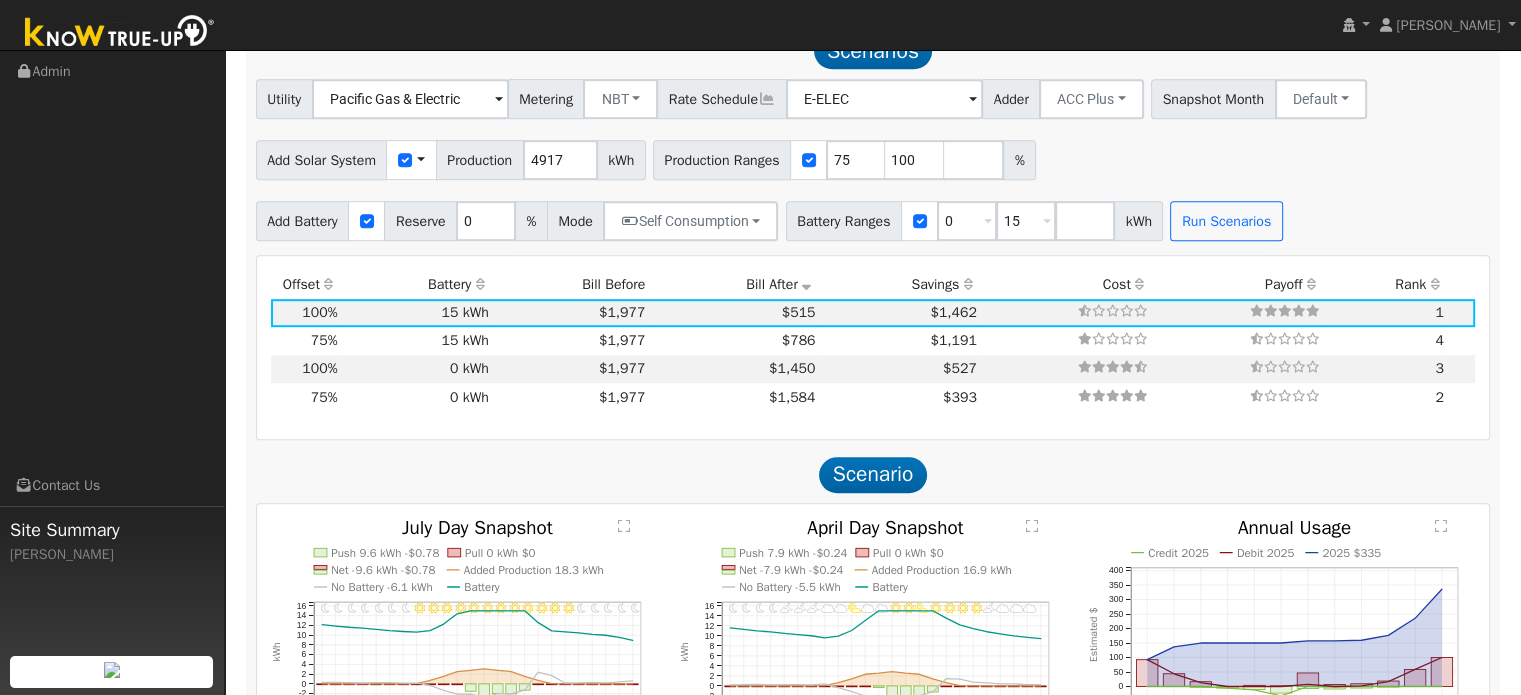 scroll, scrollTop: 1100, scrollLeft: 0, axis: vertical 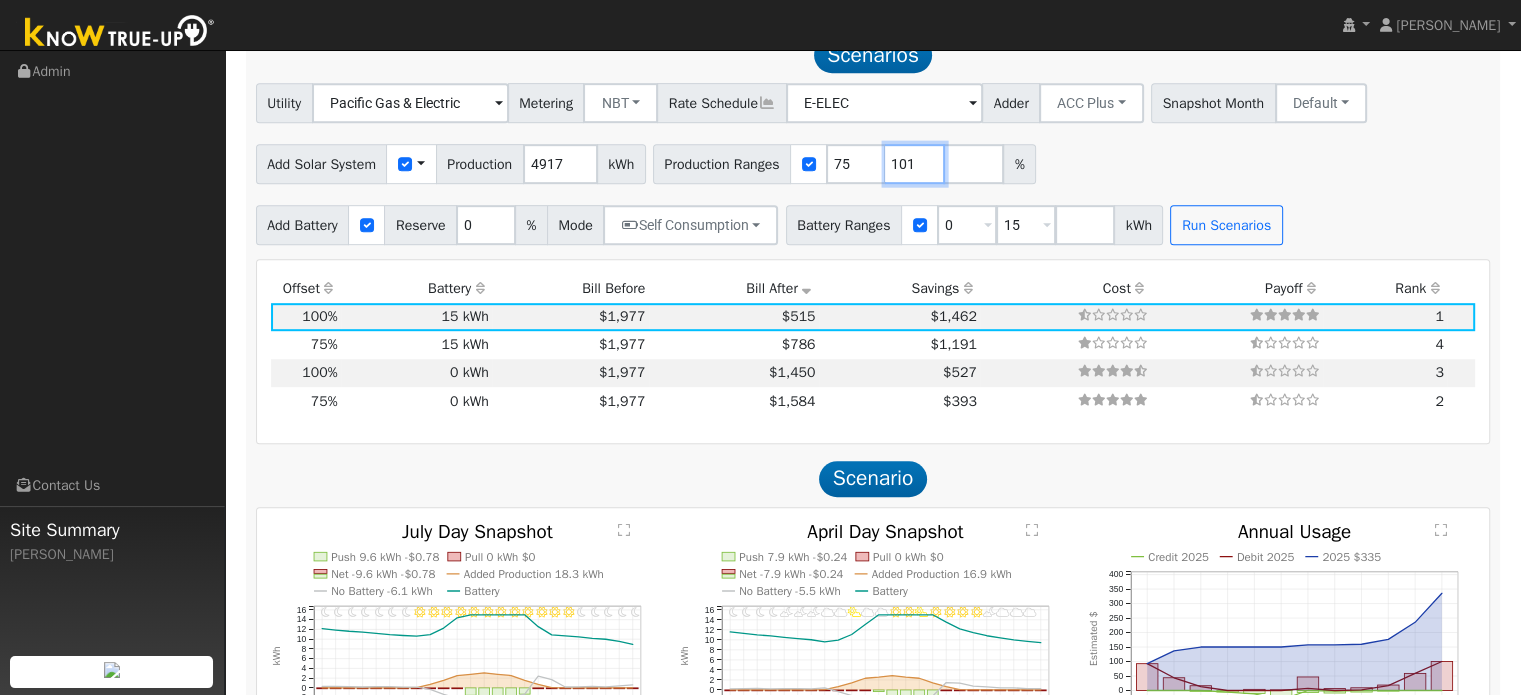 type on "101" 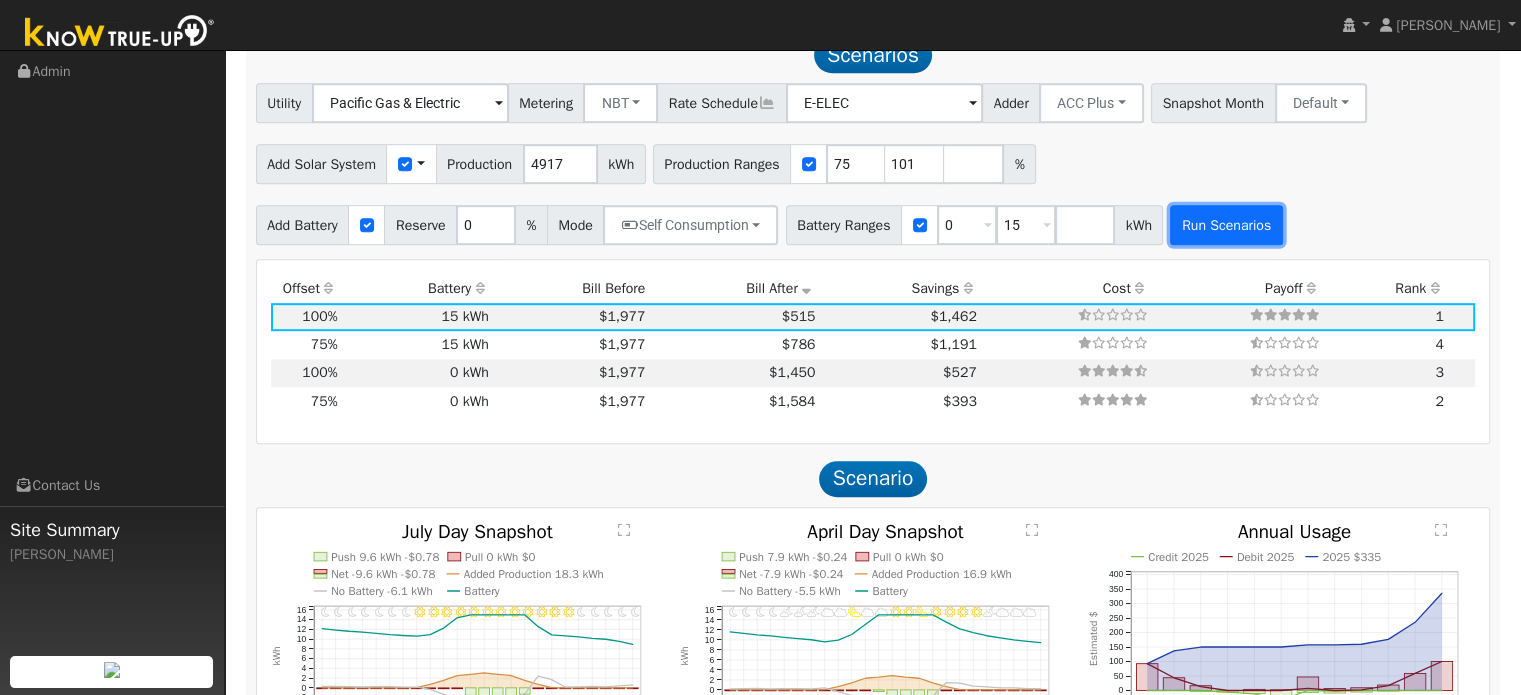 click on "Run Scenarios" at bounding box center (1226, 225) 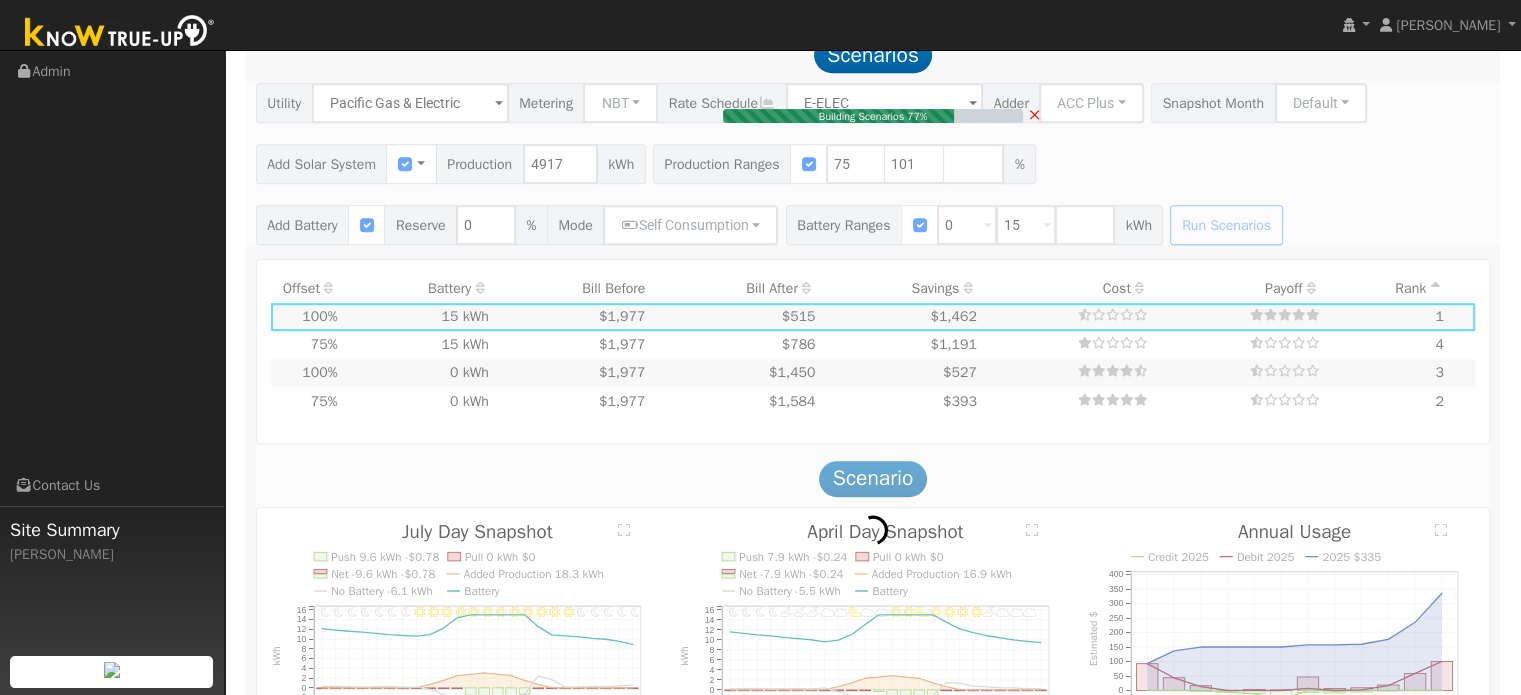 type on "$11,587" 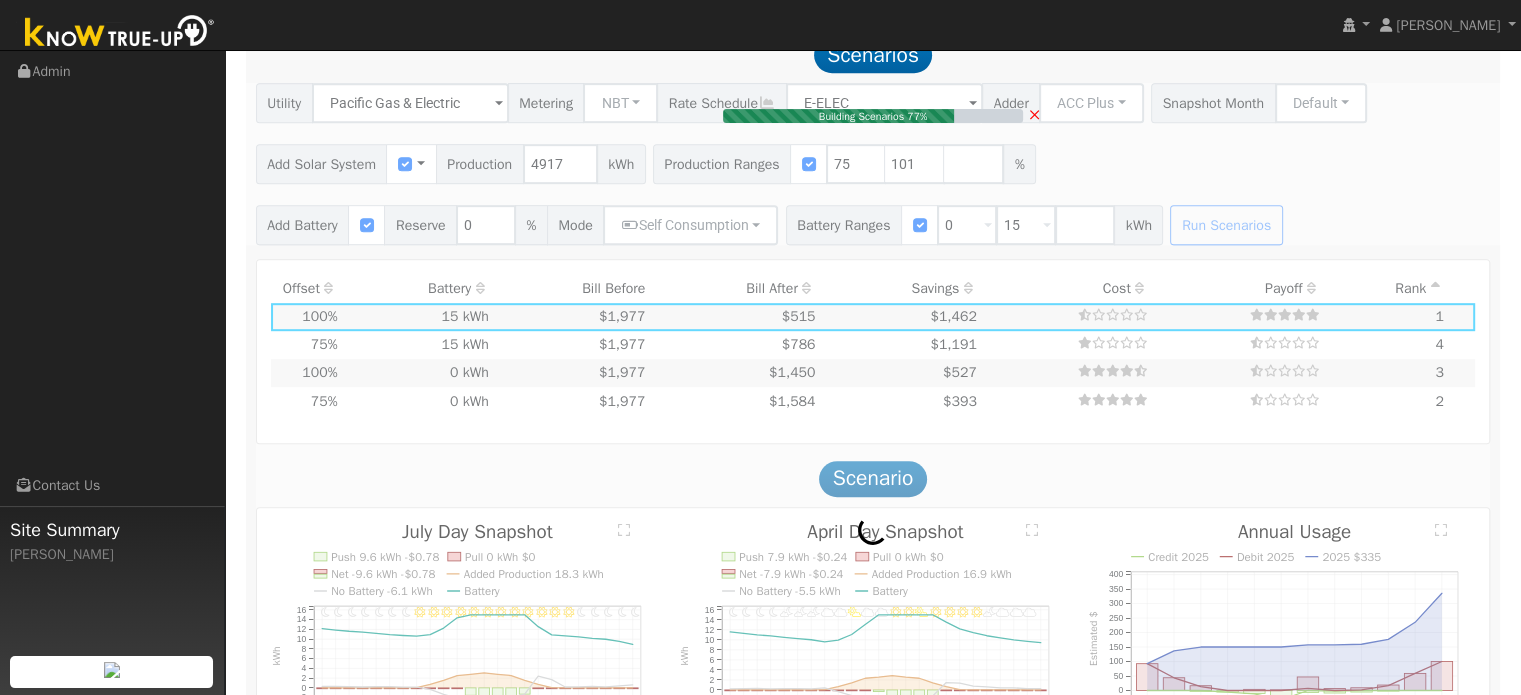 type on "$8,876" 